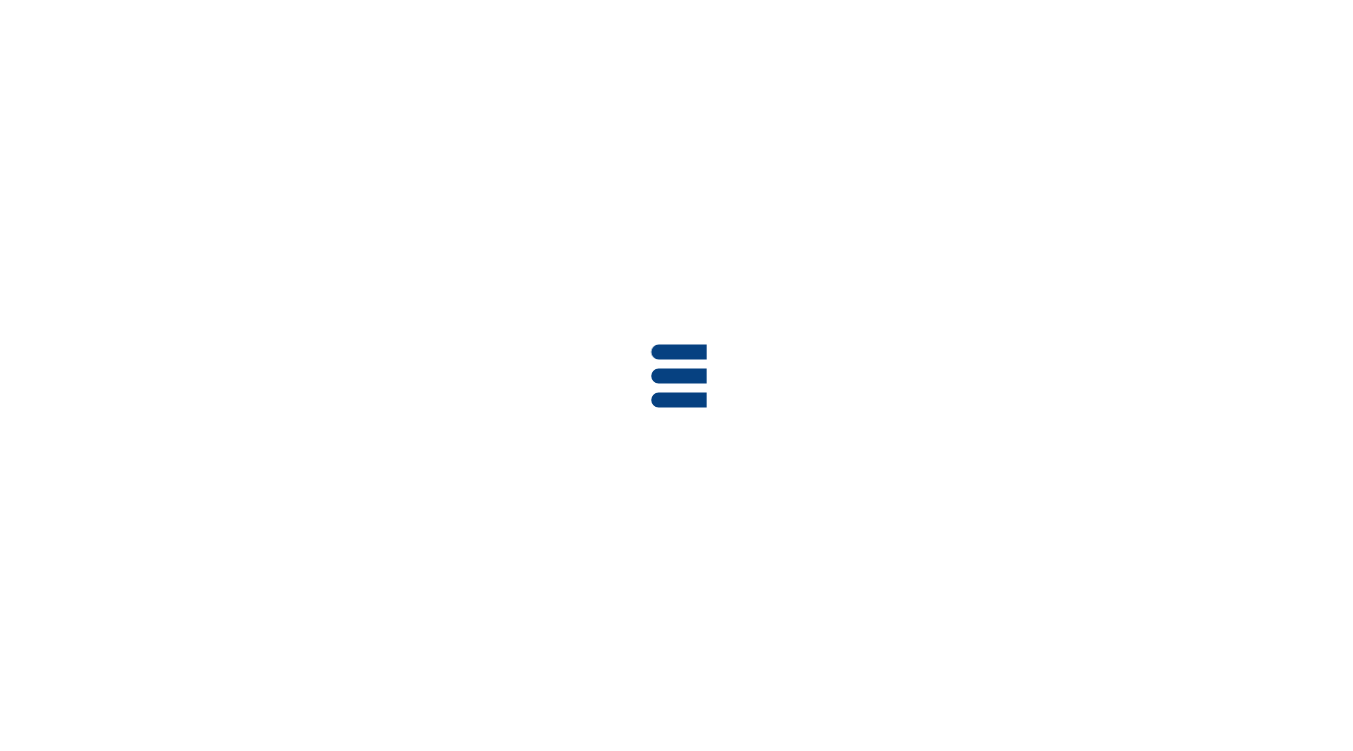 scroll, scrollTop: 0, scrollLeft: 0, axis: both 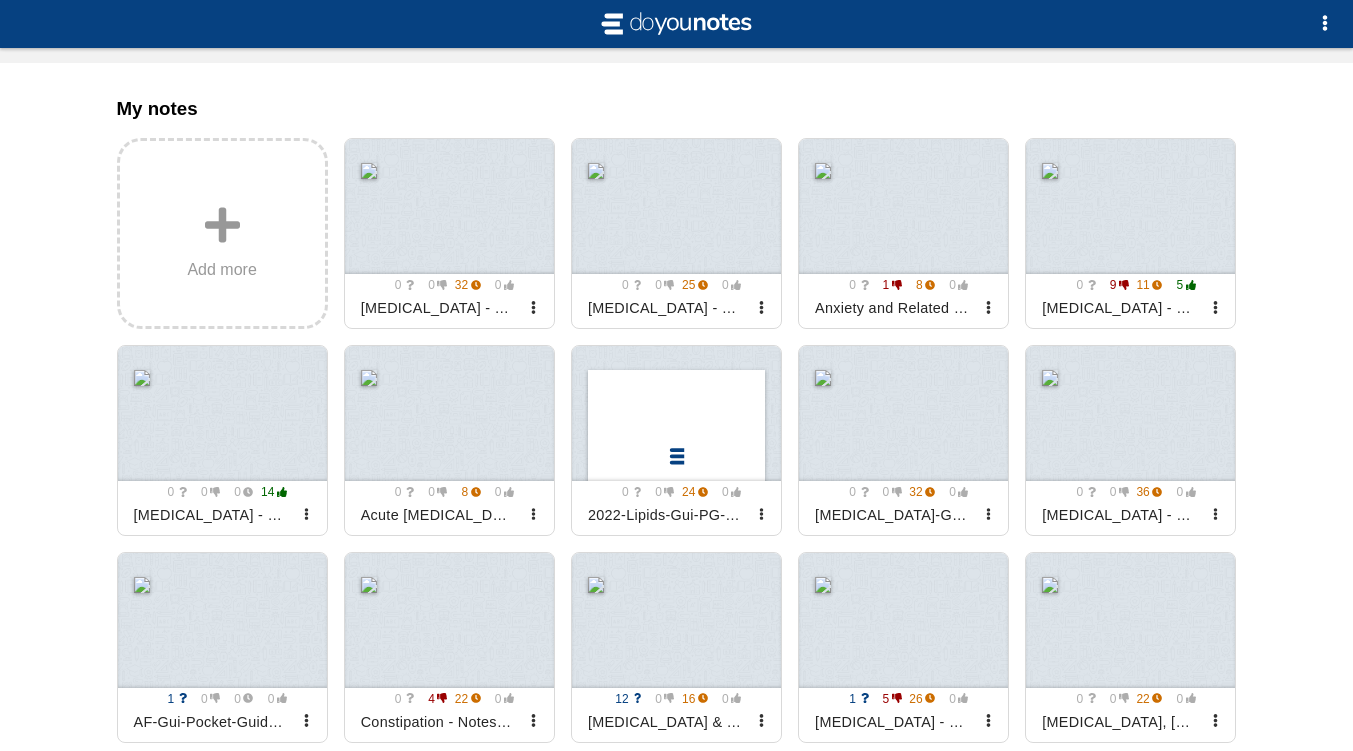 click at bounding box center [1130, 206] 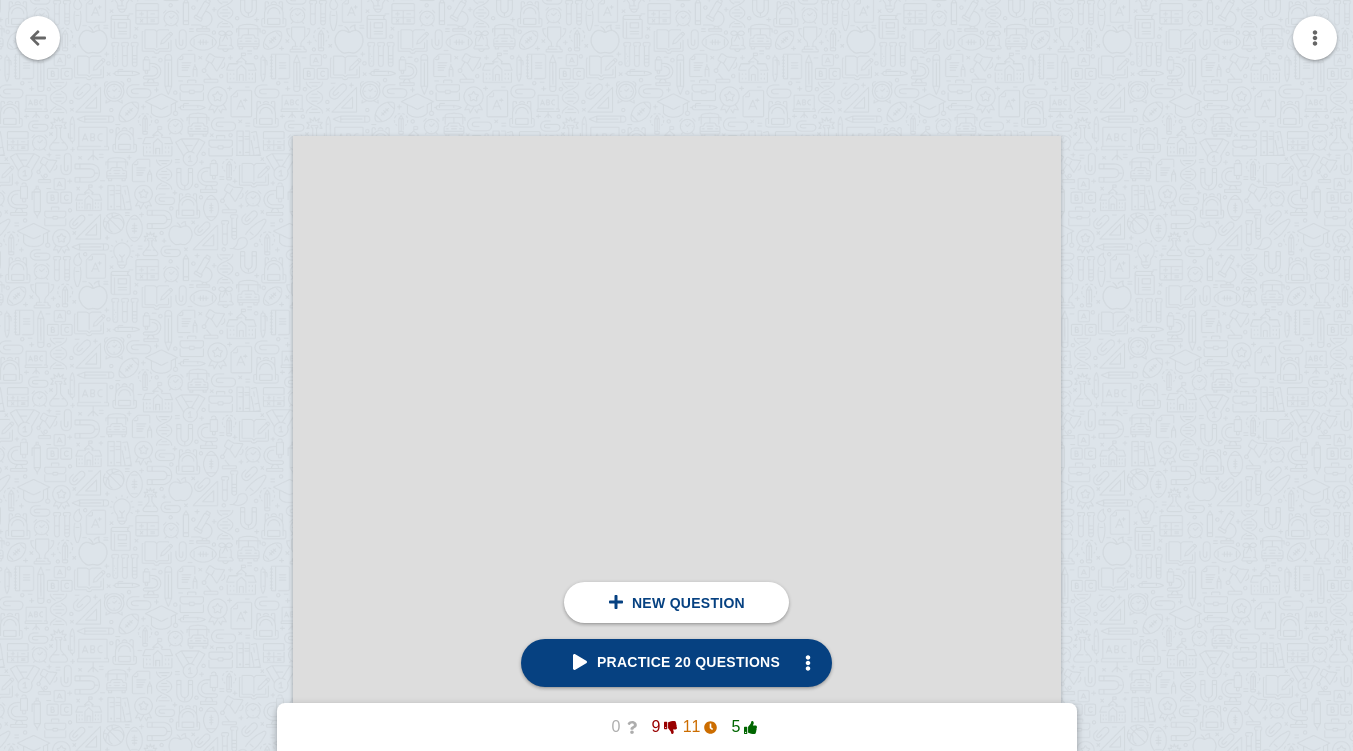 scroll, scrollTop: 0, scrollLeft: 0, axis: both 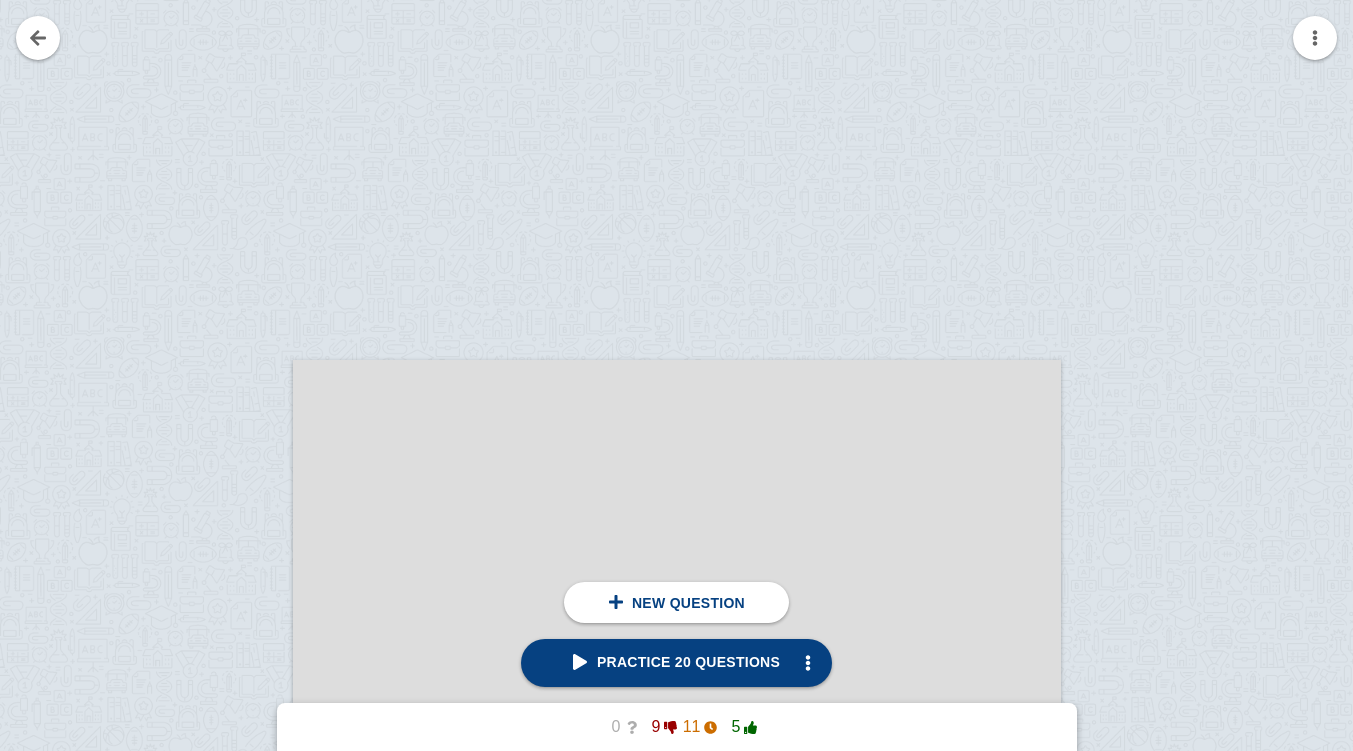 click on "Practice 20 questions" at bounding box center (676, 663) 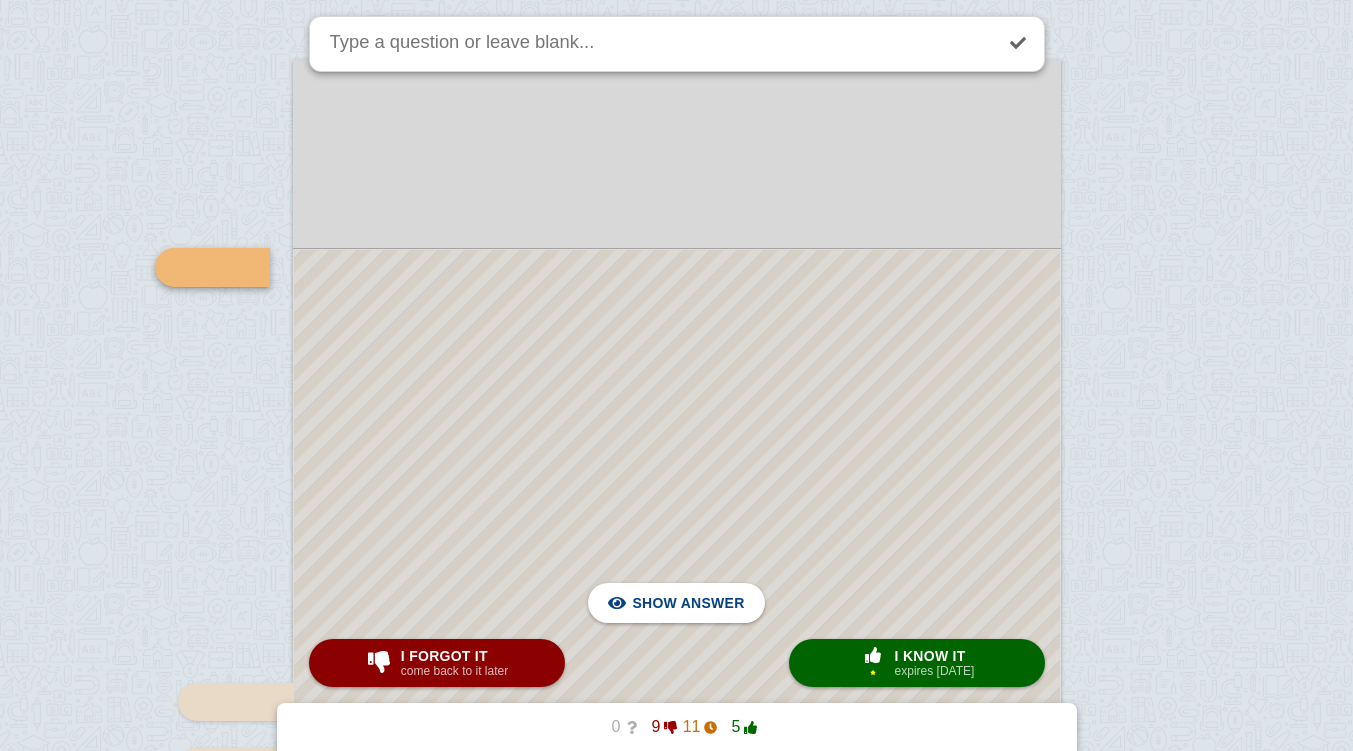 click at bounding box center (677, 658) 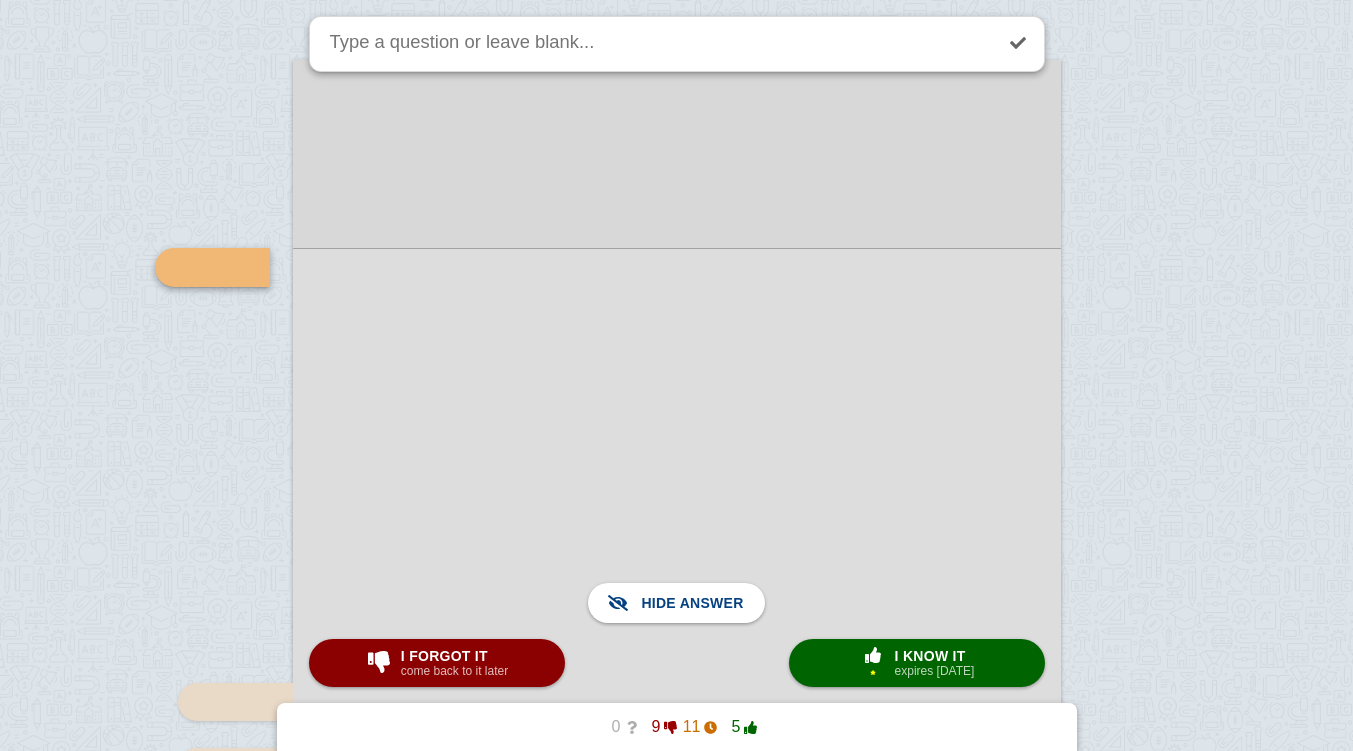 click on "× 1 I know it expires [DATE]" at bounding box center [917, 663] 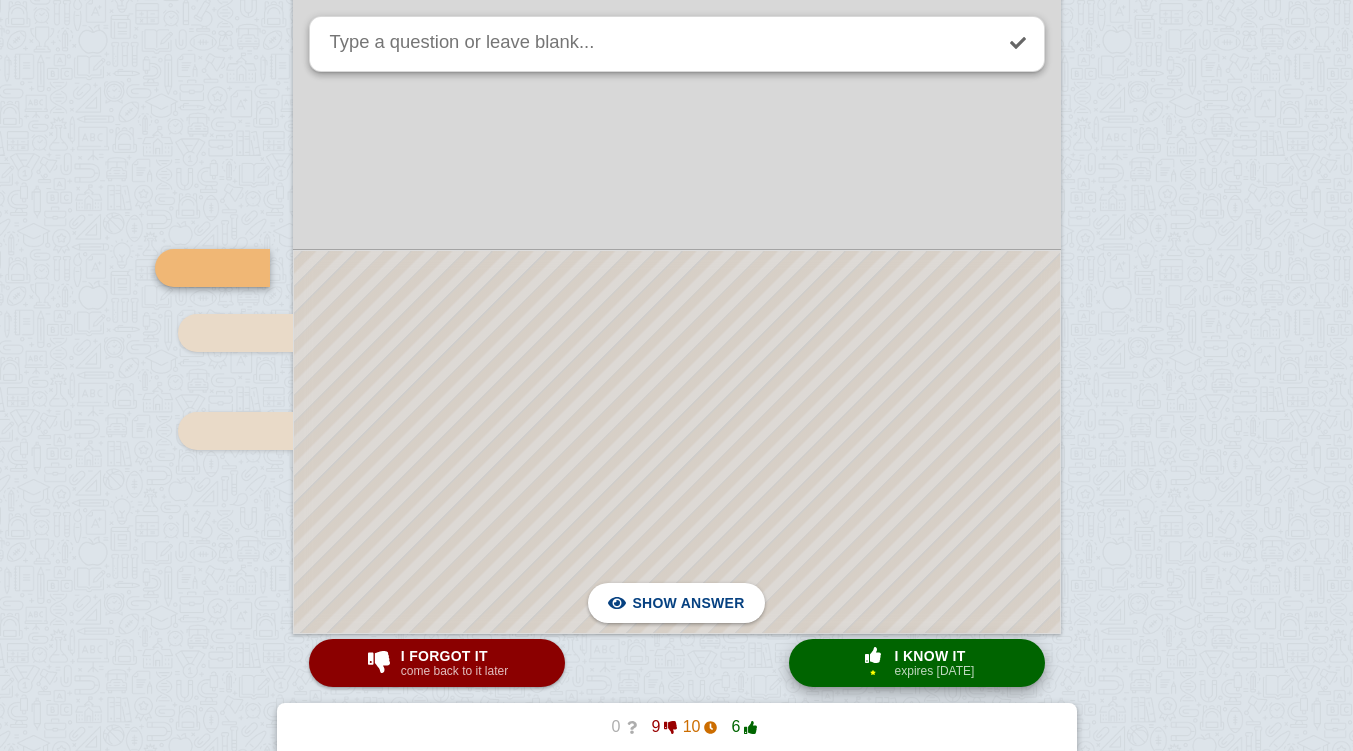 click at bounding box center (677, 442) 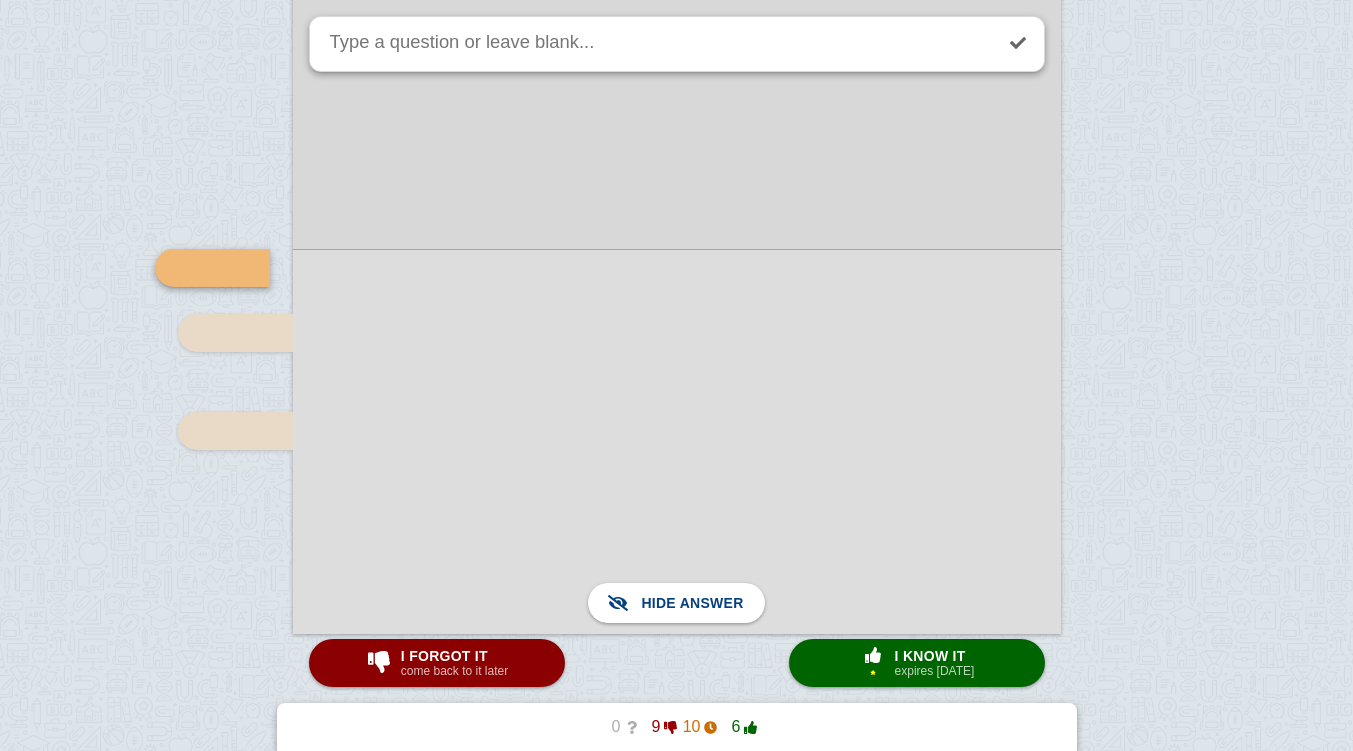 click on "I know it" at bounding box center [935, 656] 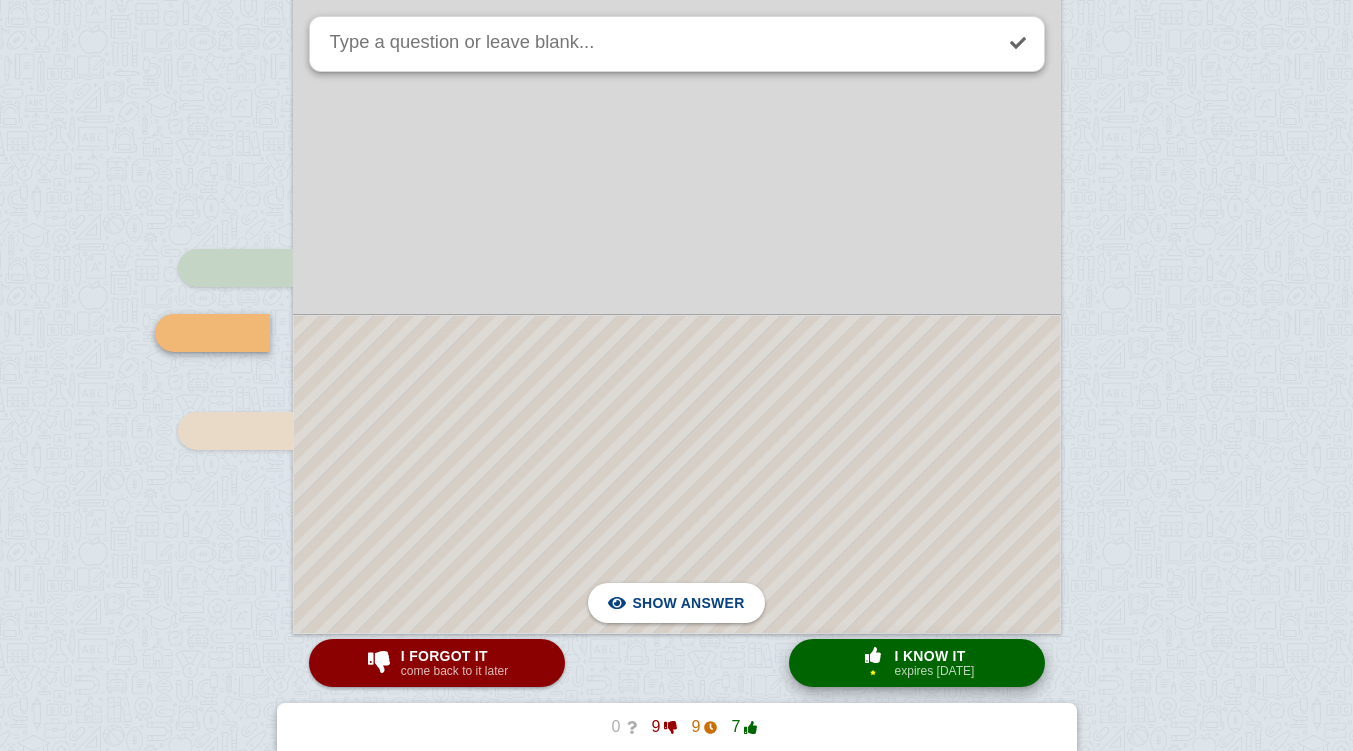 scroll, scrollTop: 7308, scrollLeft: 0, axis: vertical 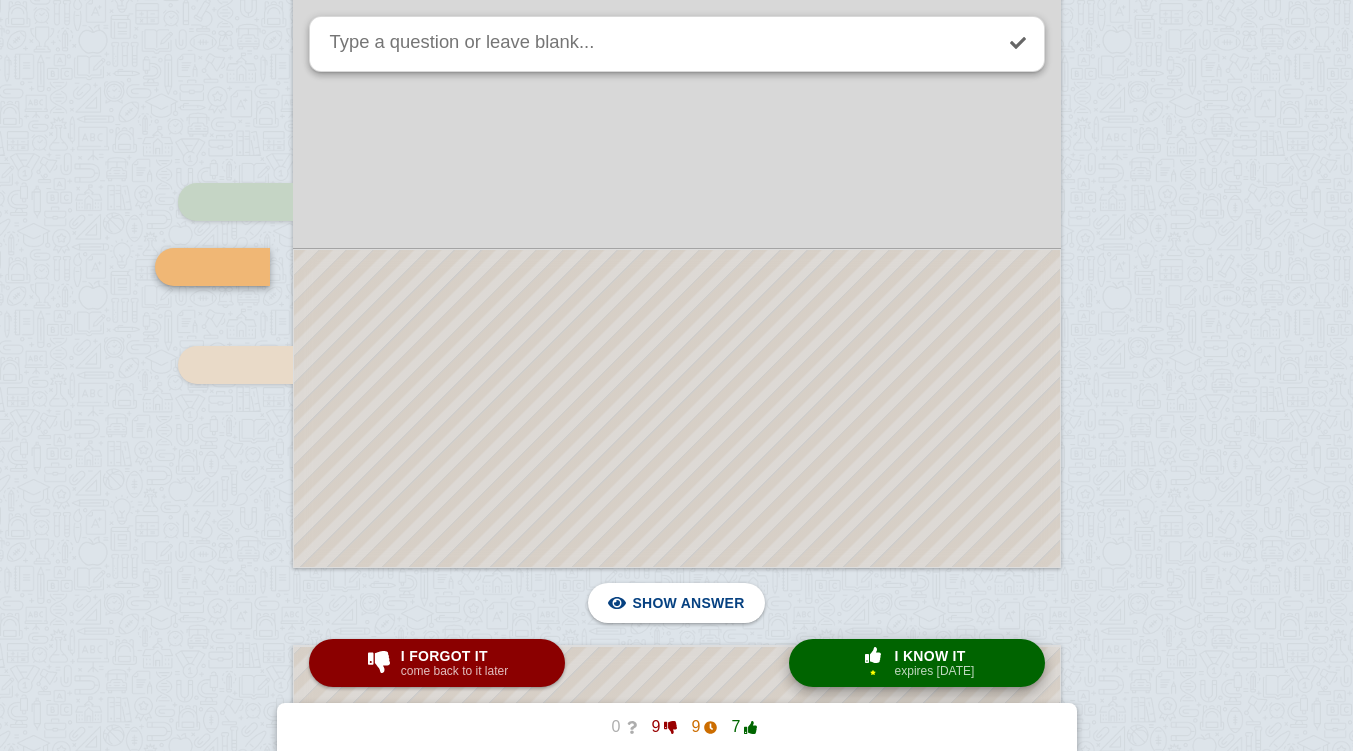 click at bounding box center [677, 408] 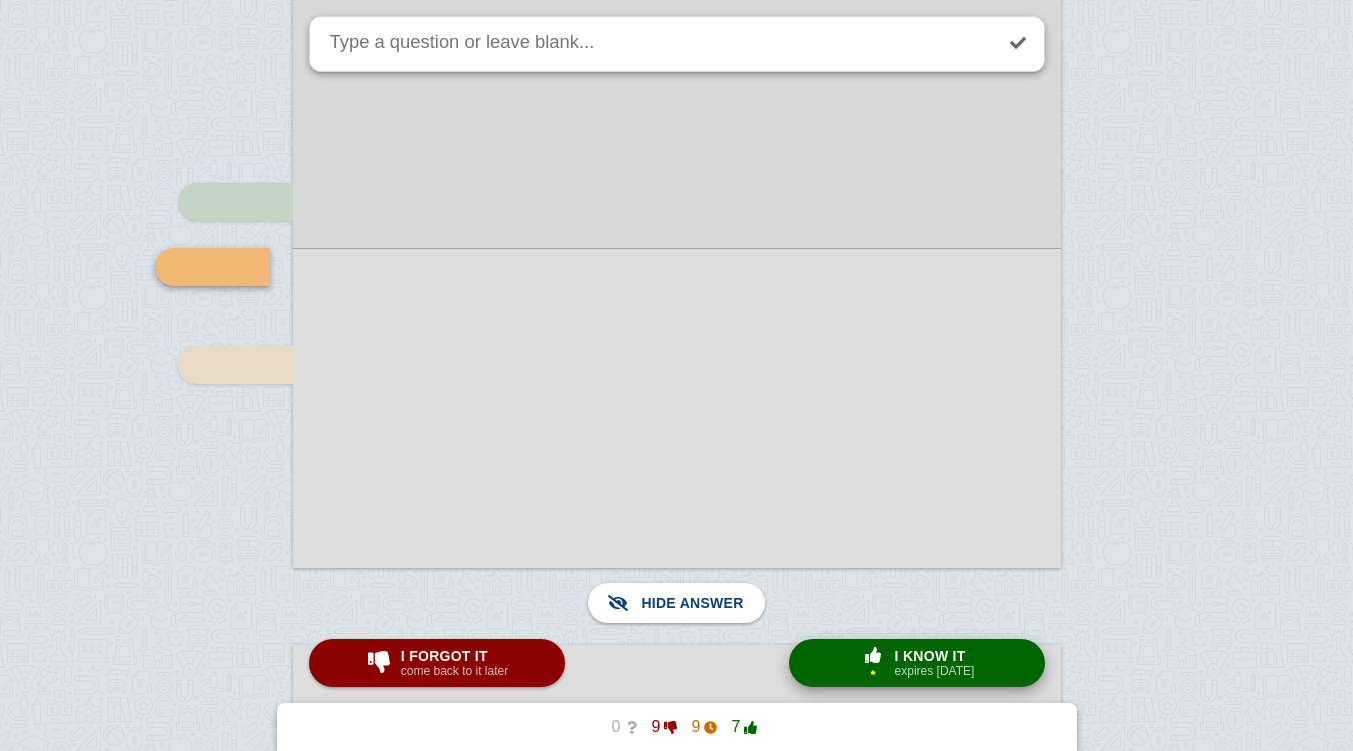 click on "I know it" at bounding box center (935, 656) 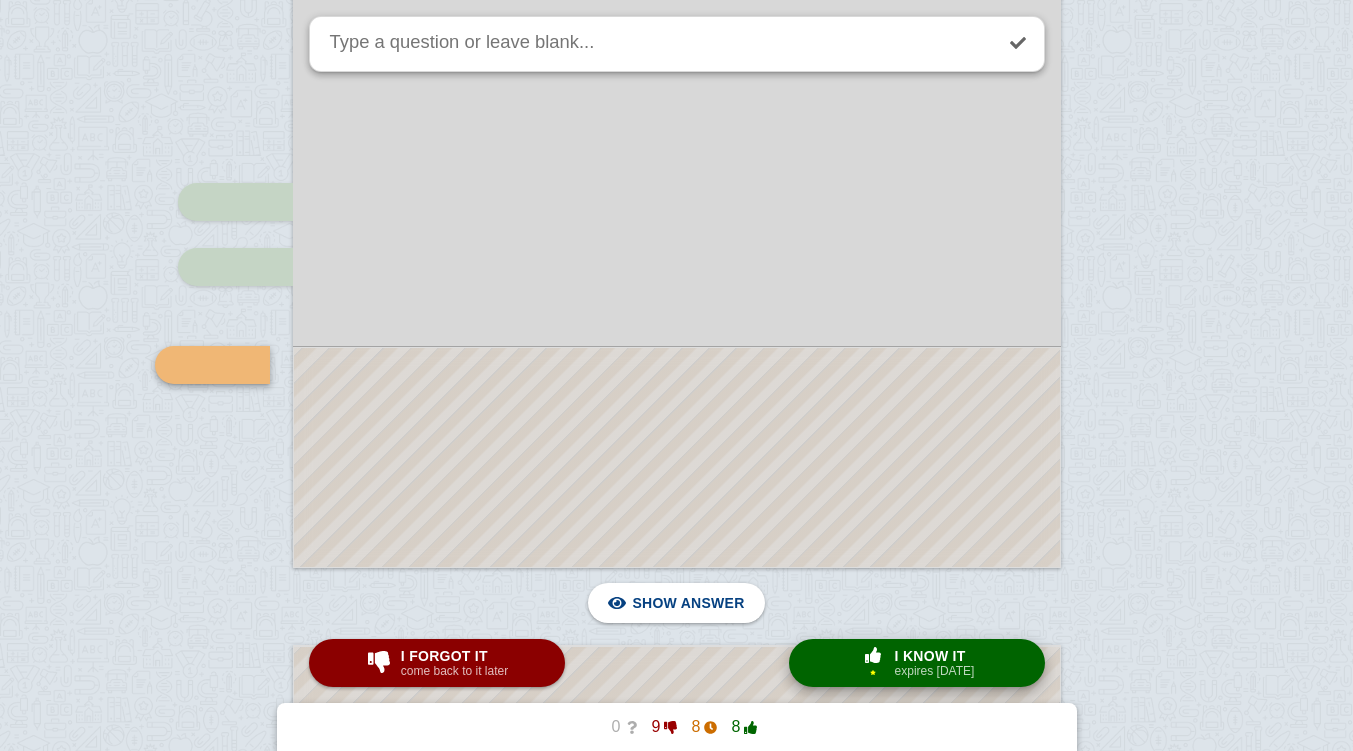 scroll, scrollTop: 7406, scrollLeft: 0, axis: vertical 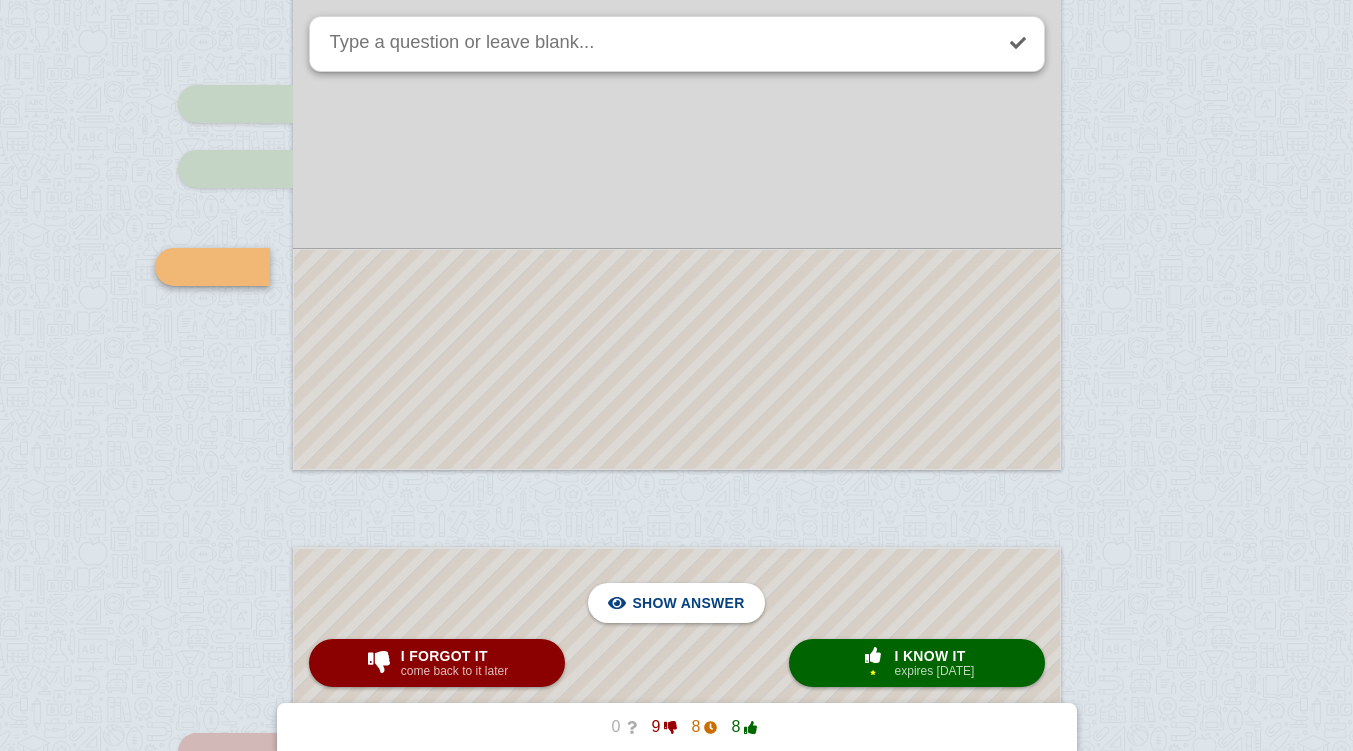click at bounding box center (677, 359) 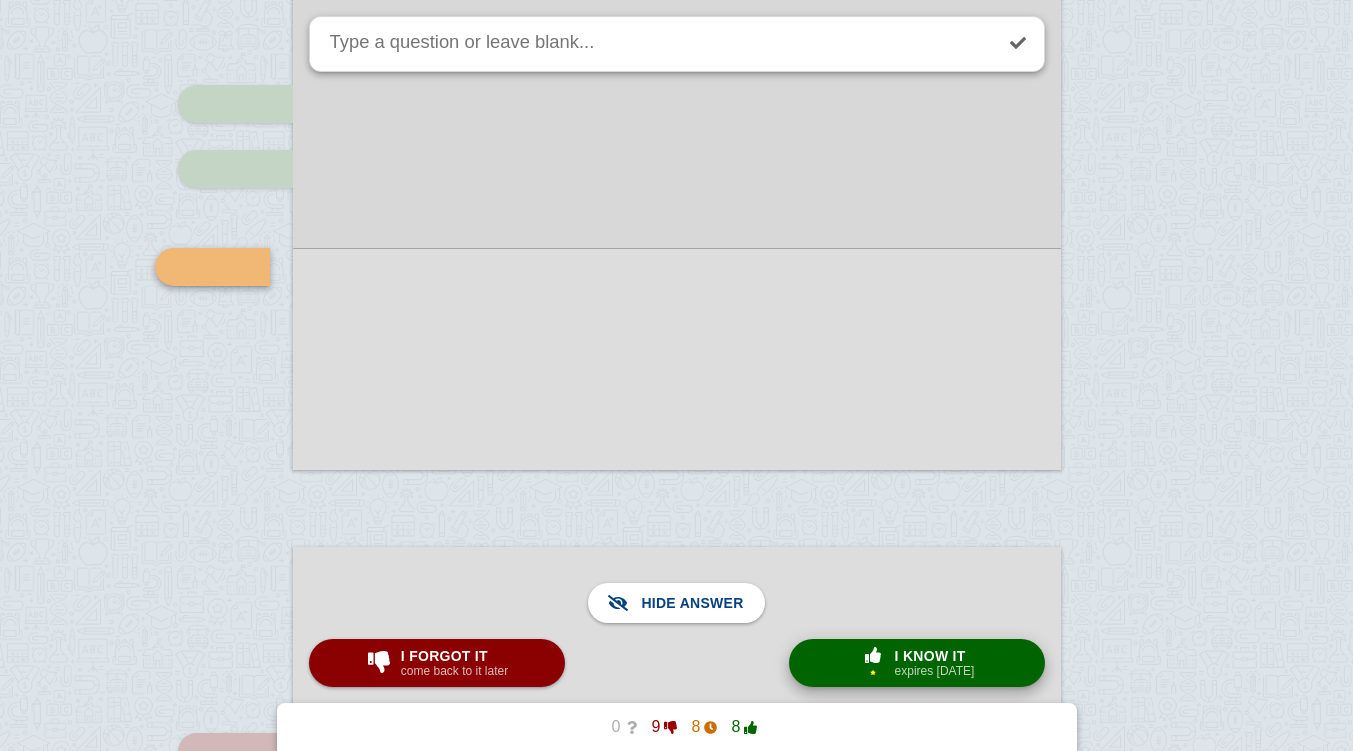 click on "× 1" at bounding box center [873, 672] 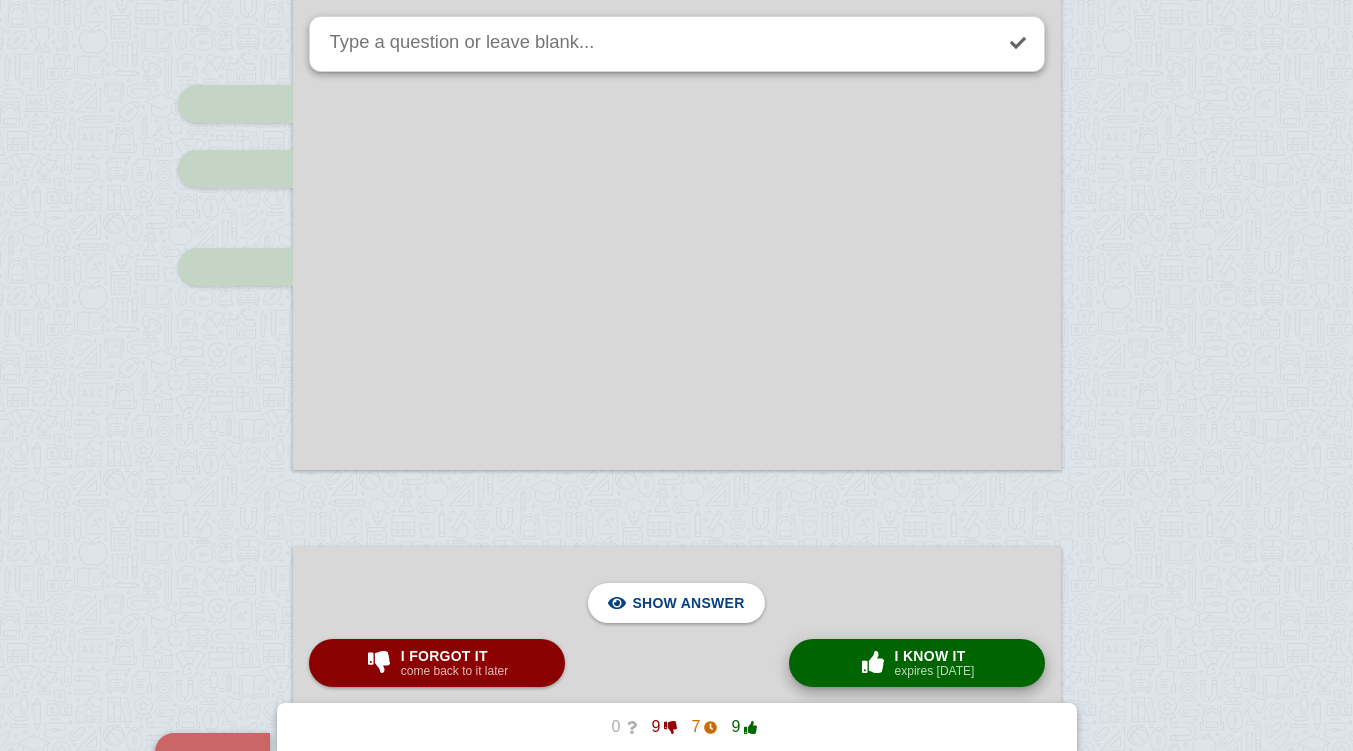 scroll, scrollTop: 7891, scrollLeft: 0, axis: vertical 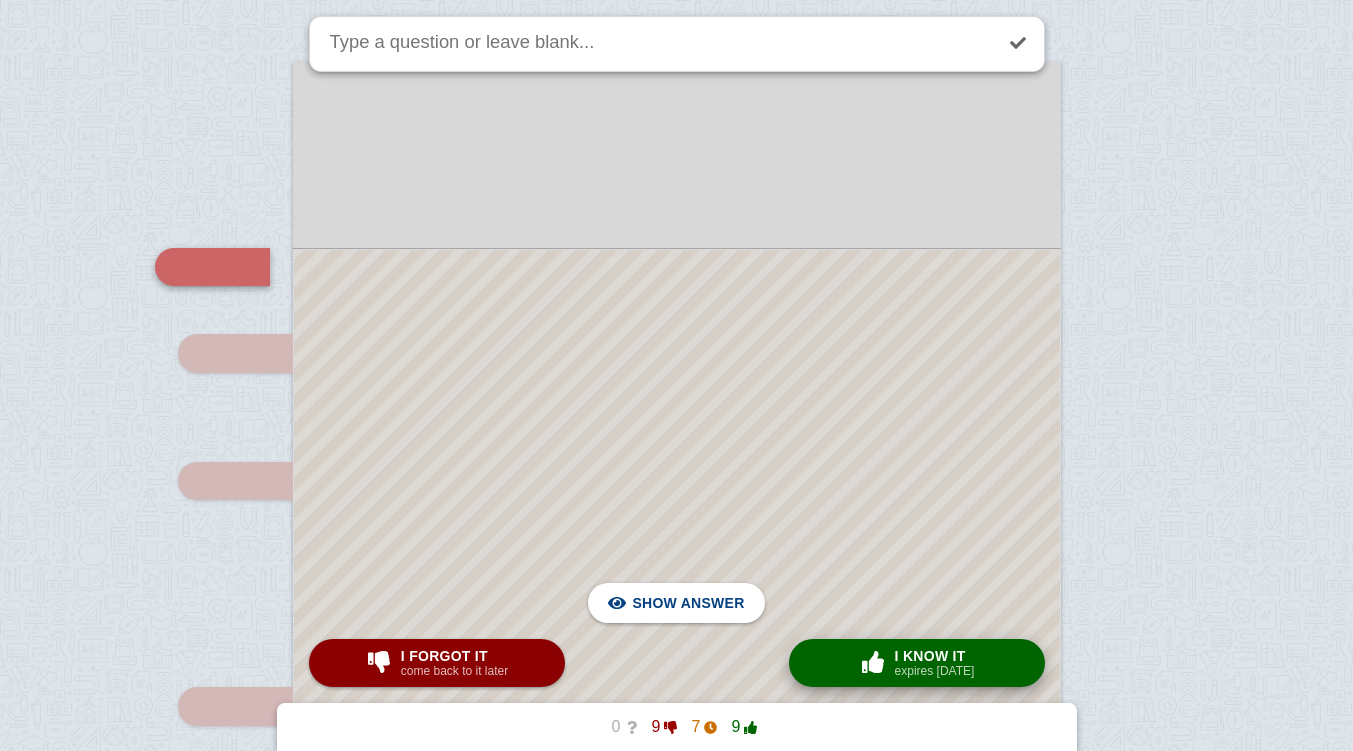 click on "× 0 I know it expires [DATE]" at bounding box center (917, 663) 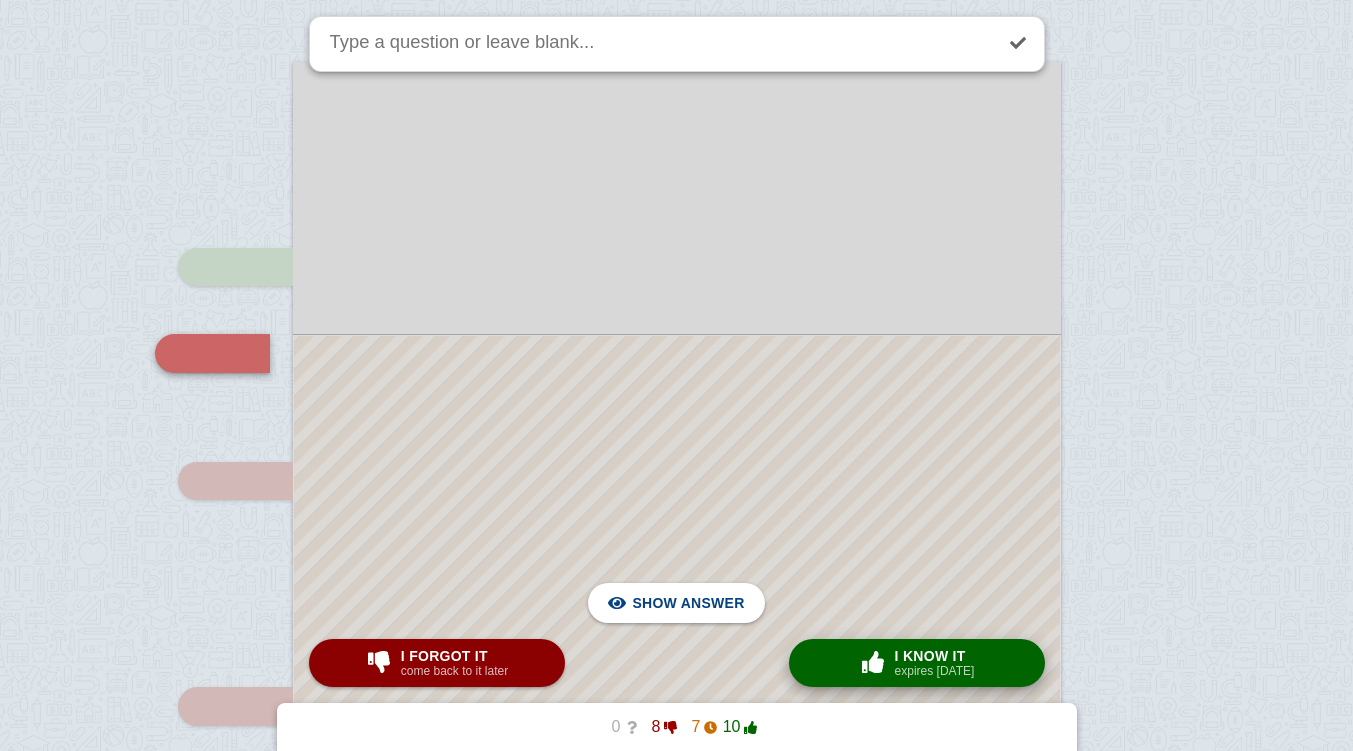 scroll, scrollTop: 7977, scrollLeft: 0, axis: vertical 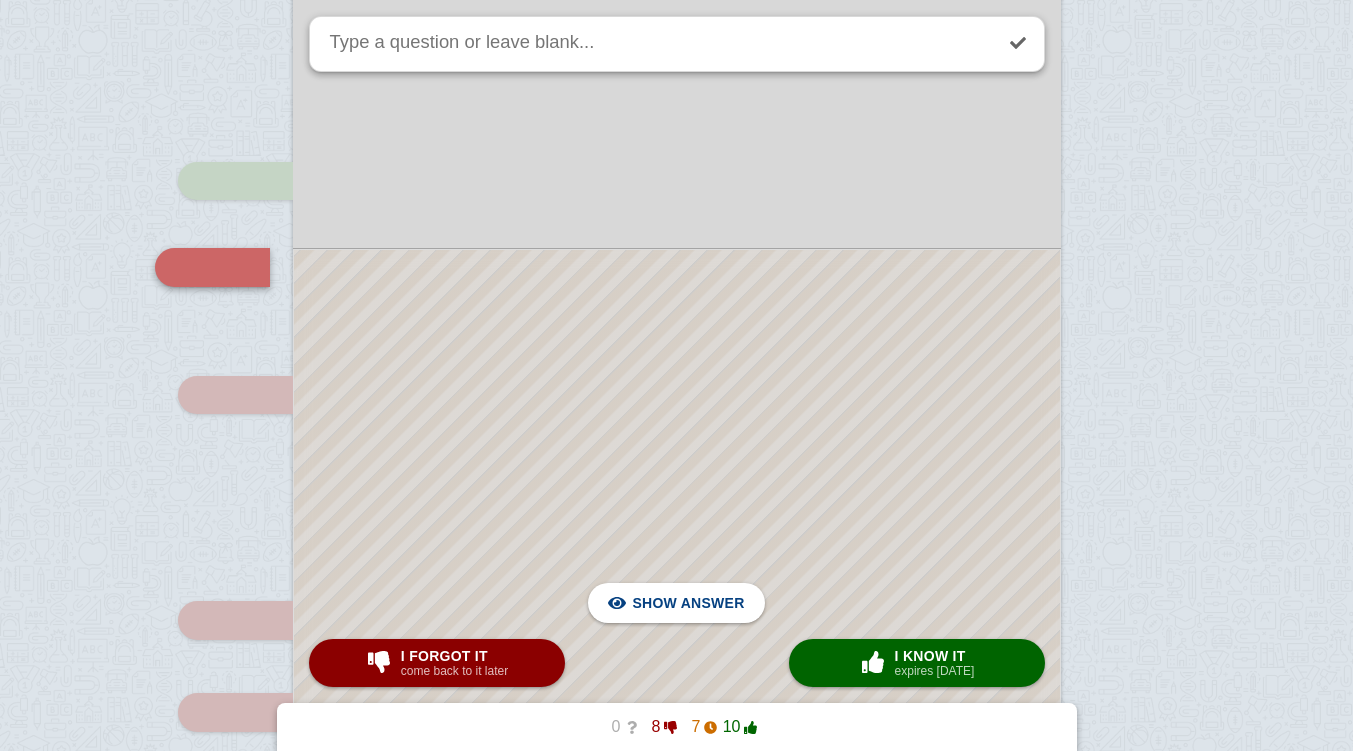 click at bounding box center [677, 616] 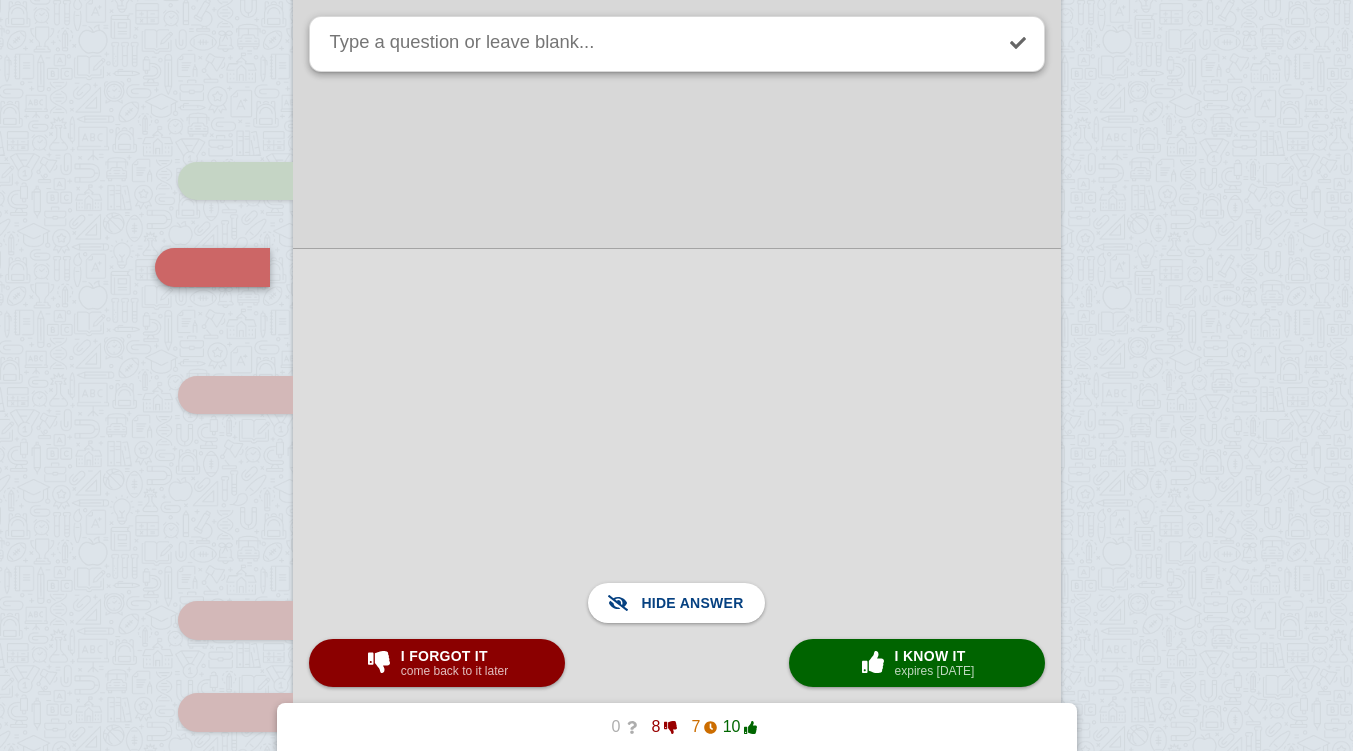 click at bounding box center (677, 616) 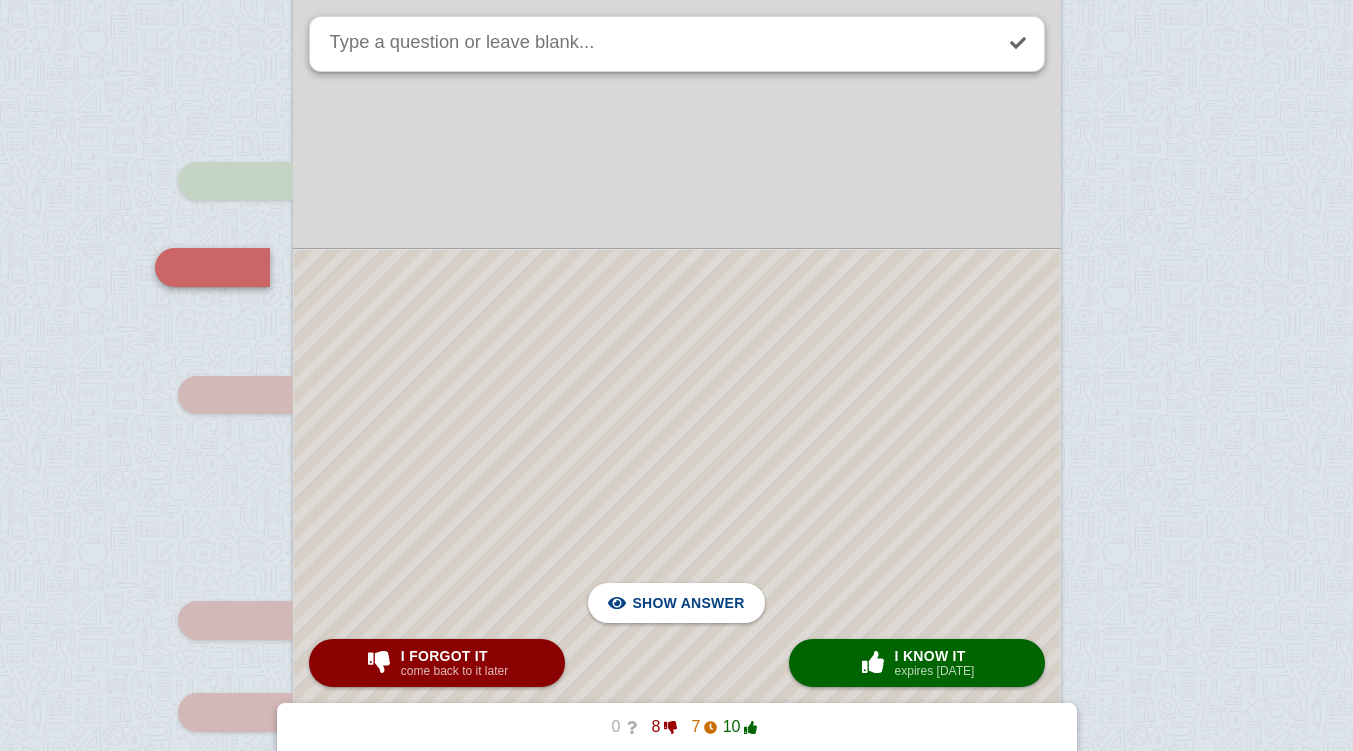 click at bounding box center (677, 616) 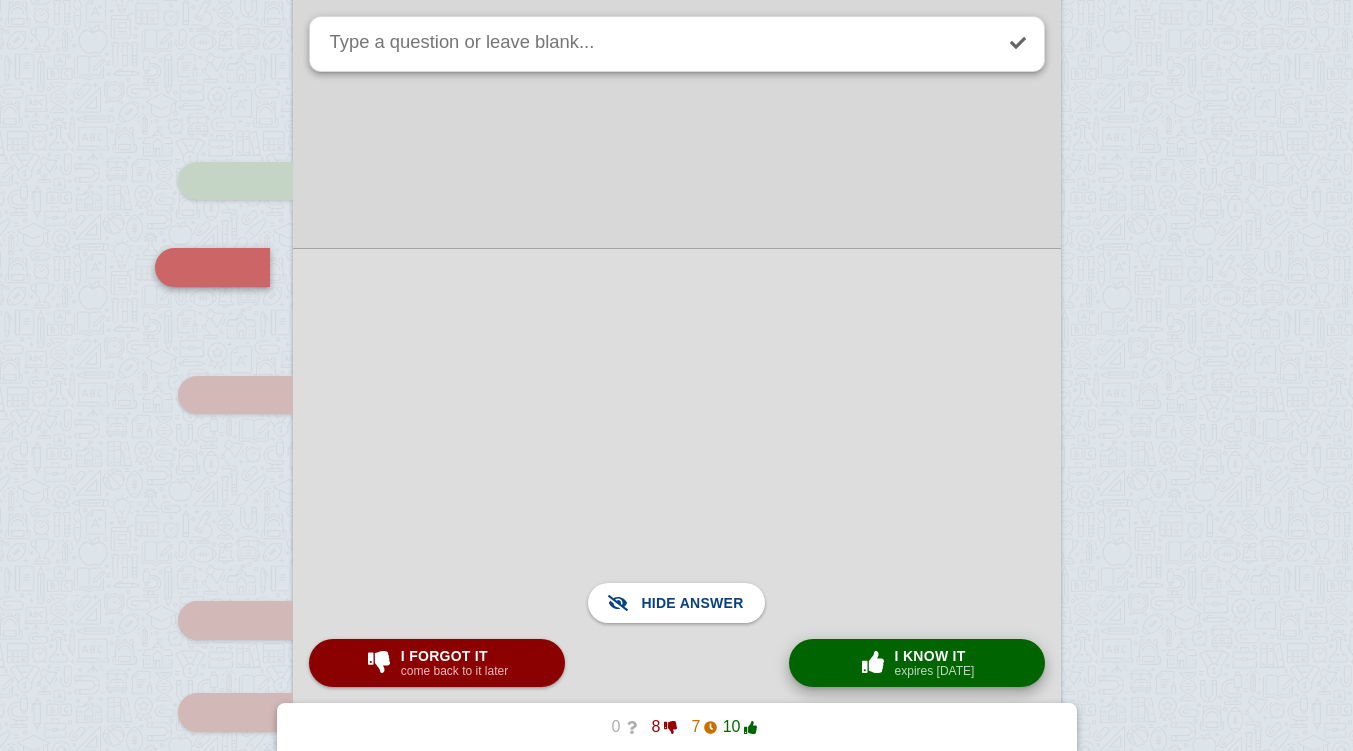 click on "× 0 I know it expires [DATE]" at bounding box center (917, 663) 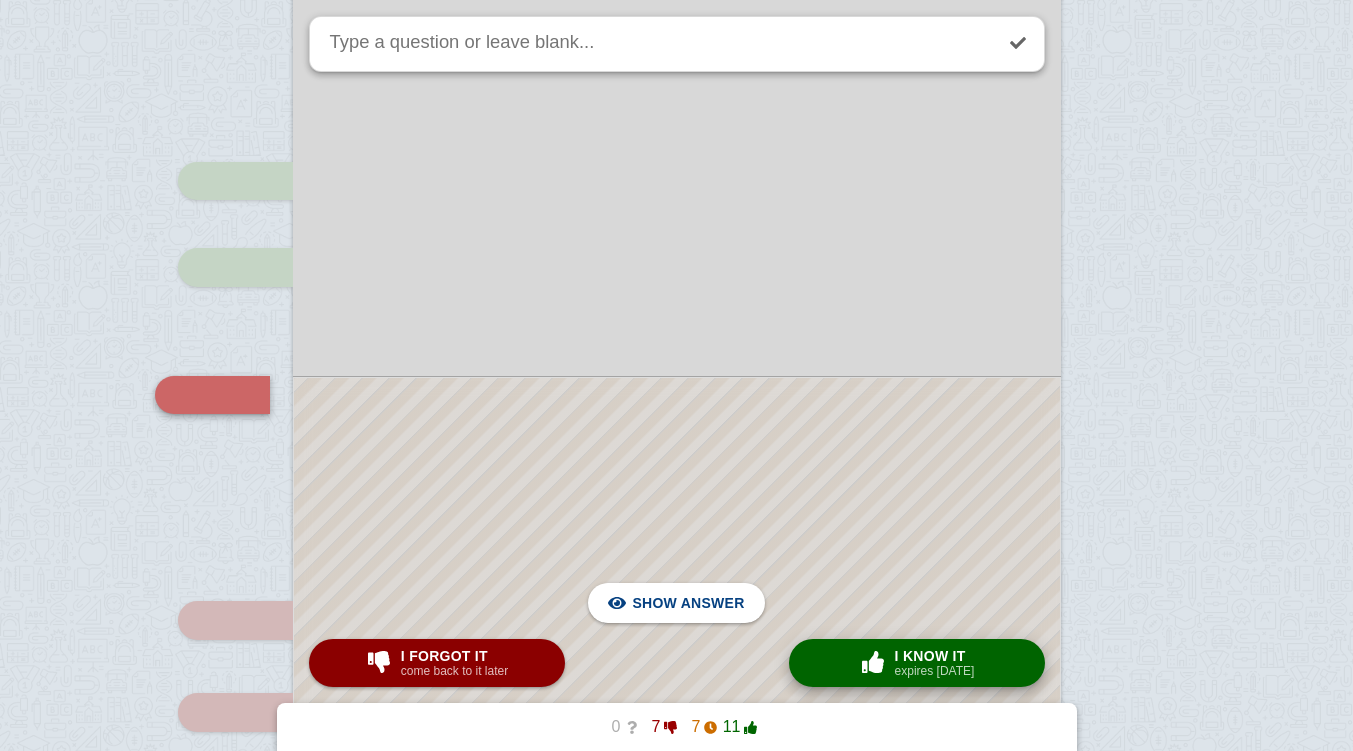 scroll, scrollTop: 8105, scrollLeft: 0, axis: vertical 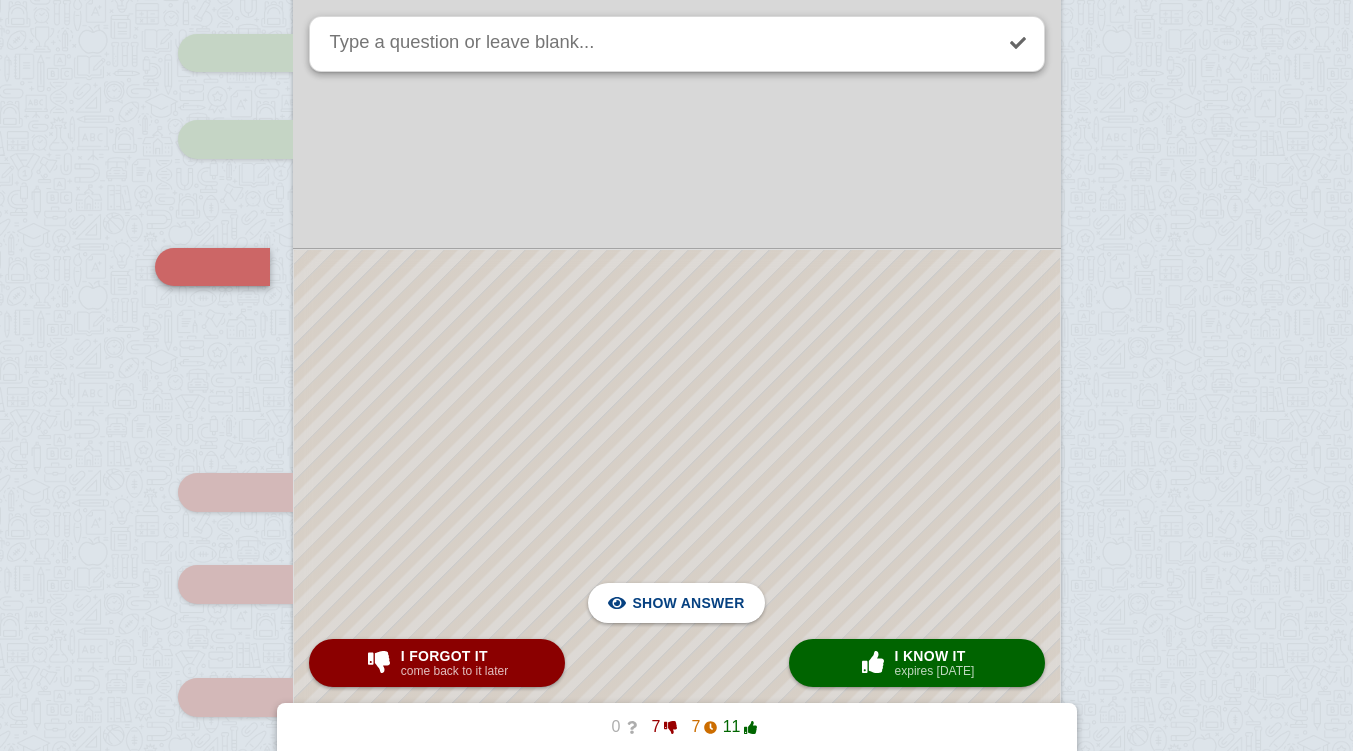 click at bounding box center [677, 552] 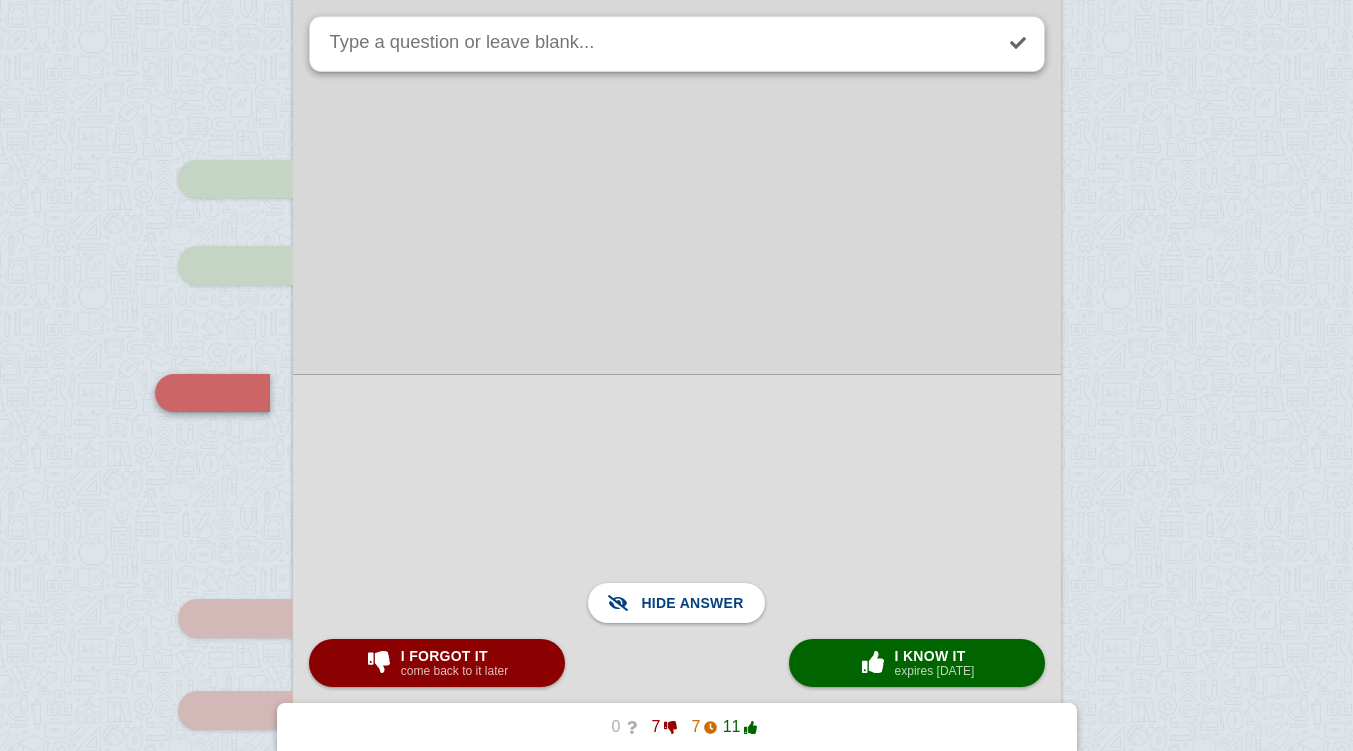scroll, scrollTop: 7978, scrollLeft: 0, axis: vertical 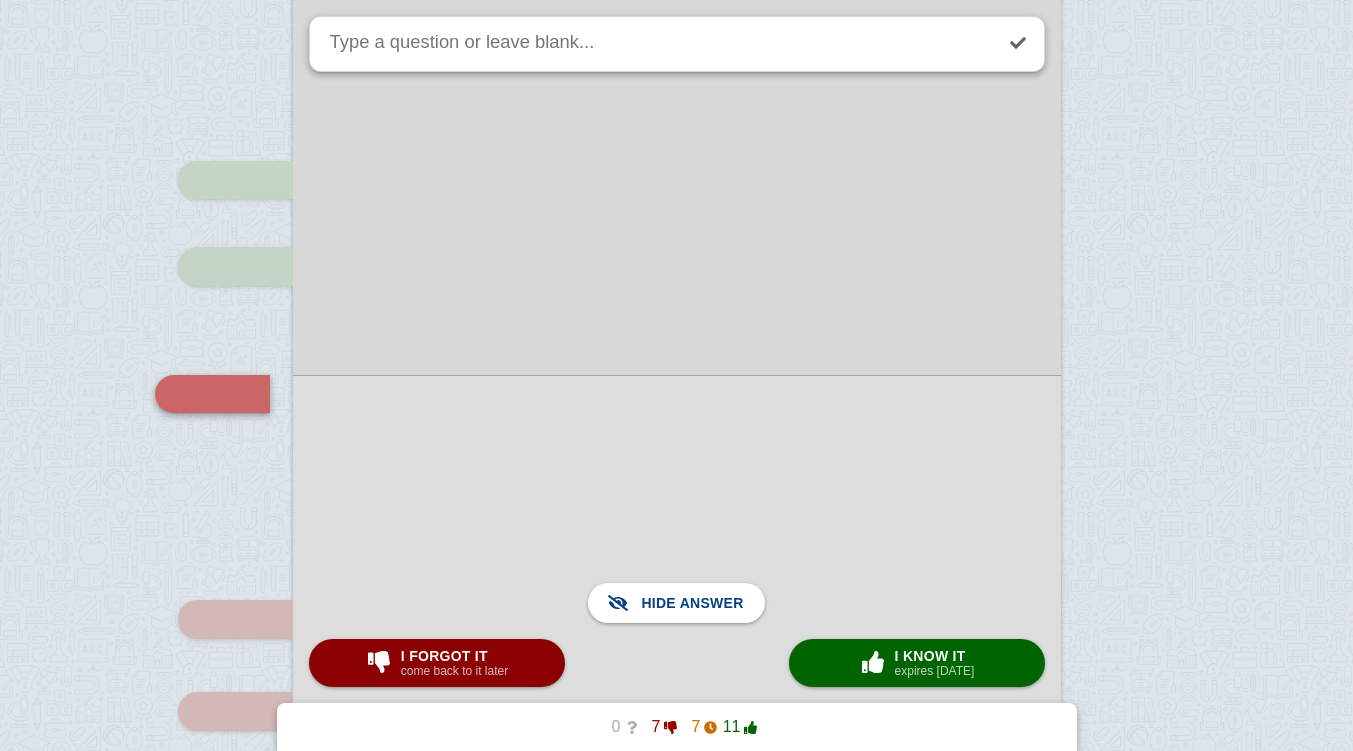 click at bounding box center (677, 479) 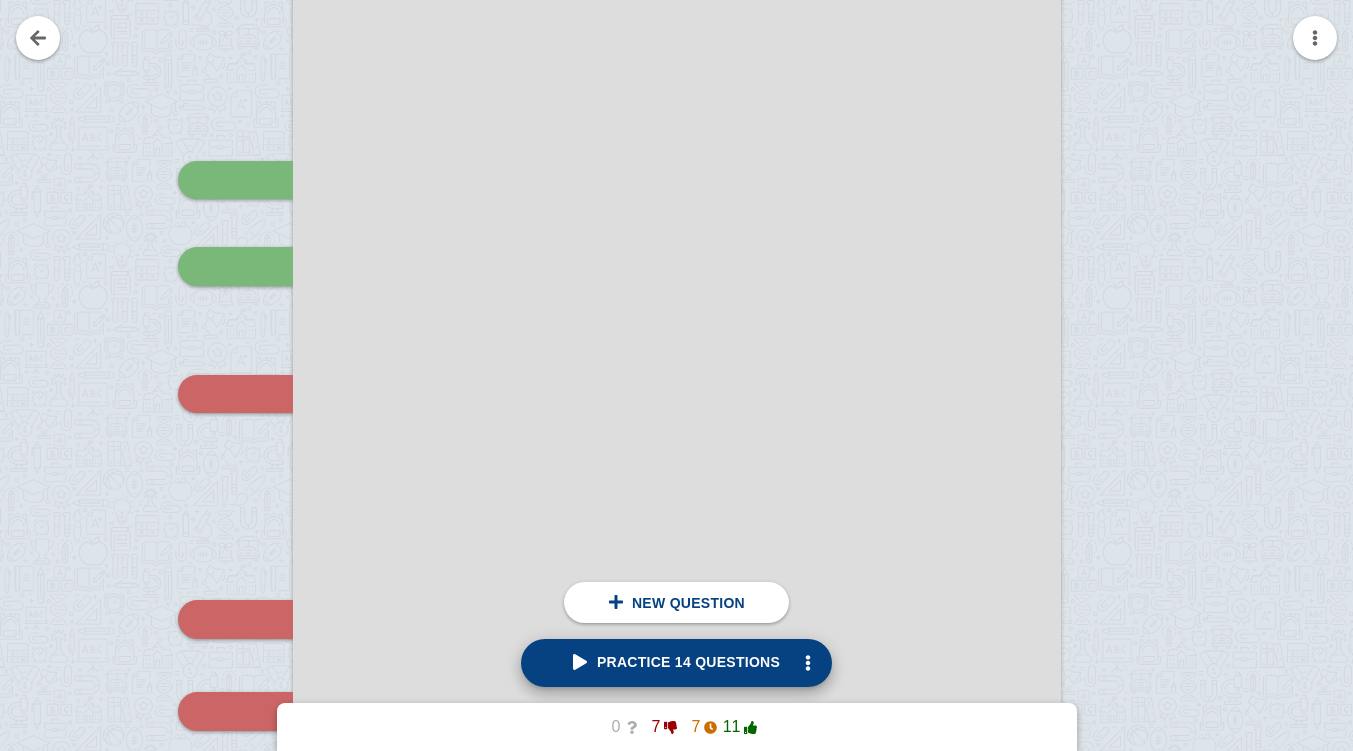 click on "Practice 14 questions" at bounding box center [676, 662] 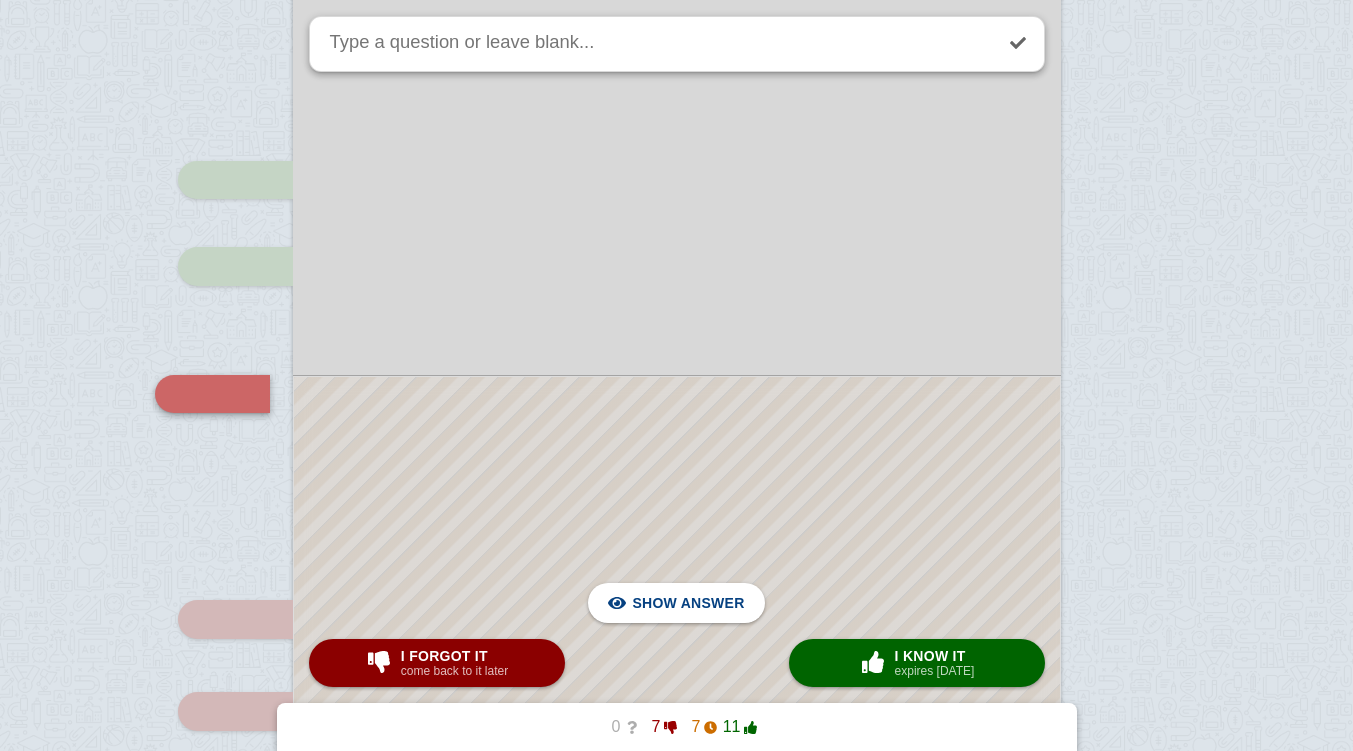 scroll, scrollTop: 8105, scrollLeft: 0, axis: vertical 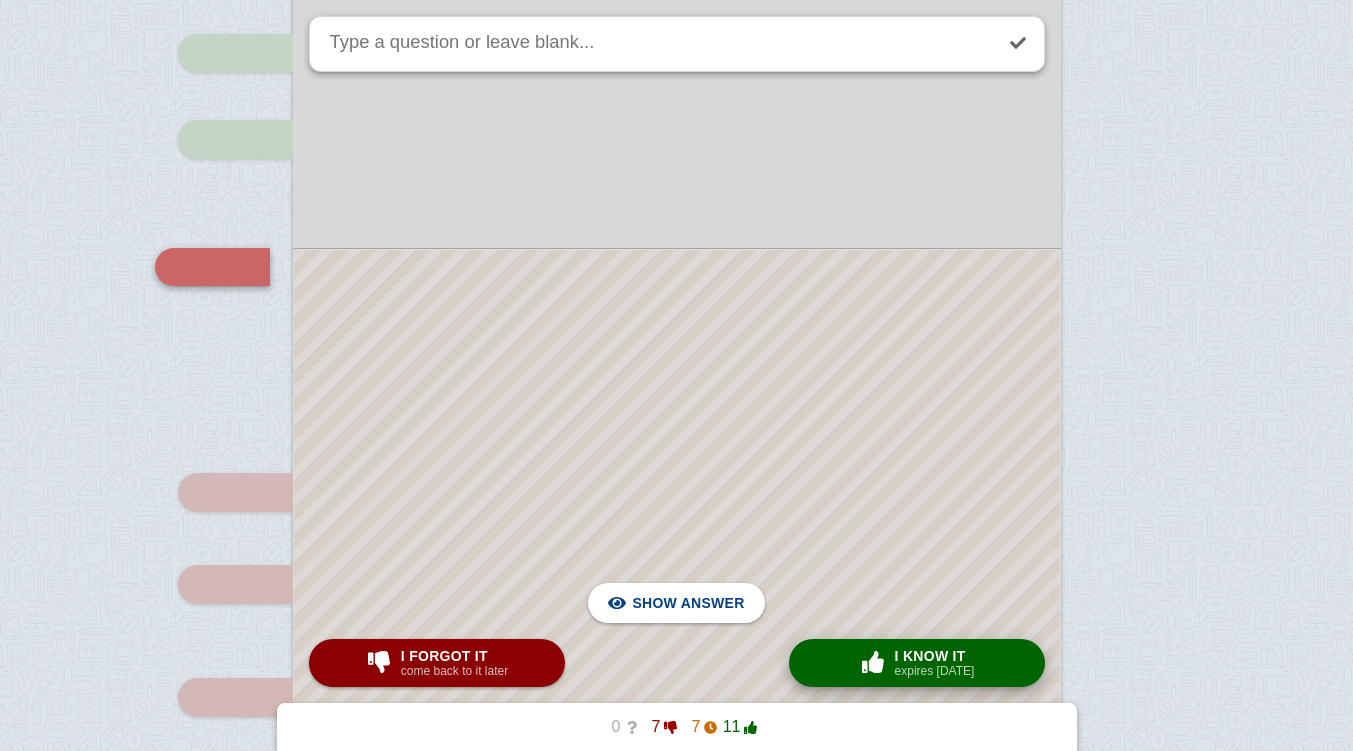 click on "× 0 I know it expires [DATE]" at bounding box center (917, 663) 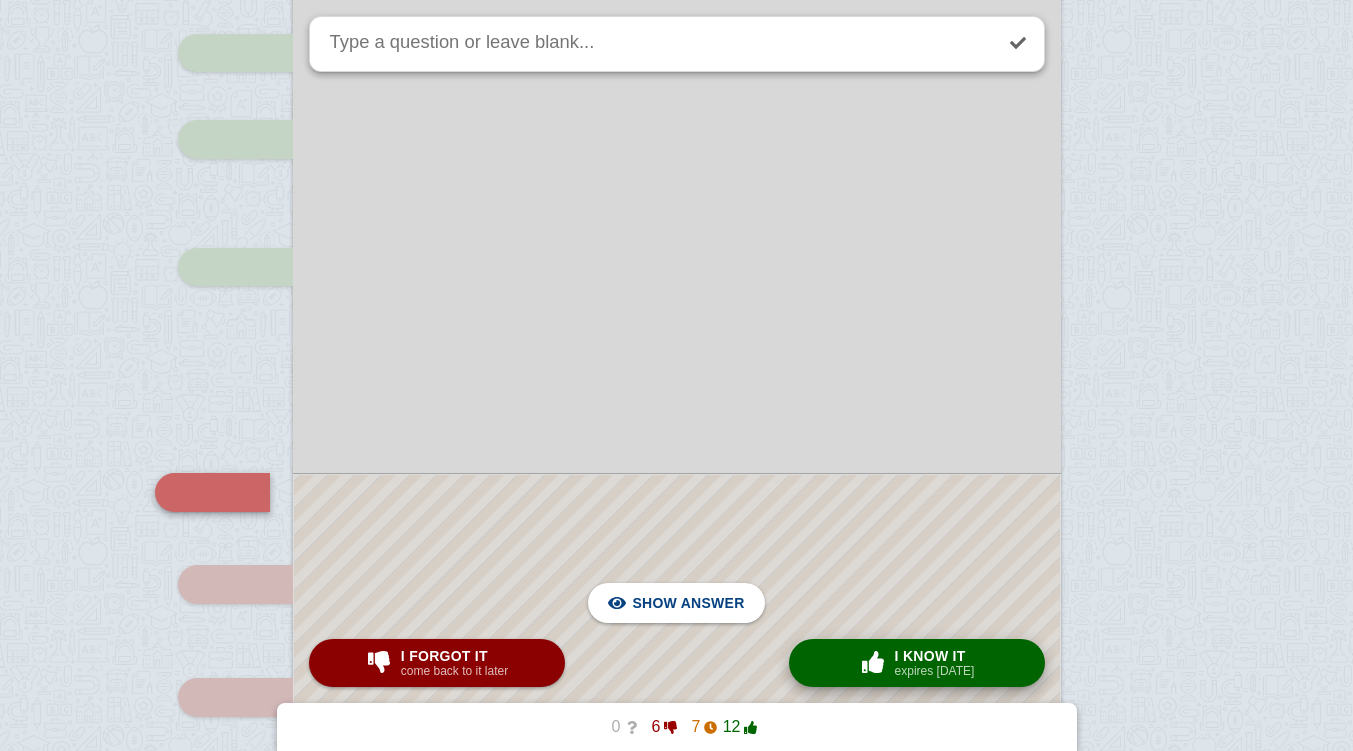 scroll, scrollTop: 8330, scrollLeft: 0, axis: vertical 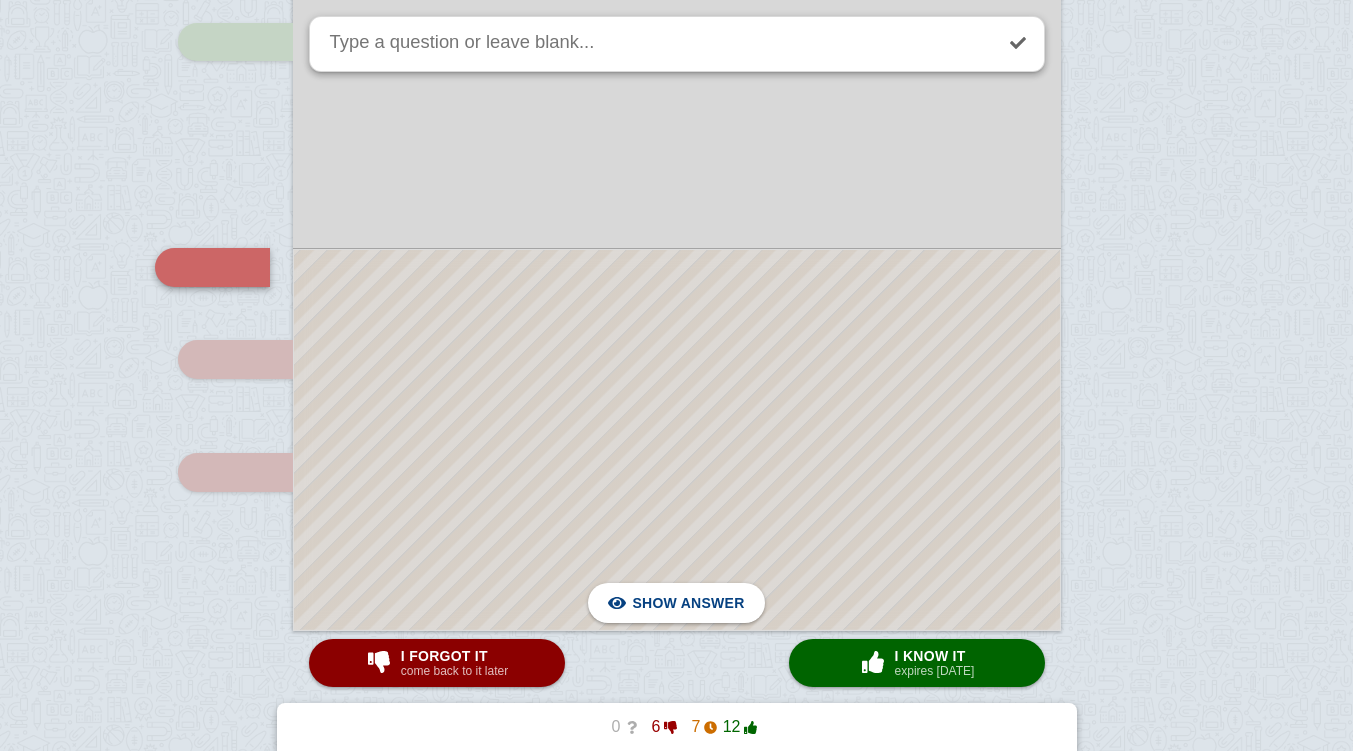 click at bounding box center [677, 440] 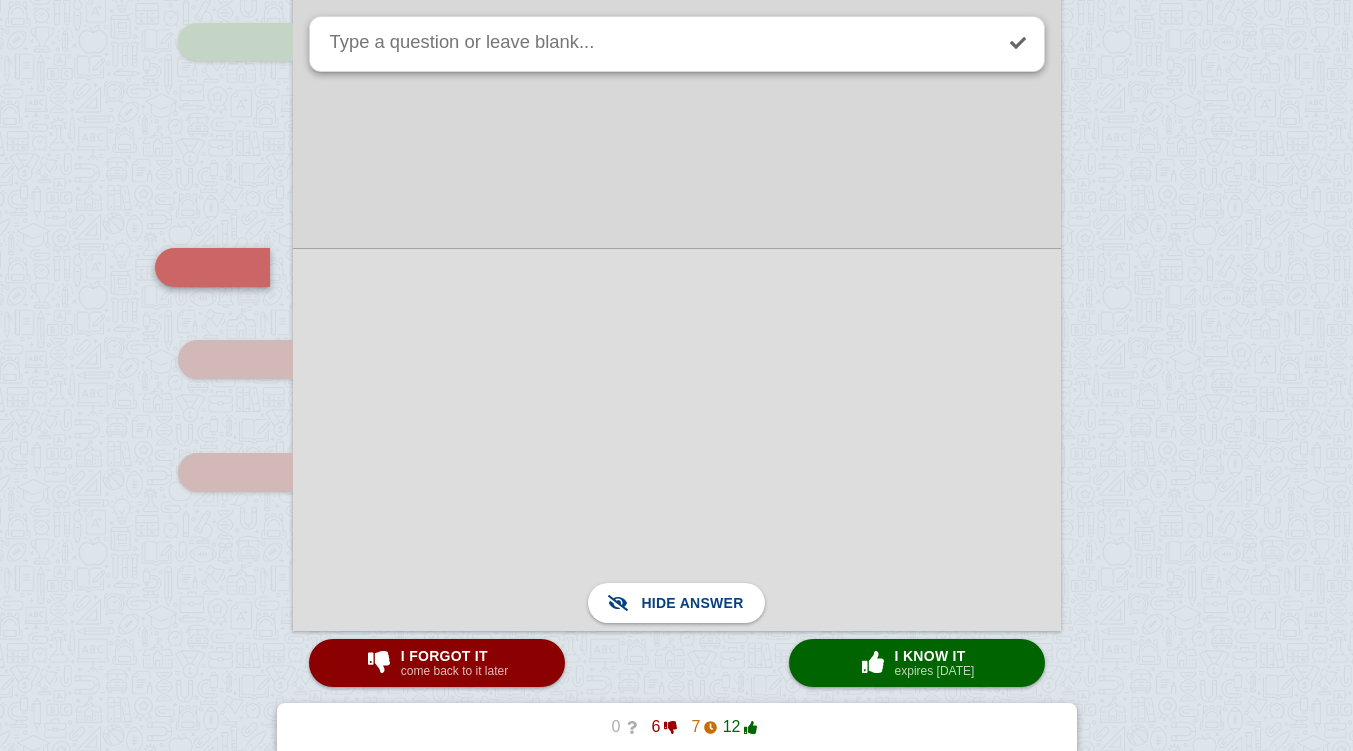 click at bounding box center [677, 439] 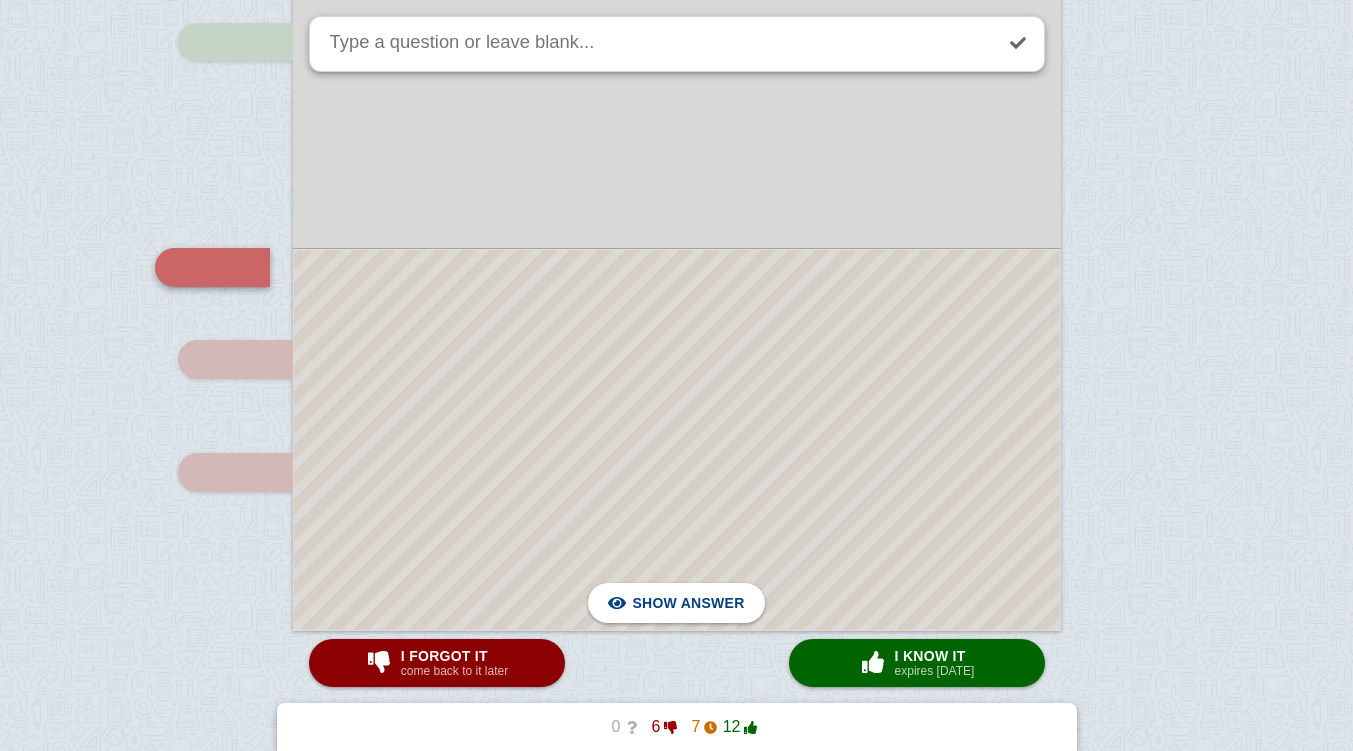 click at bounding box center [677, 440] 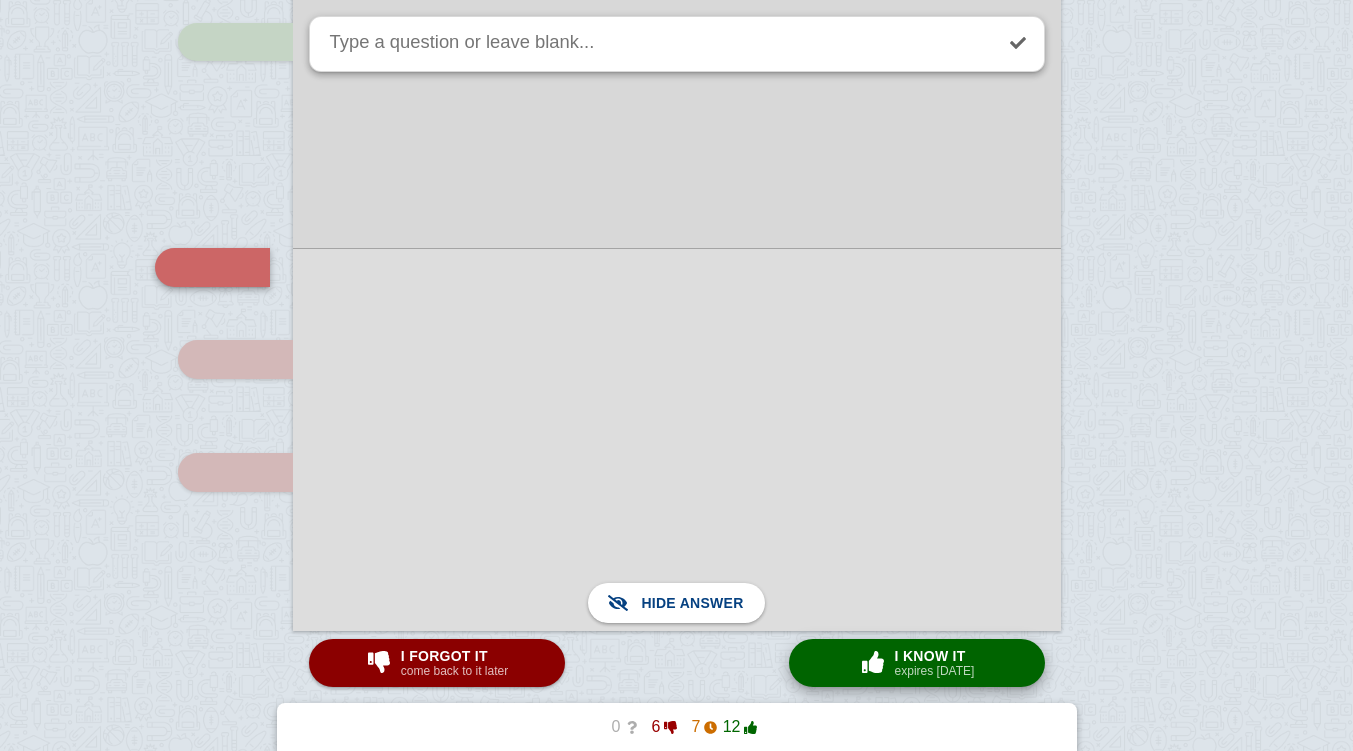 click at bounding box center (873, 662) 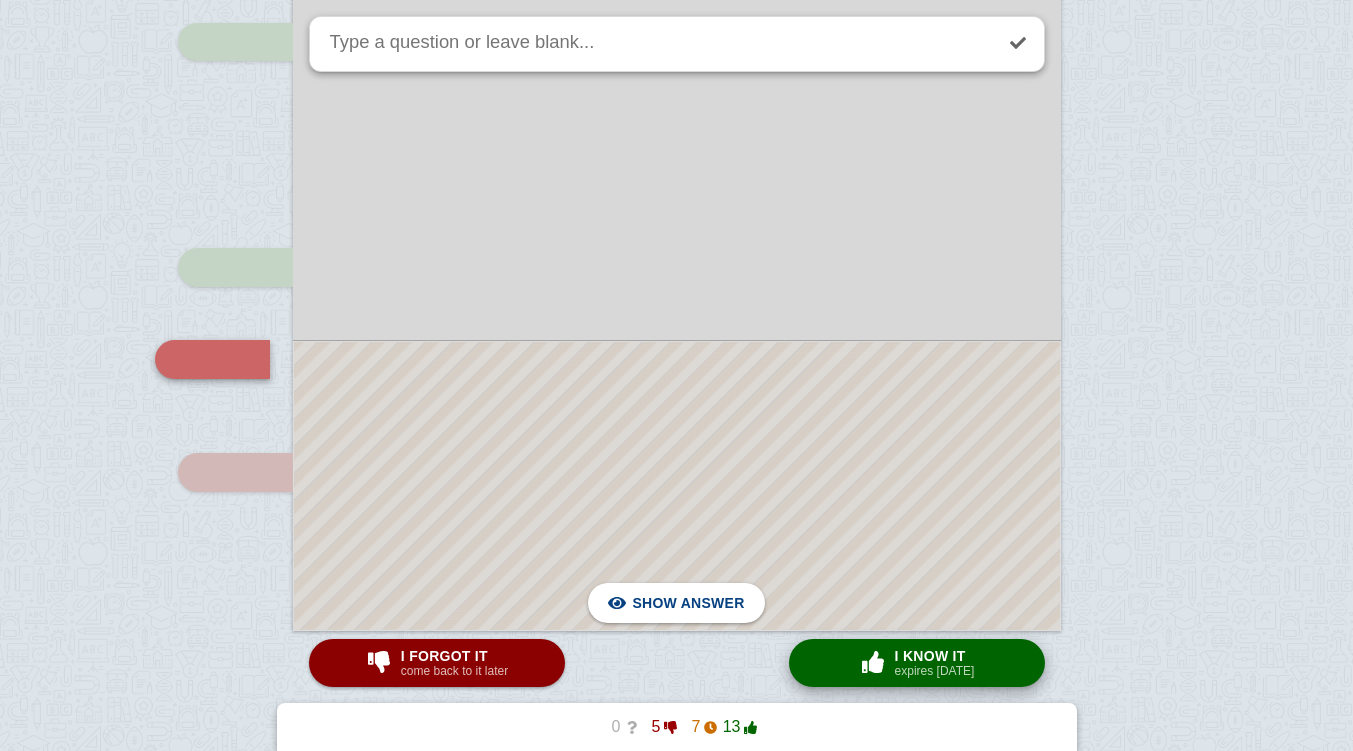 scroll, scrollTop: 8422, scrollLeft: 0, axis: vertical 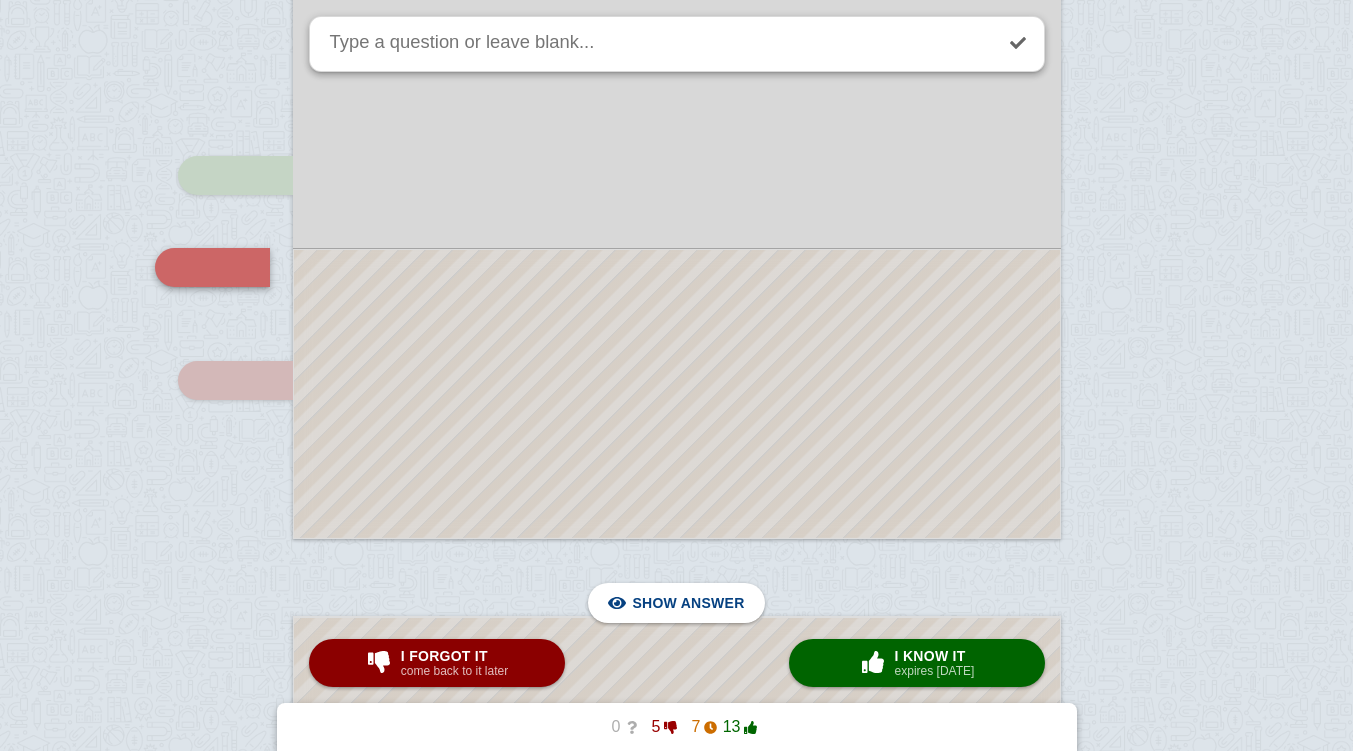 click at bounding box center [677, 394] 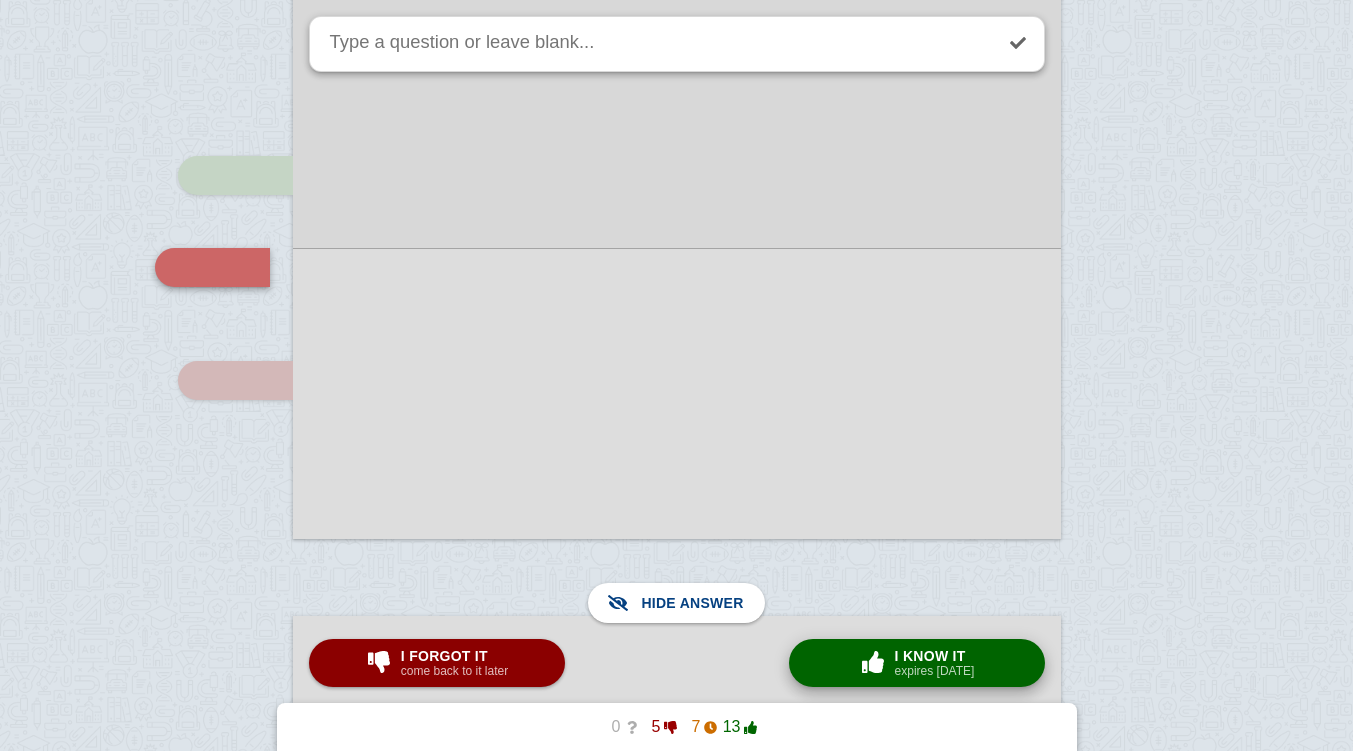 click on "expires [DATE]" at bounding box center [935, 671] 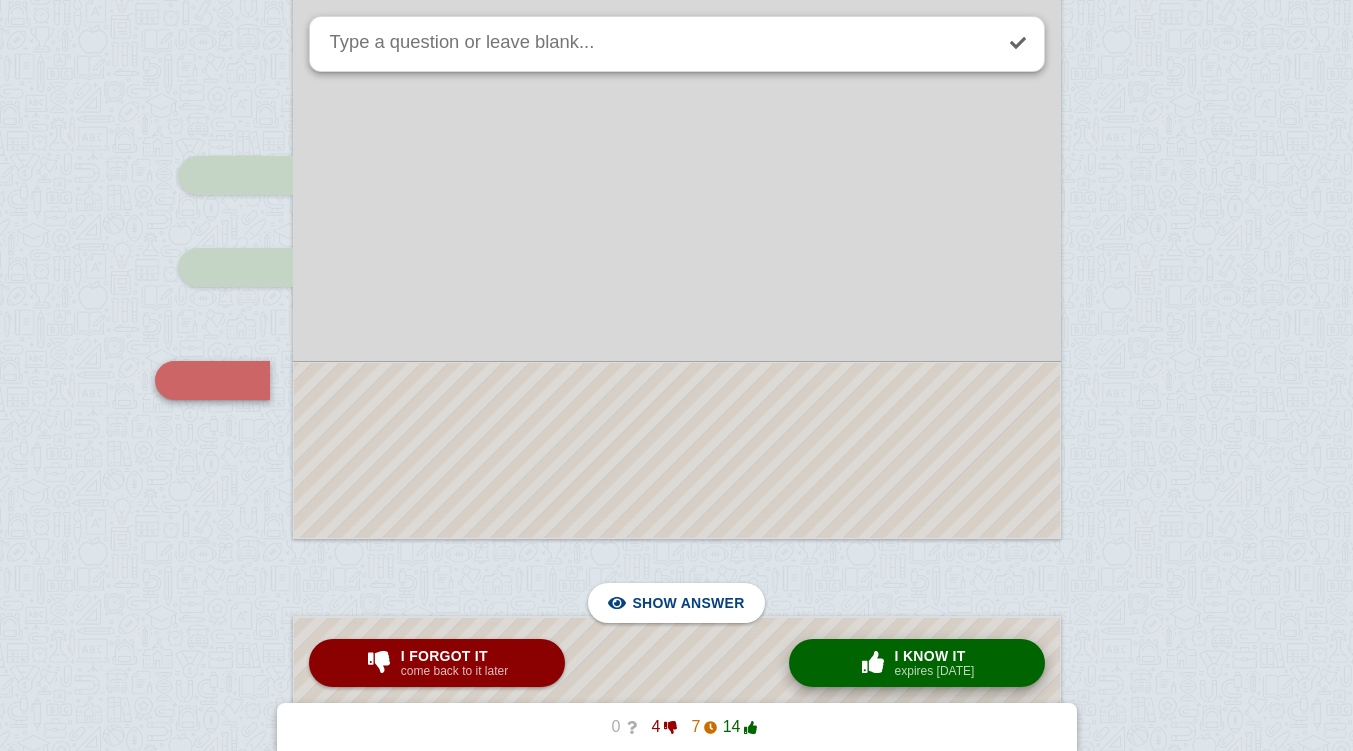 scroll, scrollTop: 8535, scrollLeft: 0, axis: vertical 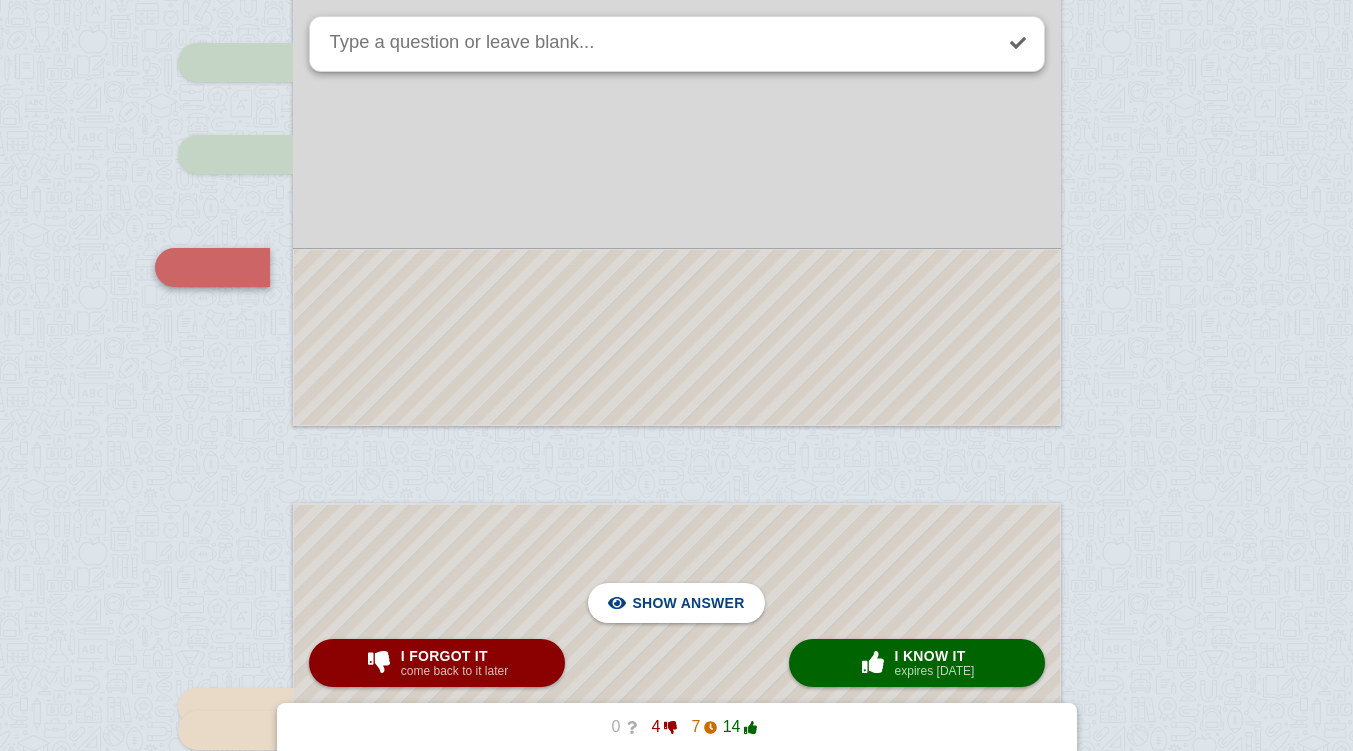 click at bounding box center (677, 337) 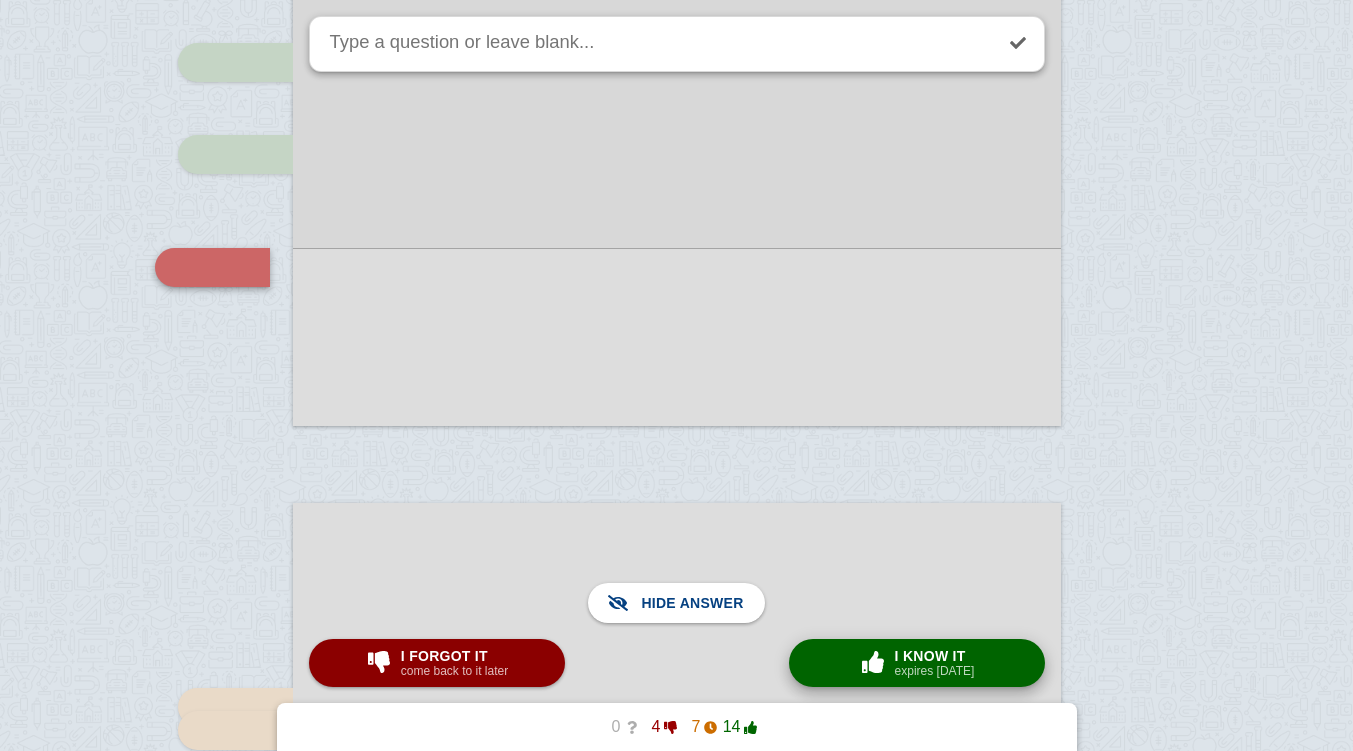 click on "× 0 I know it expires [DATE]" at bounding box center (917, 663) 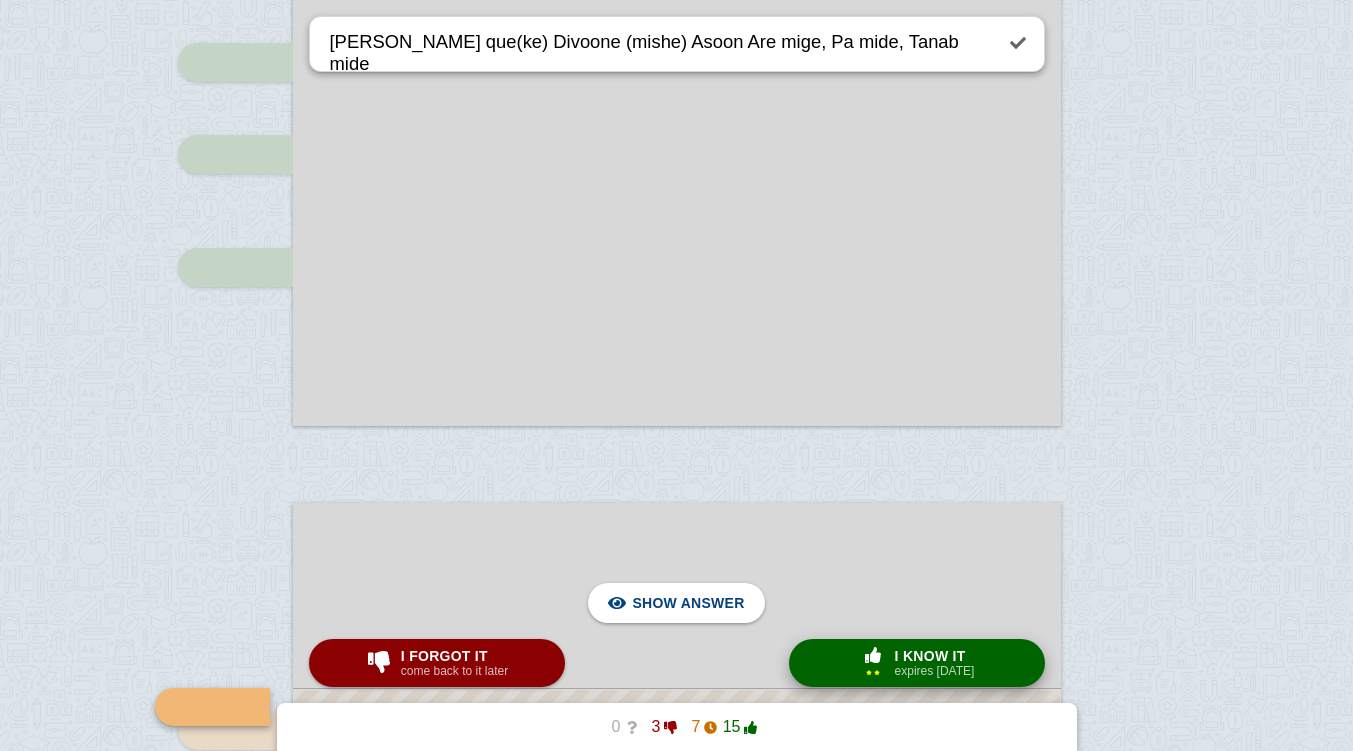 scroll, scrollTop: 8974, scrollLeft: 0, axis: vertical 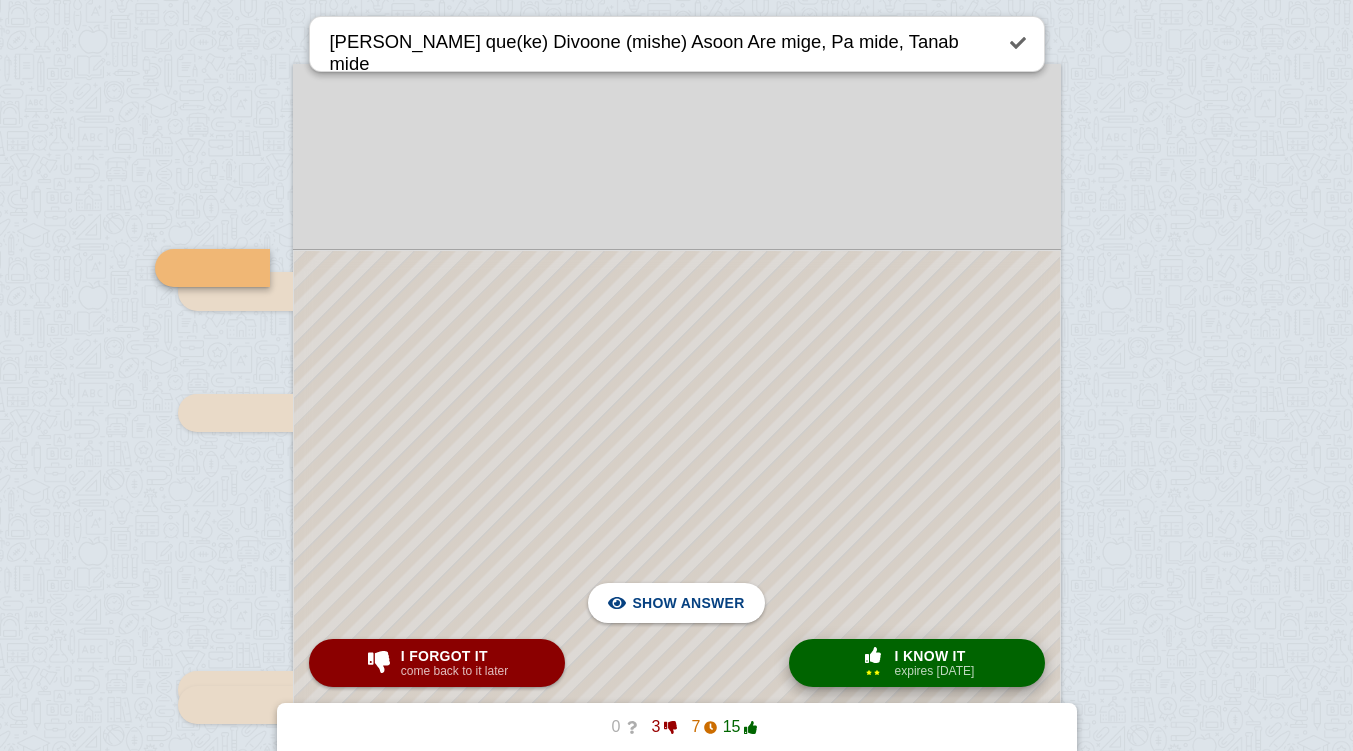 click at bounding box center [677, 661] 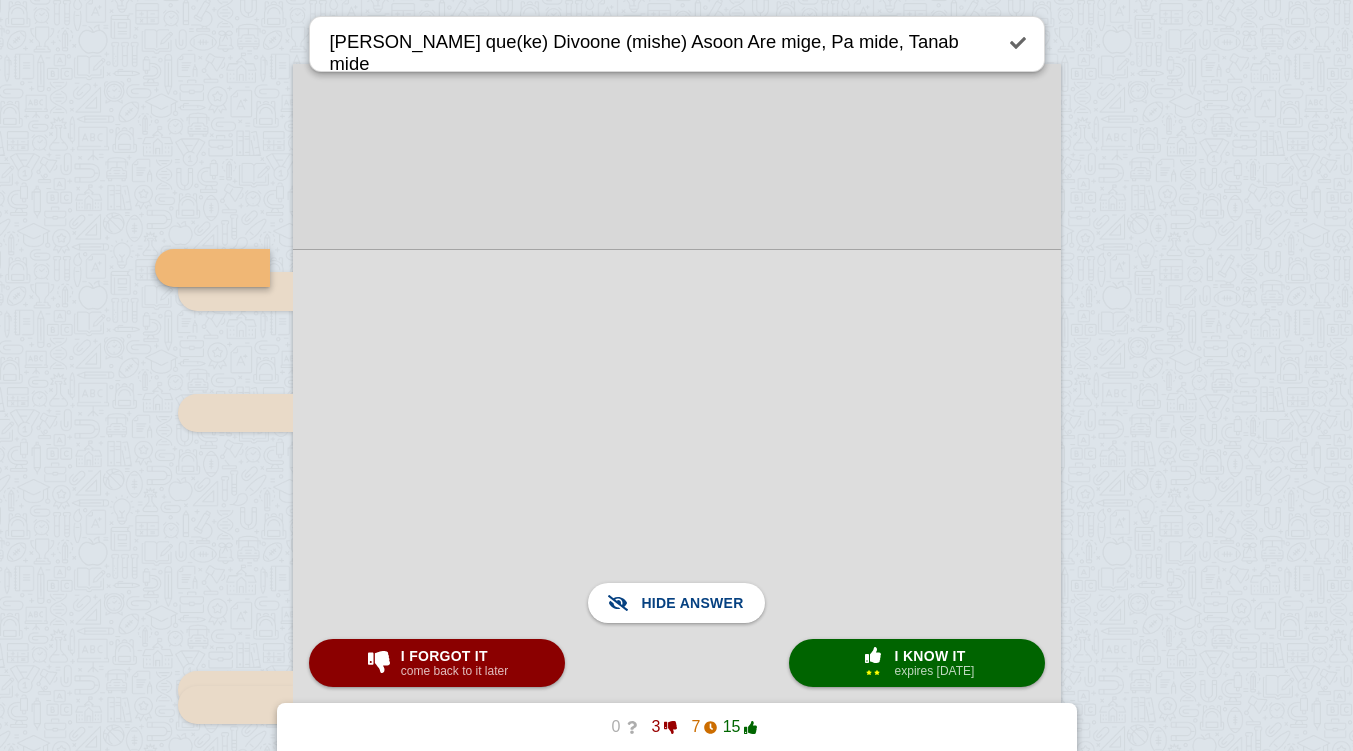 click at bounding box center [677, 660] 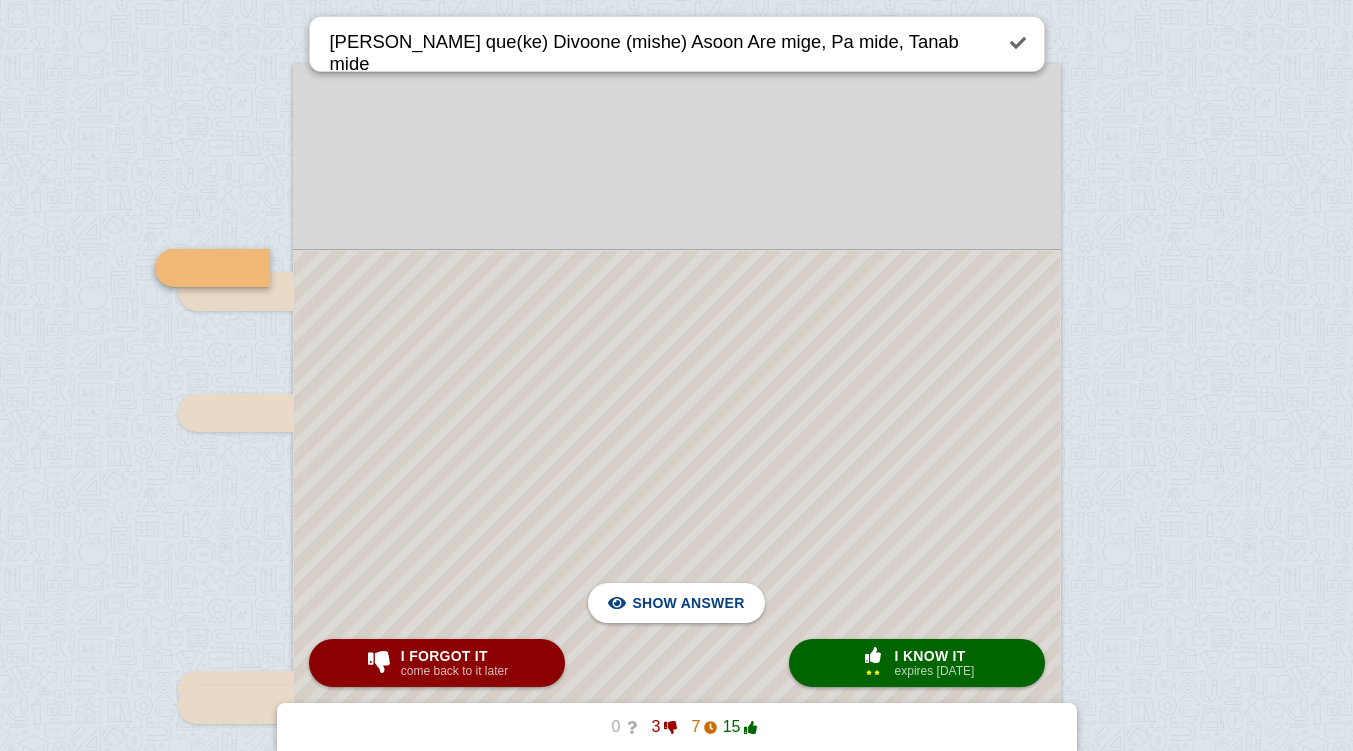 click on "I know it" at bounding box center [935, 656] 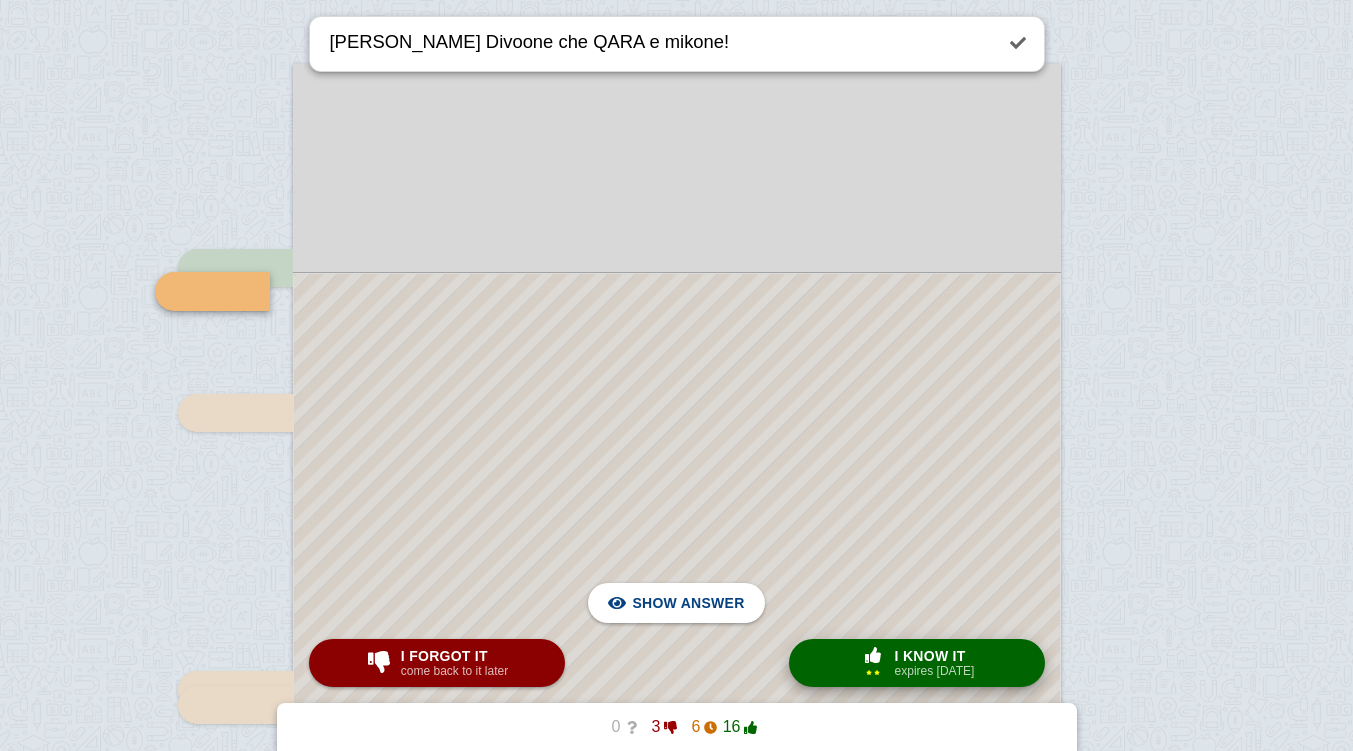 scroll, scrollTop: 8998, scrollLeft: 0, axis: vertical 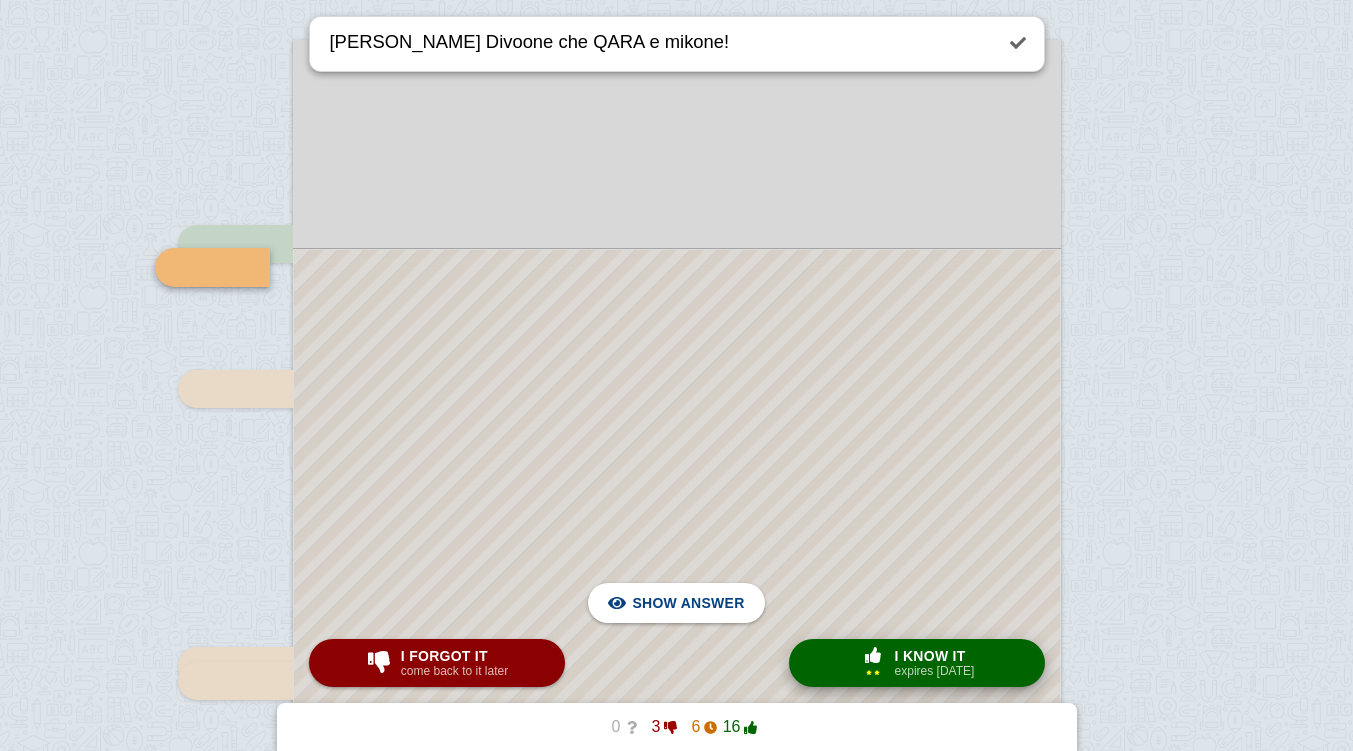 click at bounding box center [677, 648] 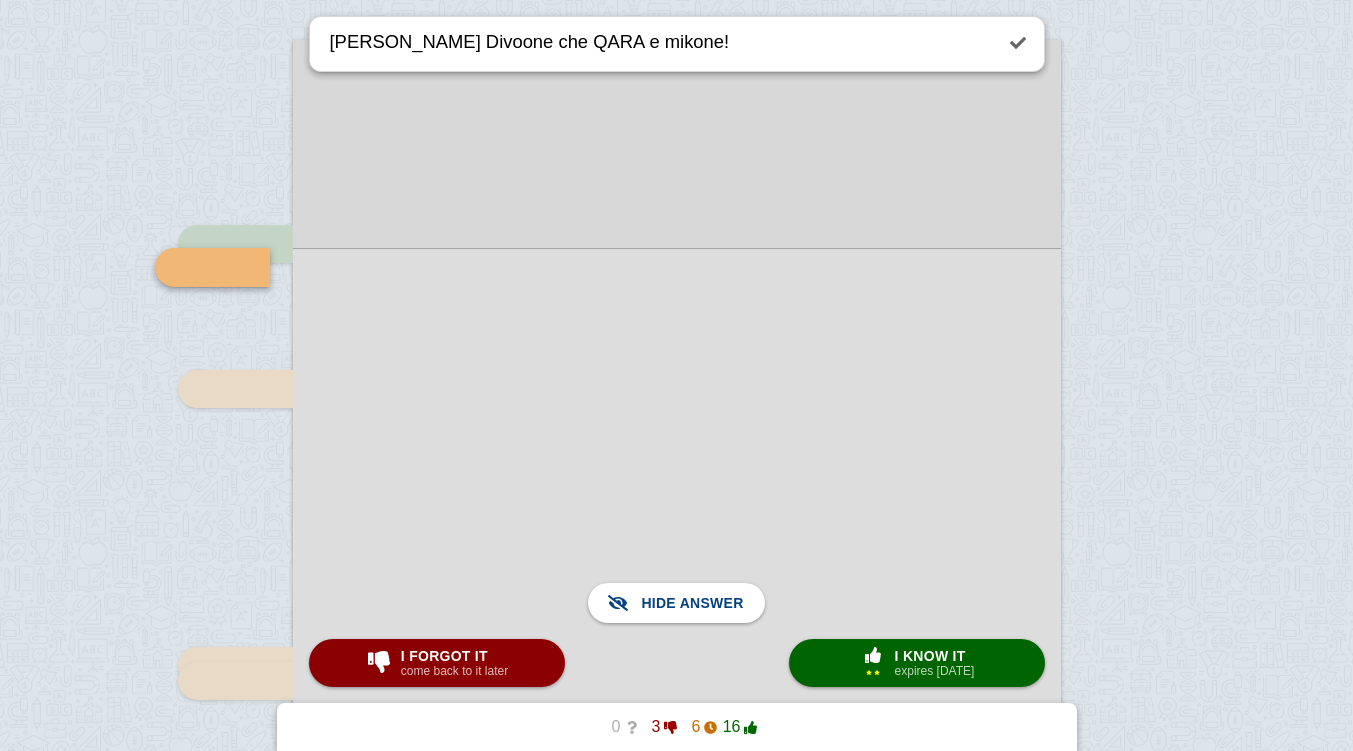 click on "I know it" at bounding box center (935, 656) 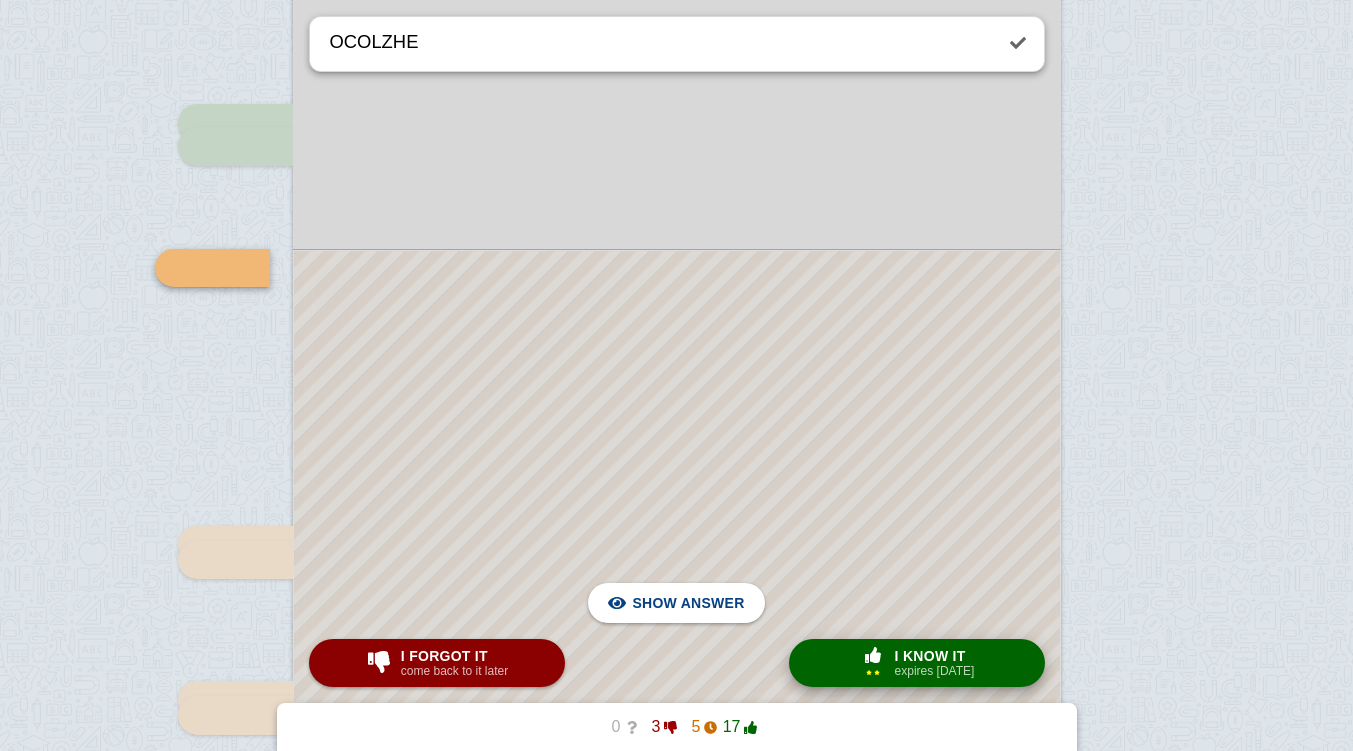 click at bounding box center [677, 588] 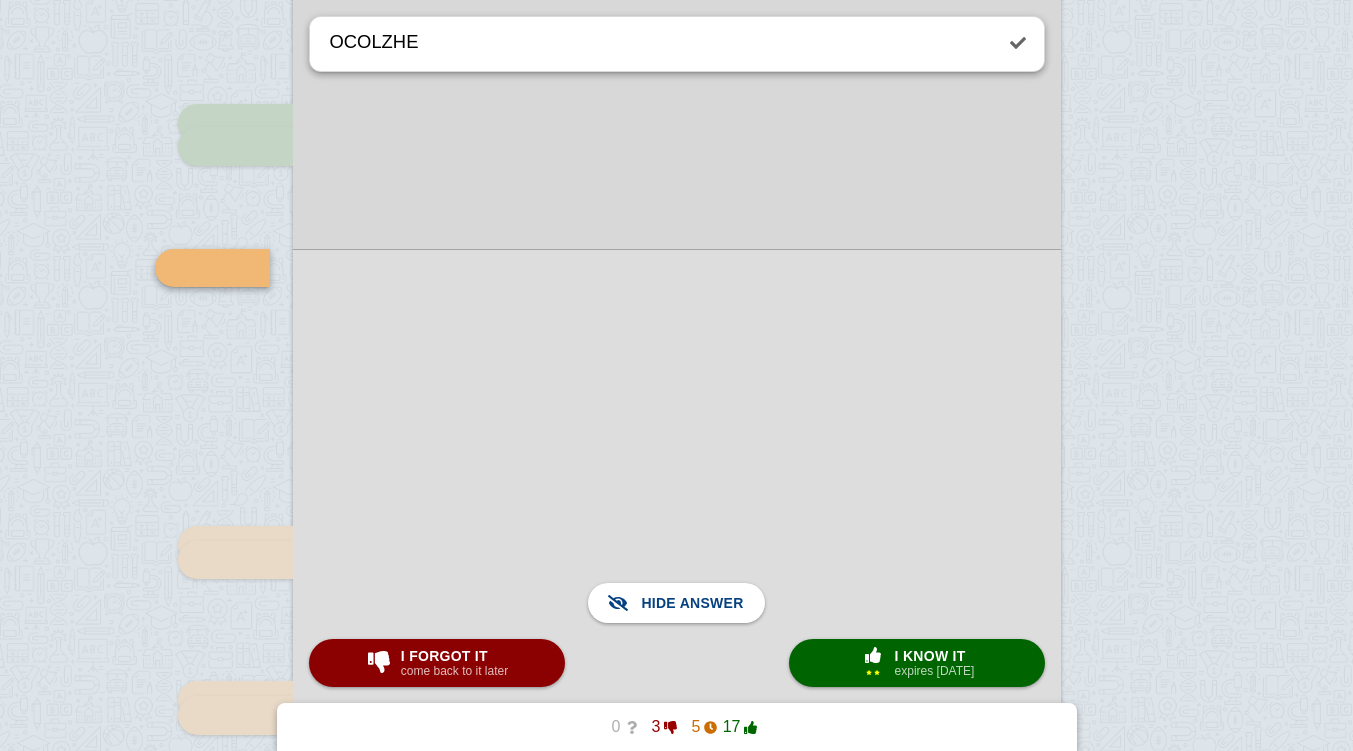 click on "expires [DATE]" at bounding box center [935, 671] 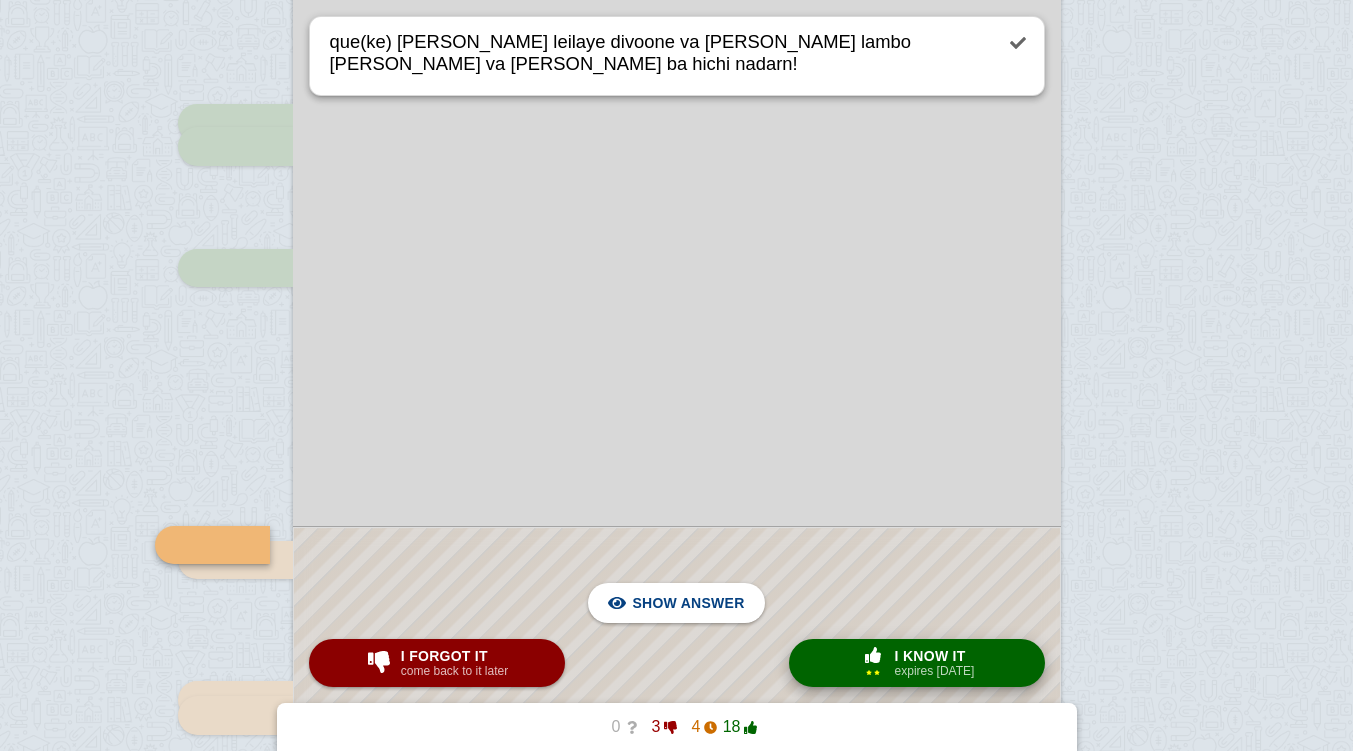 scroll, scrollTop: 9396, scrollLeft: 0, axis: vertical 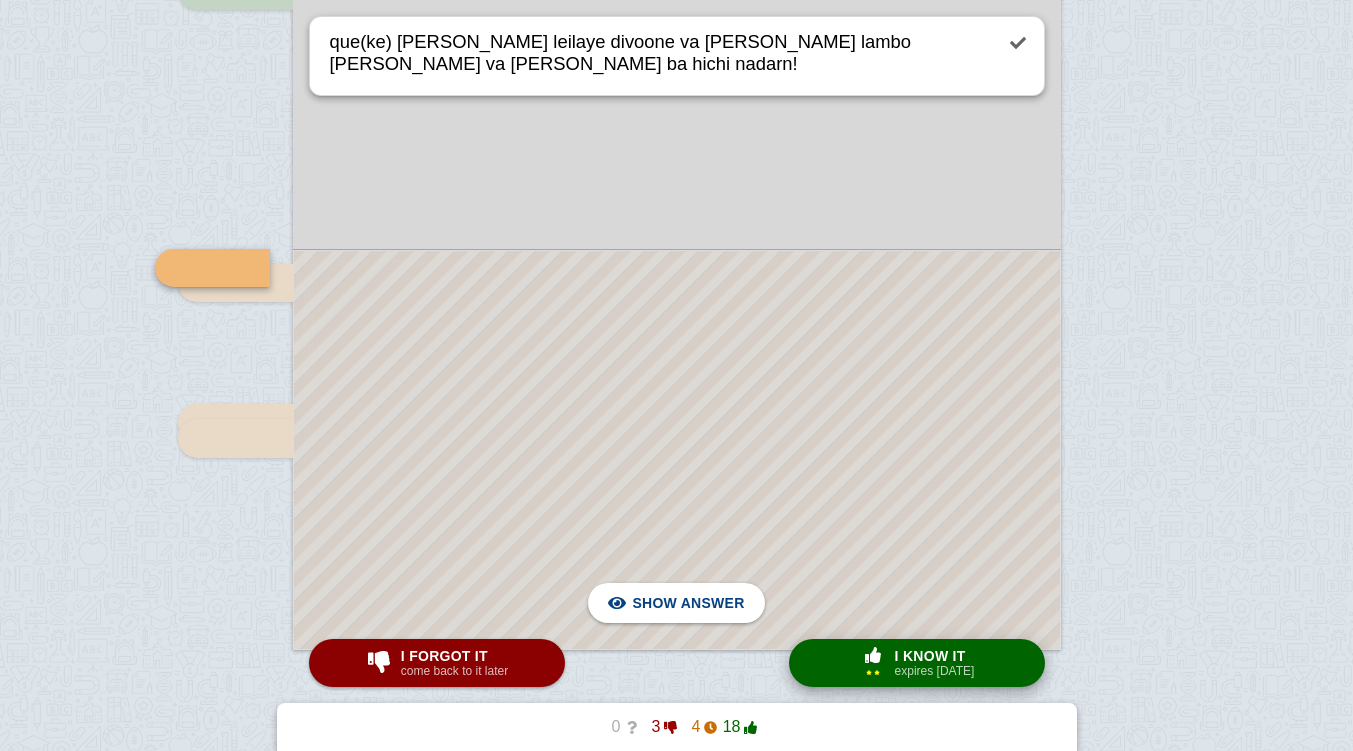 click at bounding box center (677, 450) 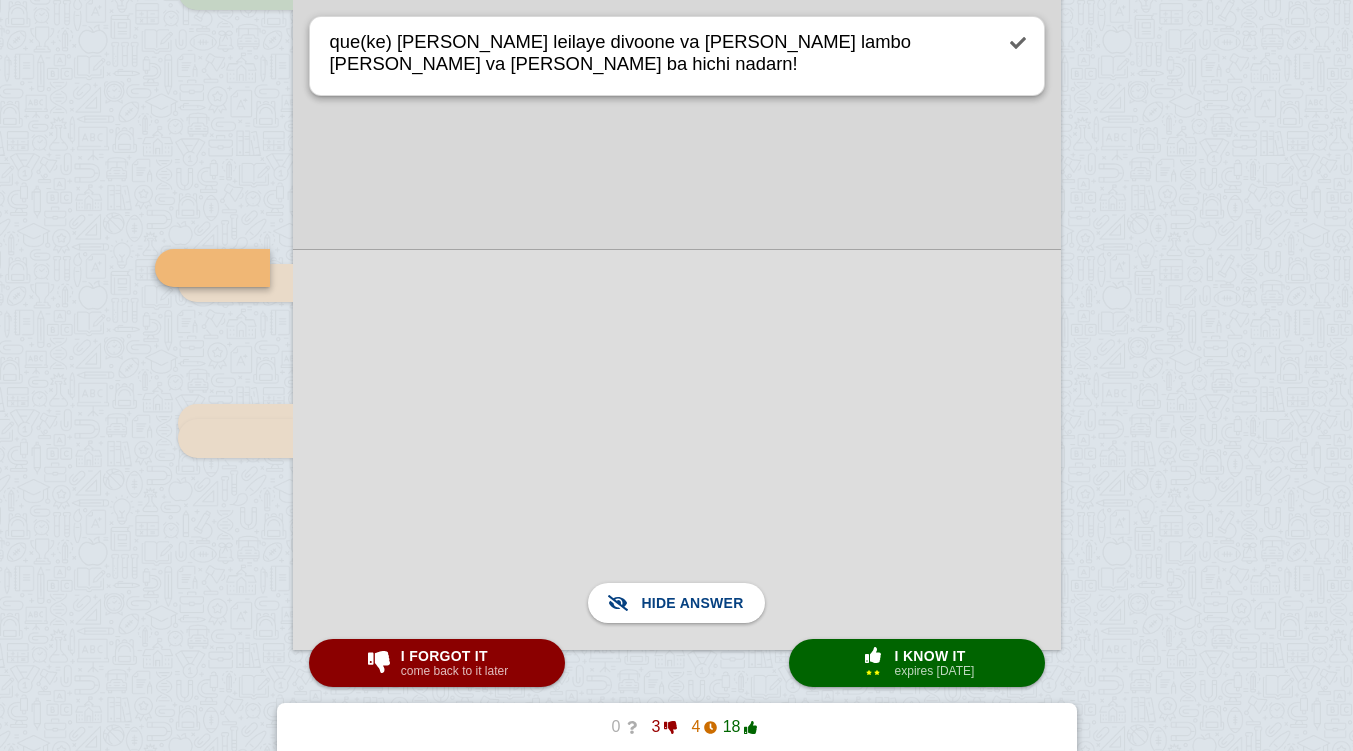 click at bounding box center [677, 449] 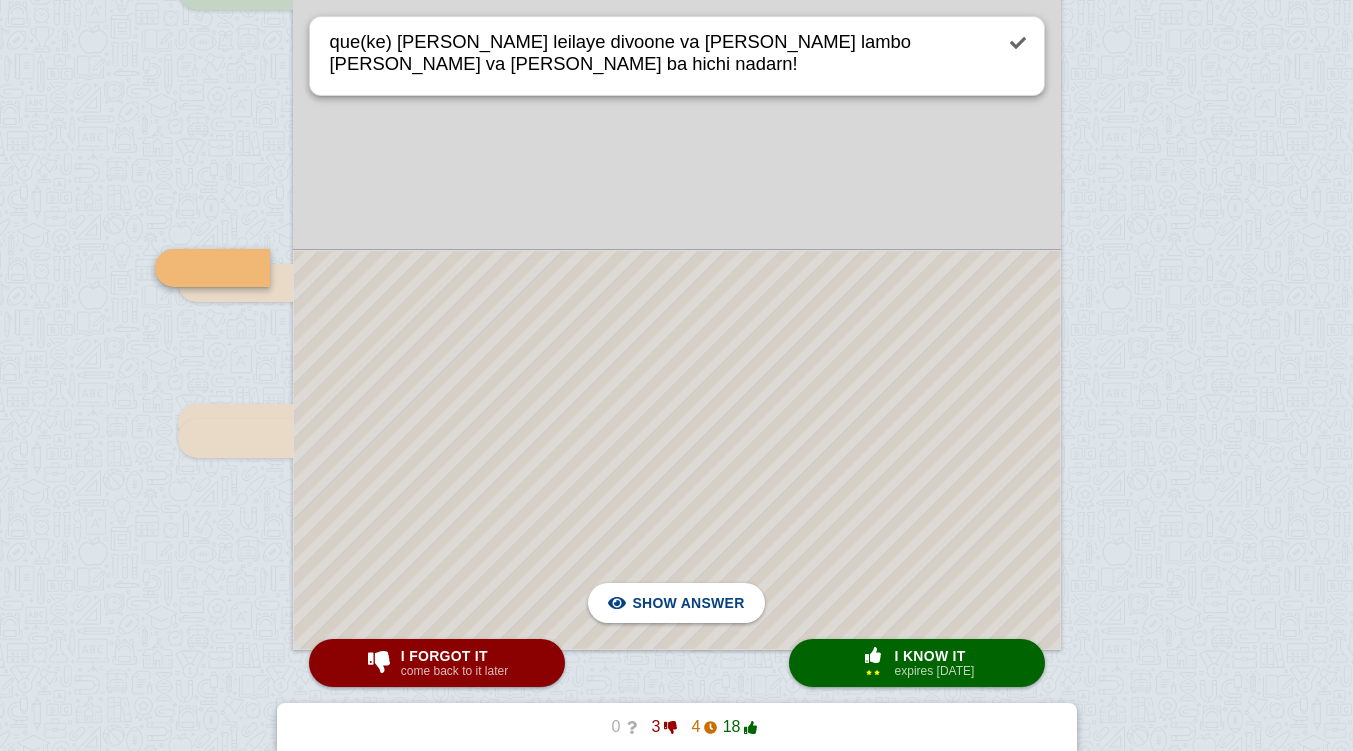 click at bounding box center (677, 450) 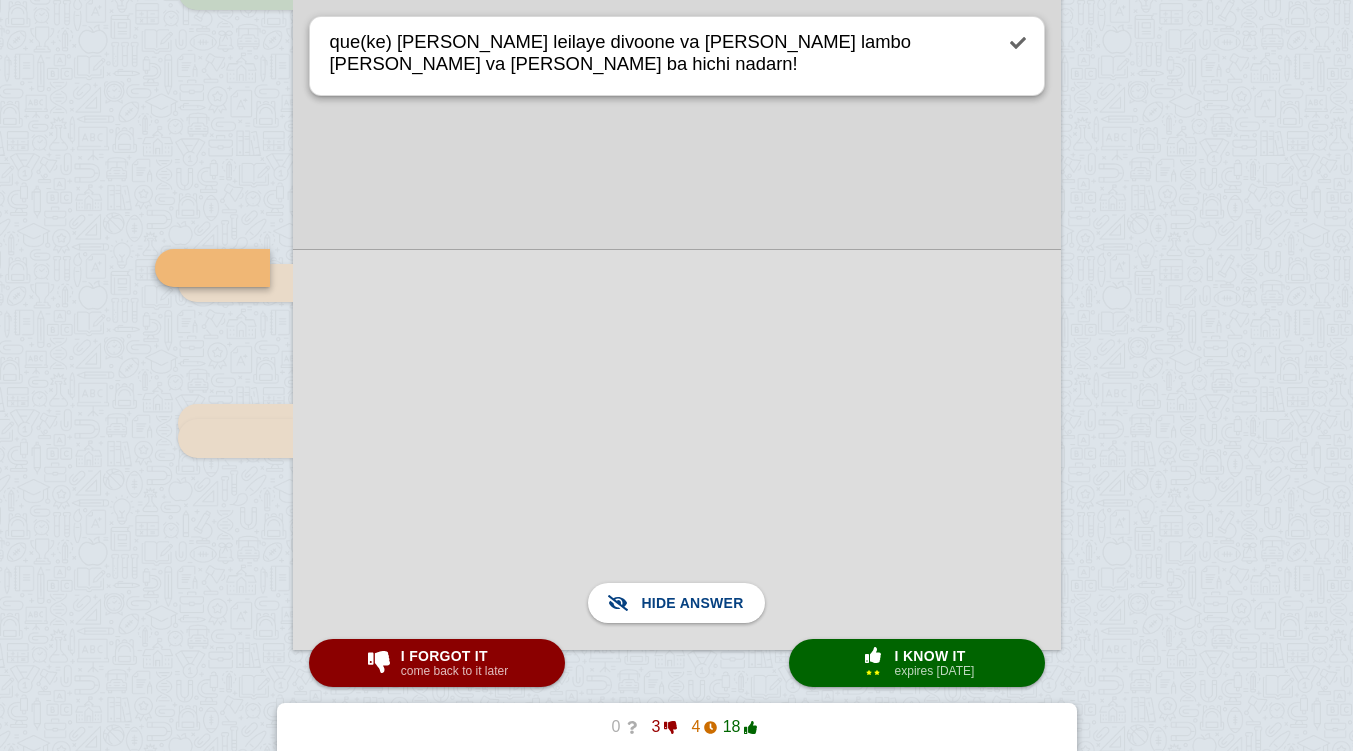 click at bounding box center (677, 449) 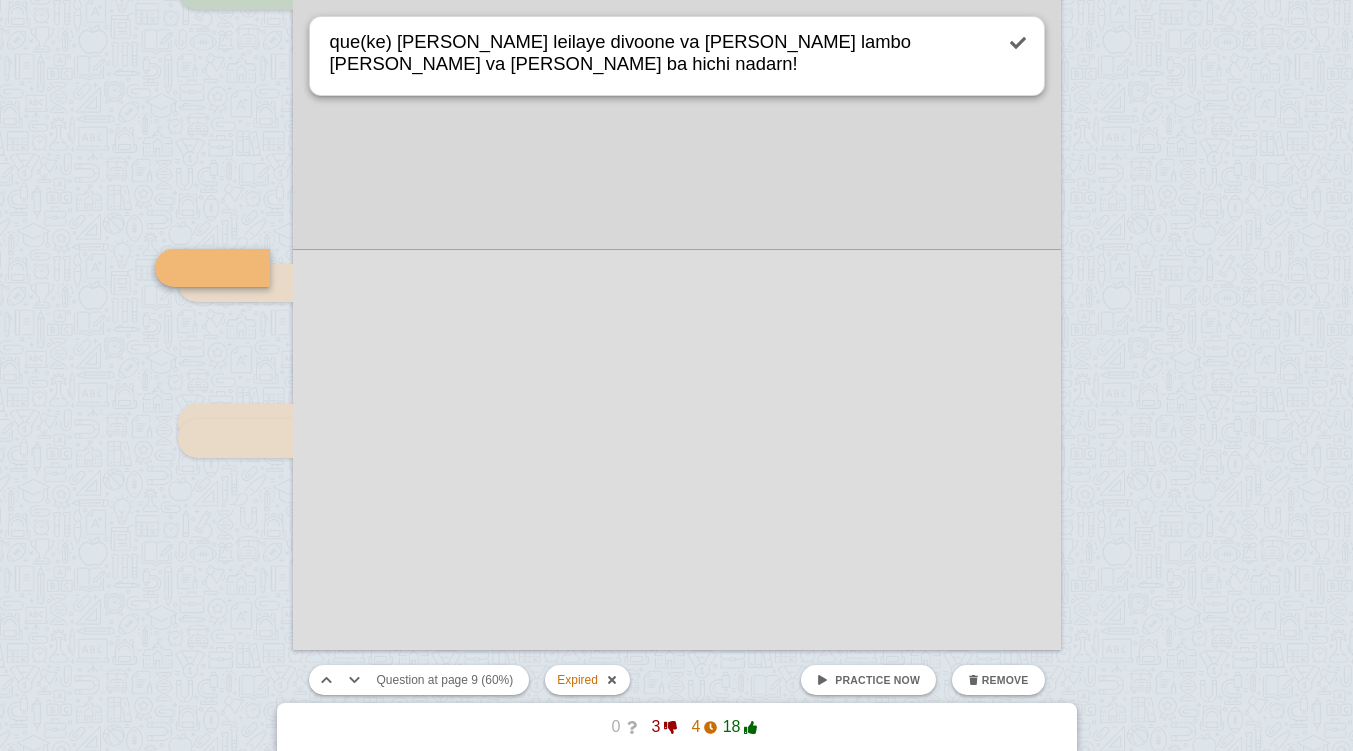 click on "que(ke) [PERSON_NAME] leilaye divoone va [PERSON_NAME] lambo [PERSON_NAME] va [PERSON_NAME] ba hichi nadarn!" at bounding box center [659, 56] 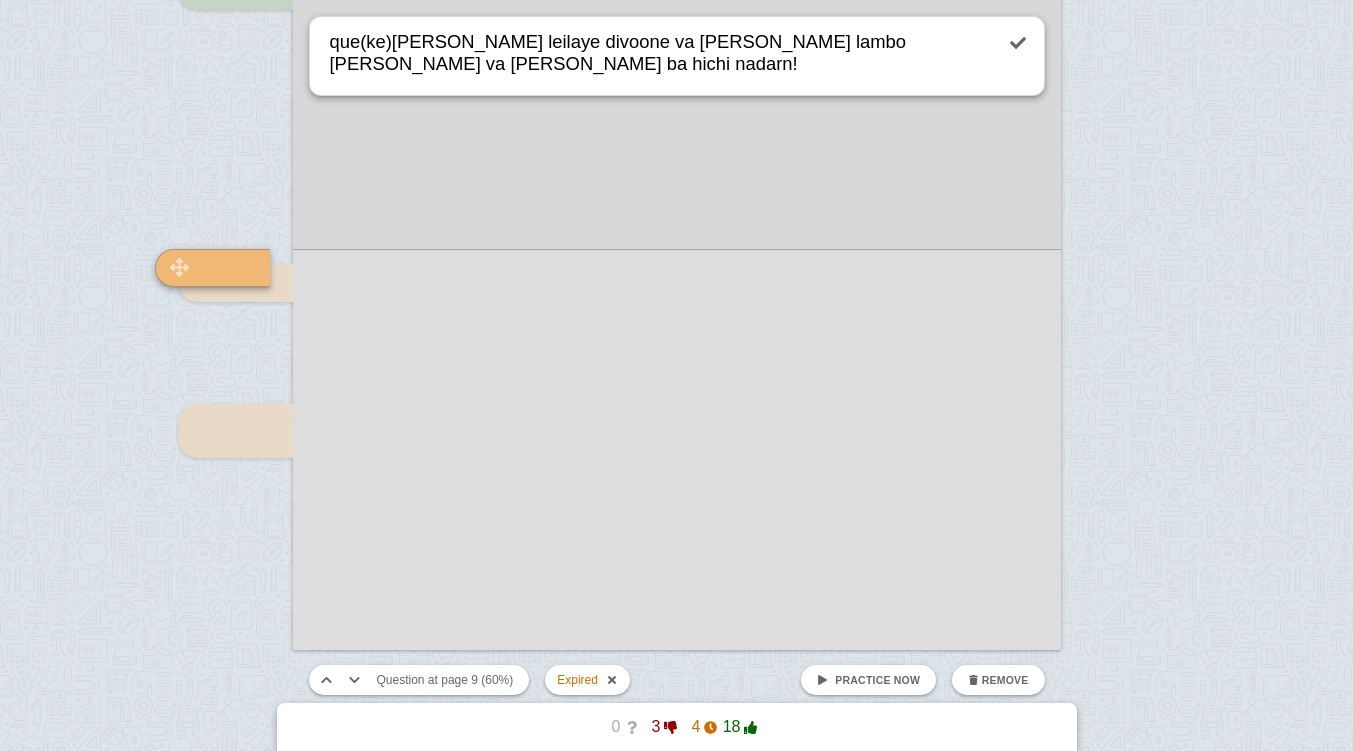type on "que(ke)[PERSON_NAME] leilaye divoone va [PERSON_NAME] lambo [PERSON_NAME] va [PERSON_NAME] ba hichi nadarn!" 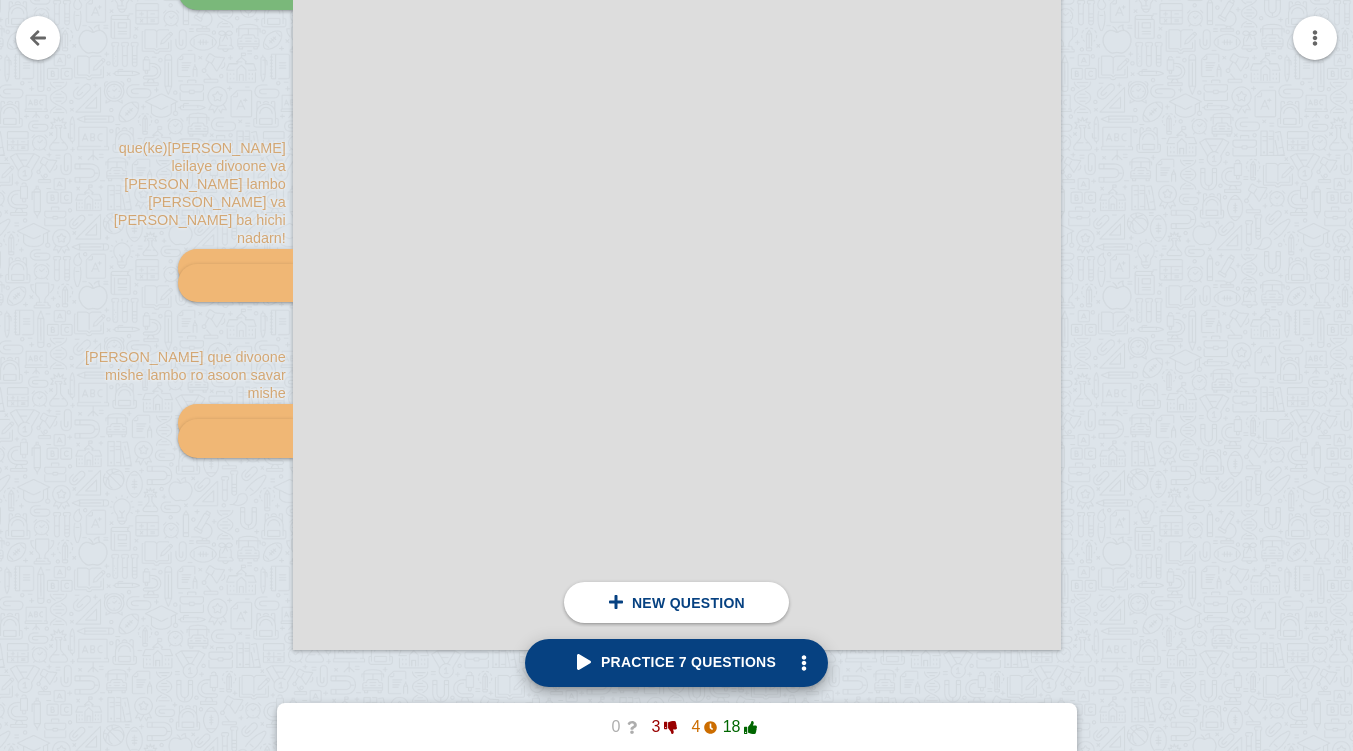 click on "Practice 7 questions" at bounding box center (676, 662) 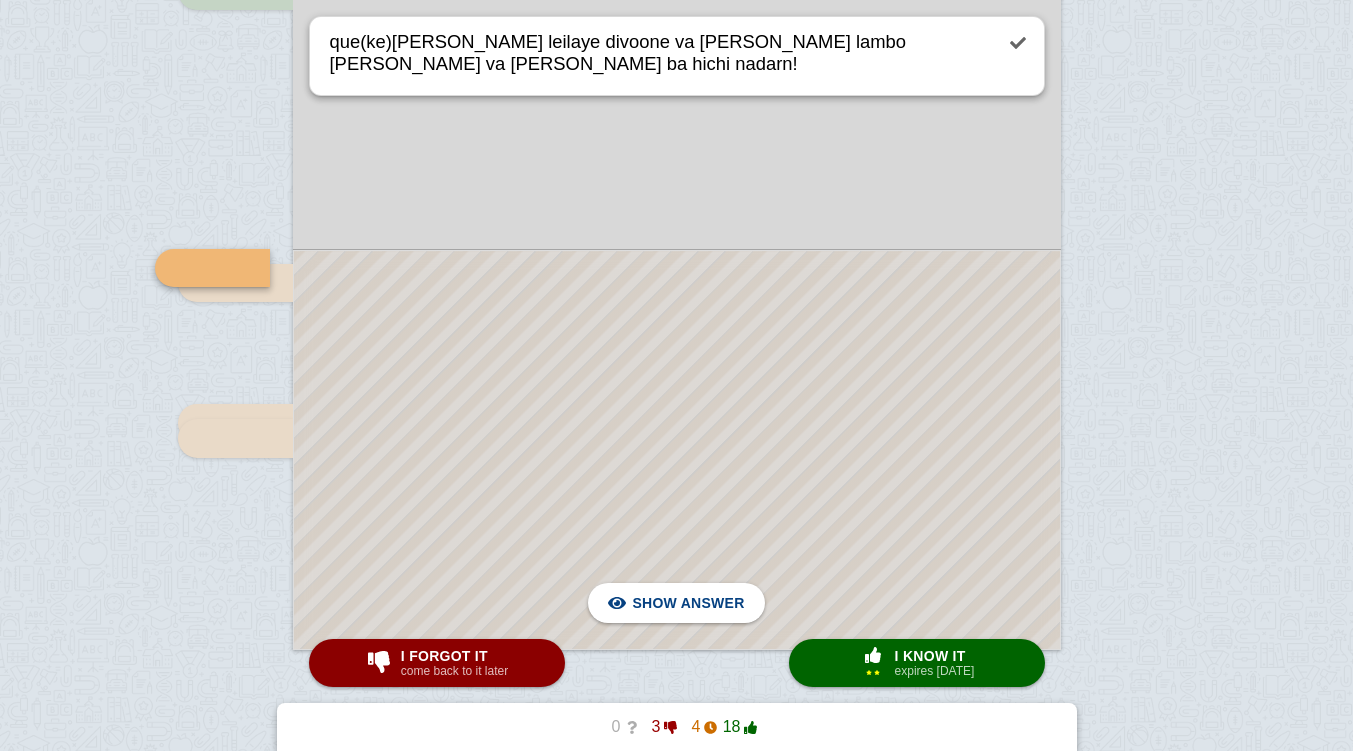 click at bounding box center (677, 450) 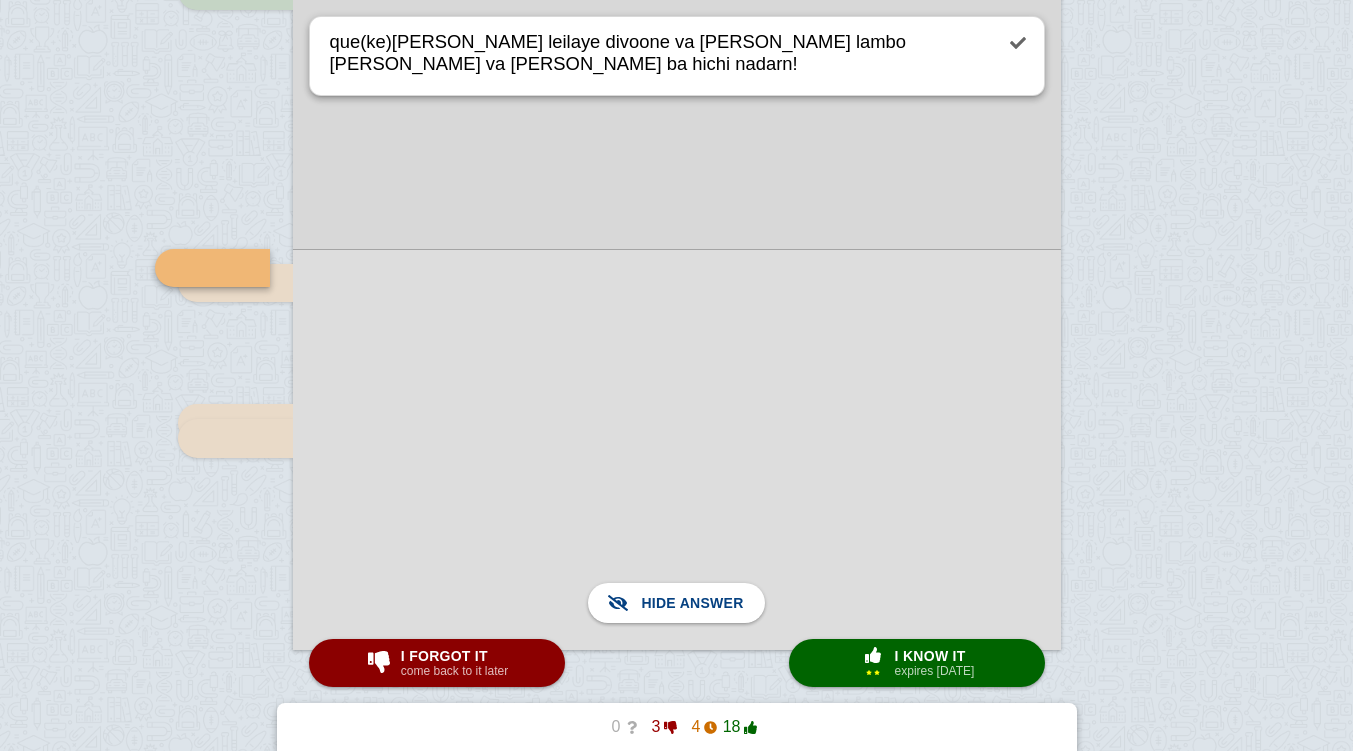 click at bounding box center [677, 449] 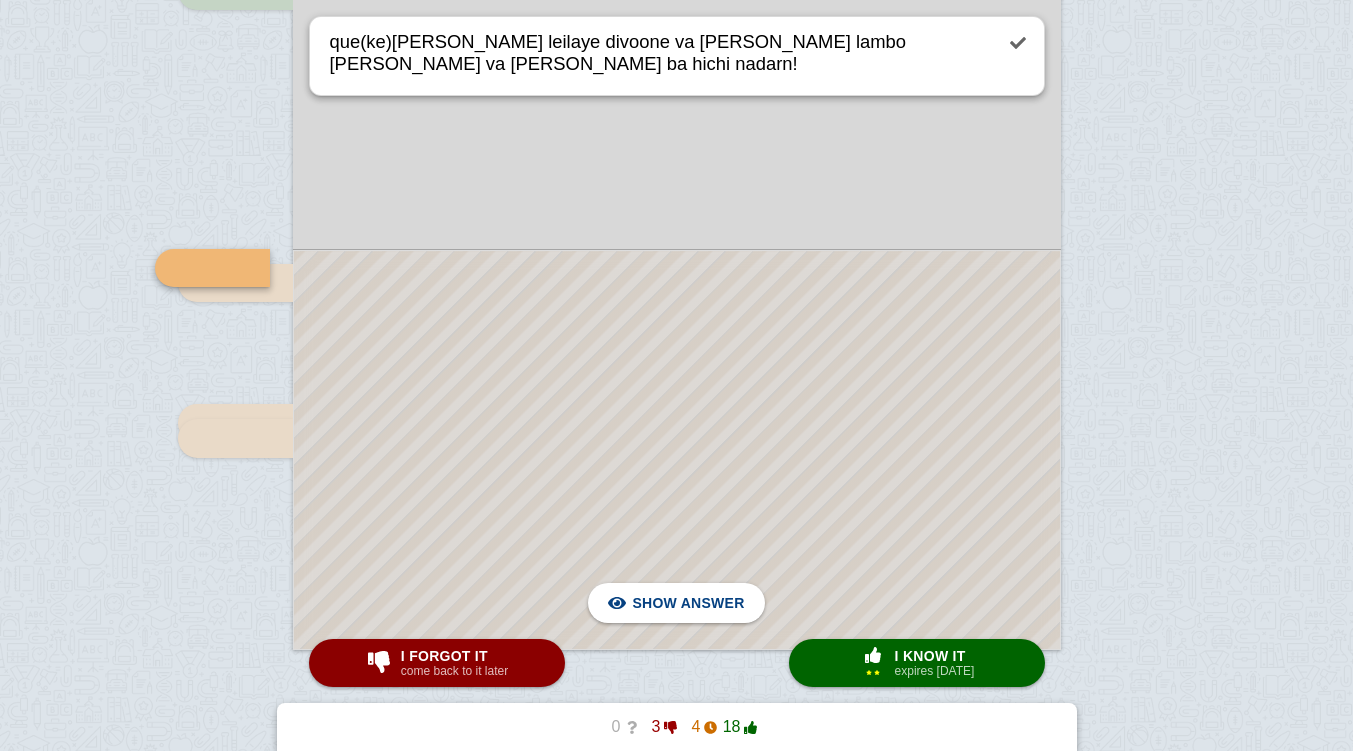 click at bounding box center [677, 450] 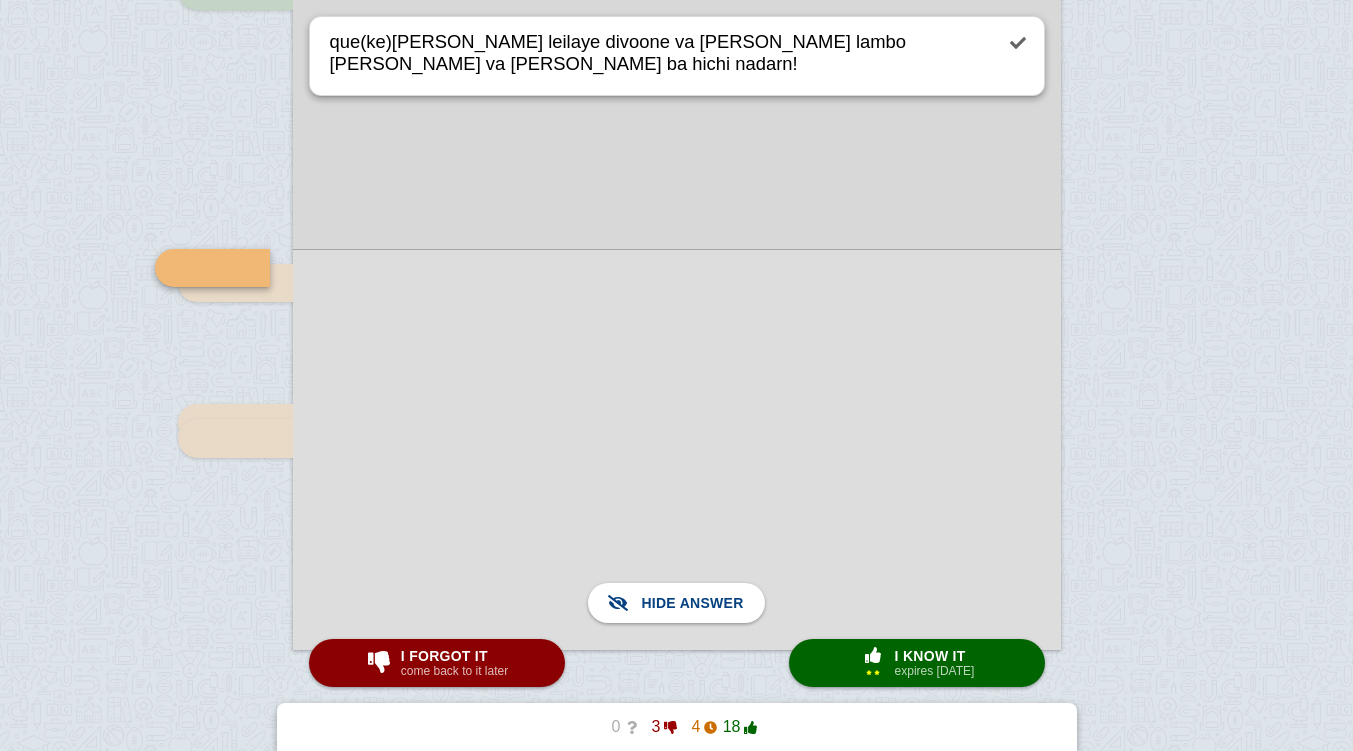 click at bounding box center [677, 449] 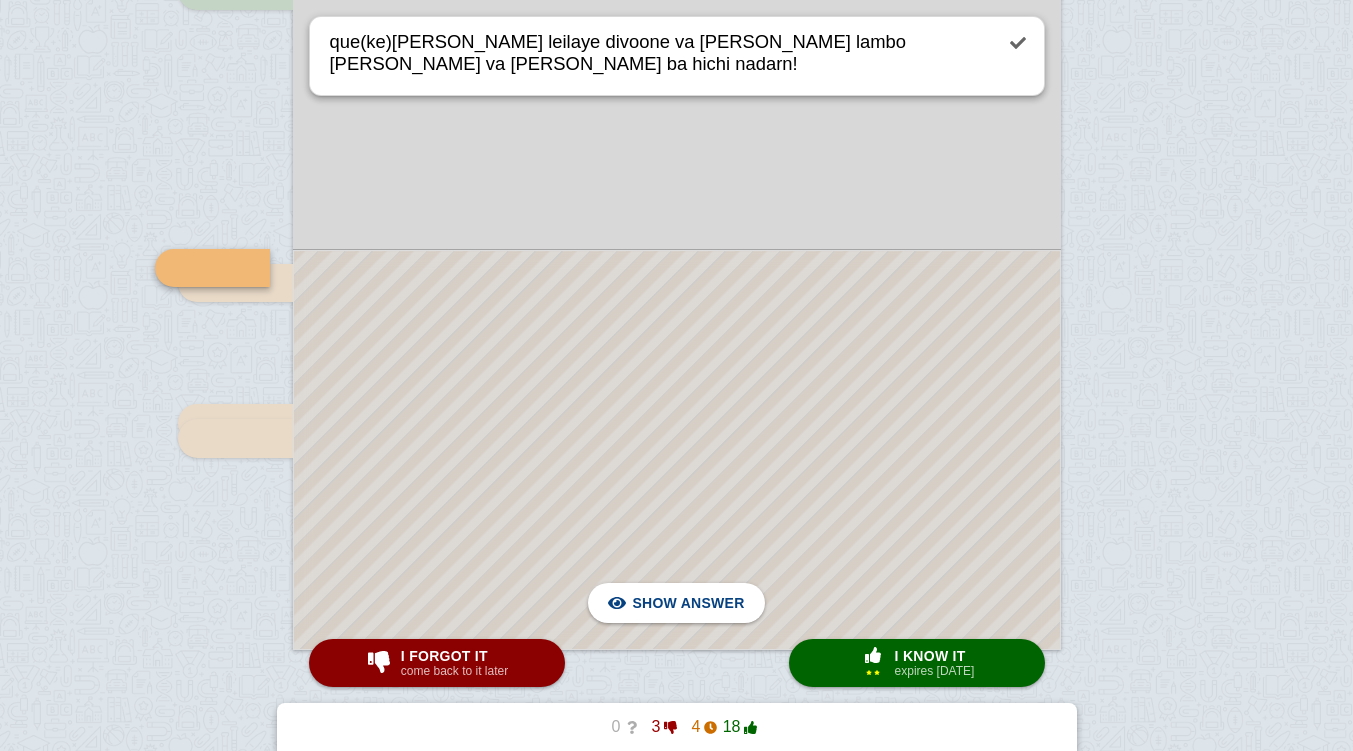 click at bounding box center (677, 450) 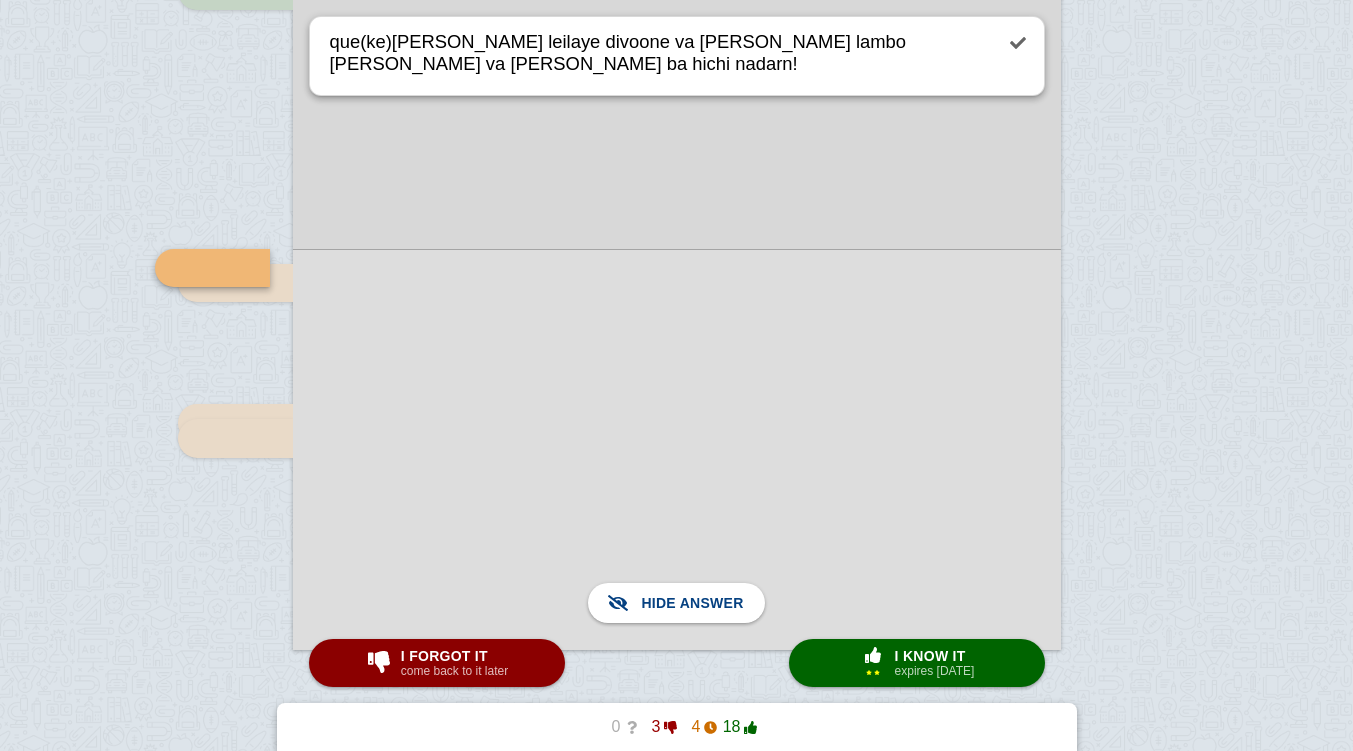 click on "expires [DATE]" at bounding box center [935, 671] 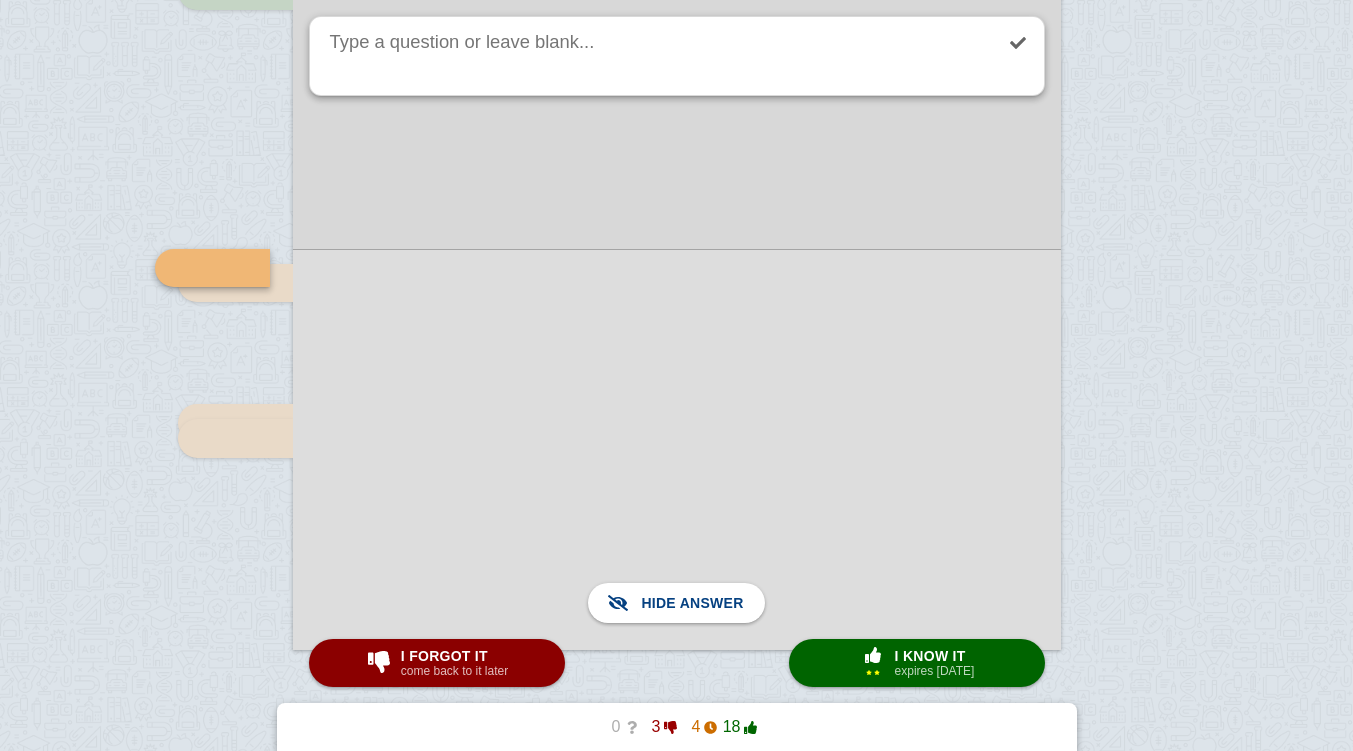 scroll, scrollTop: 9411, scrollLeft: 0, axis: vertical 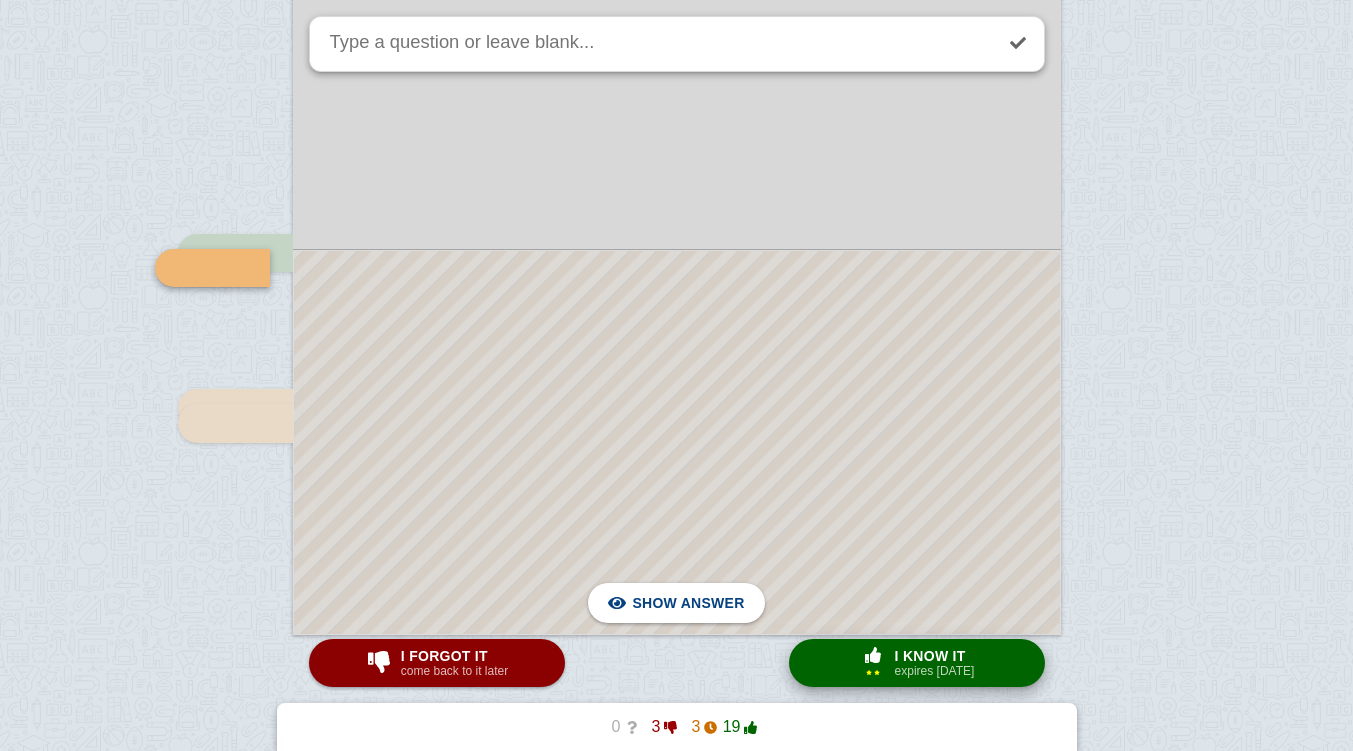 click at bounding box center [677, 442] 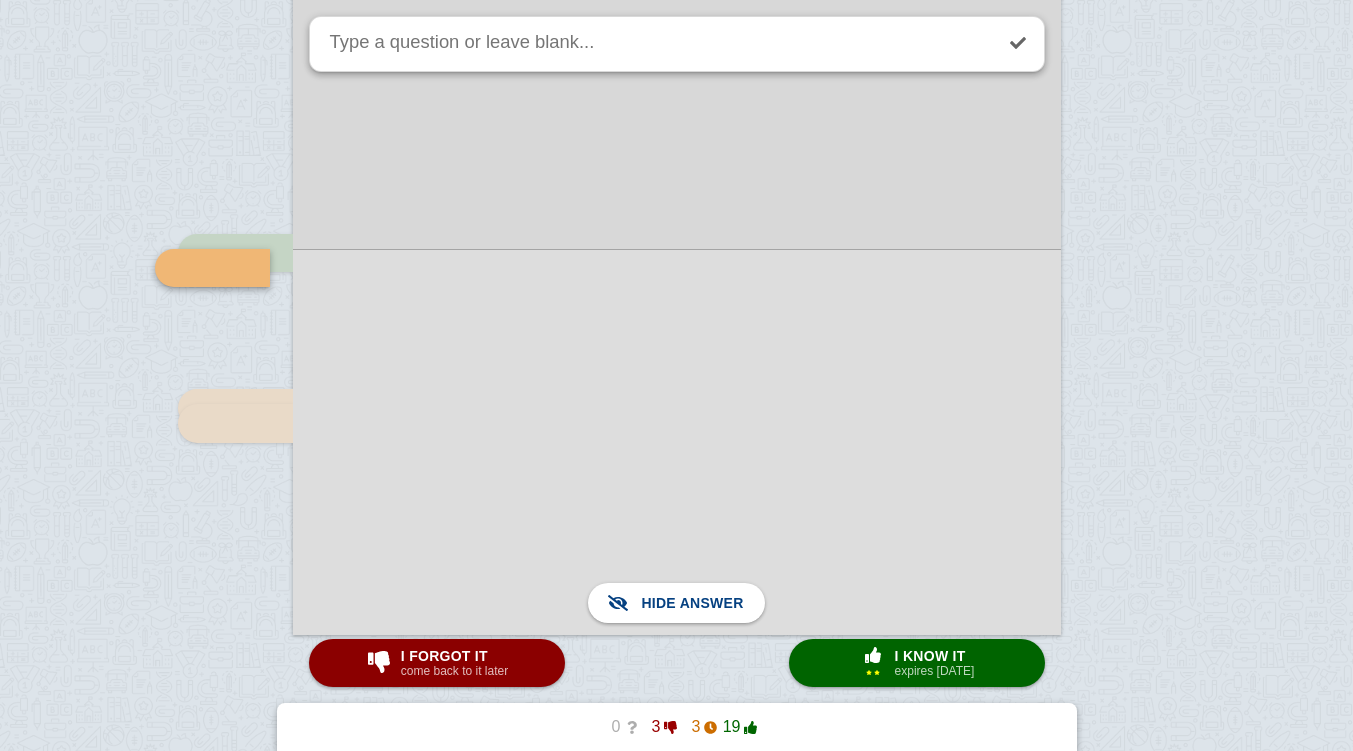 click on "I know it" at bounding box center (935, 656) 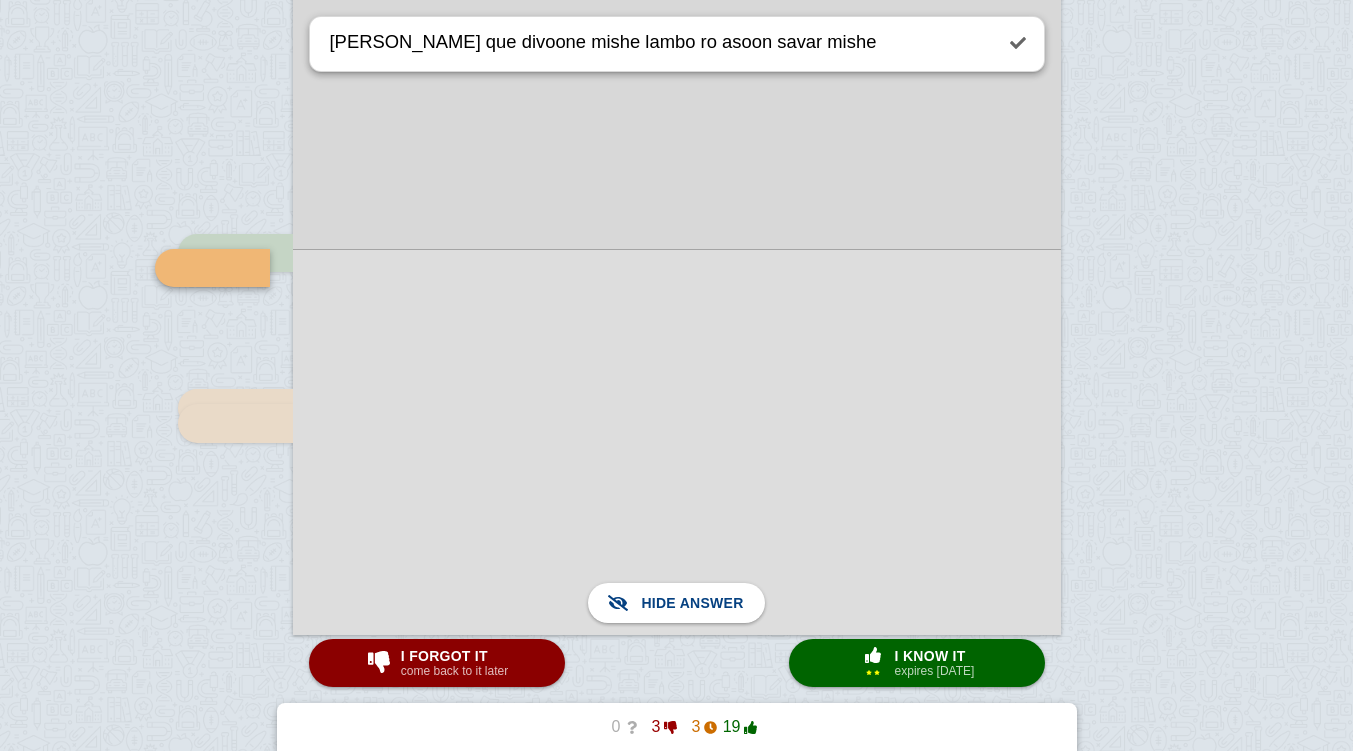 scroll, scrollTop: 9552, scrollLeft: 0, axis: vertical 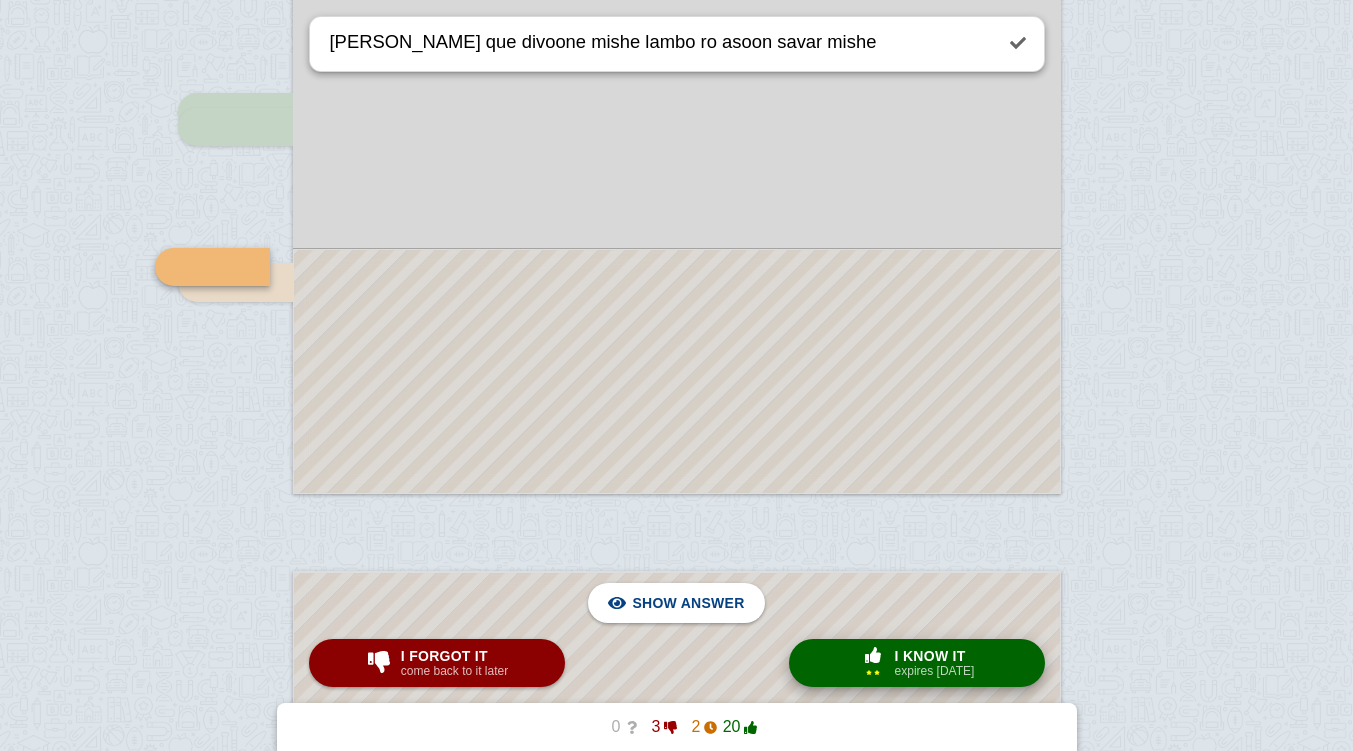 click at bounding box center [677, 371] 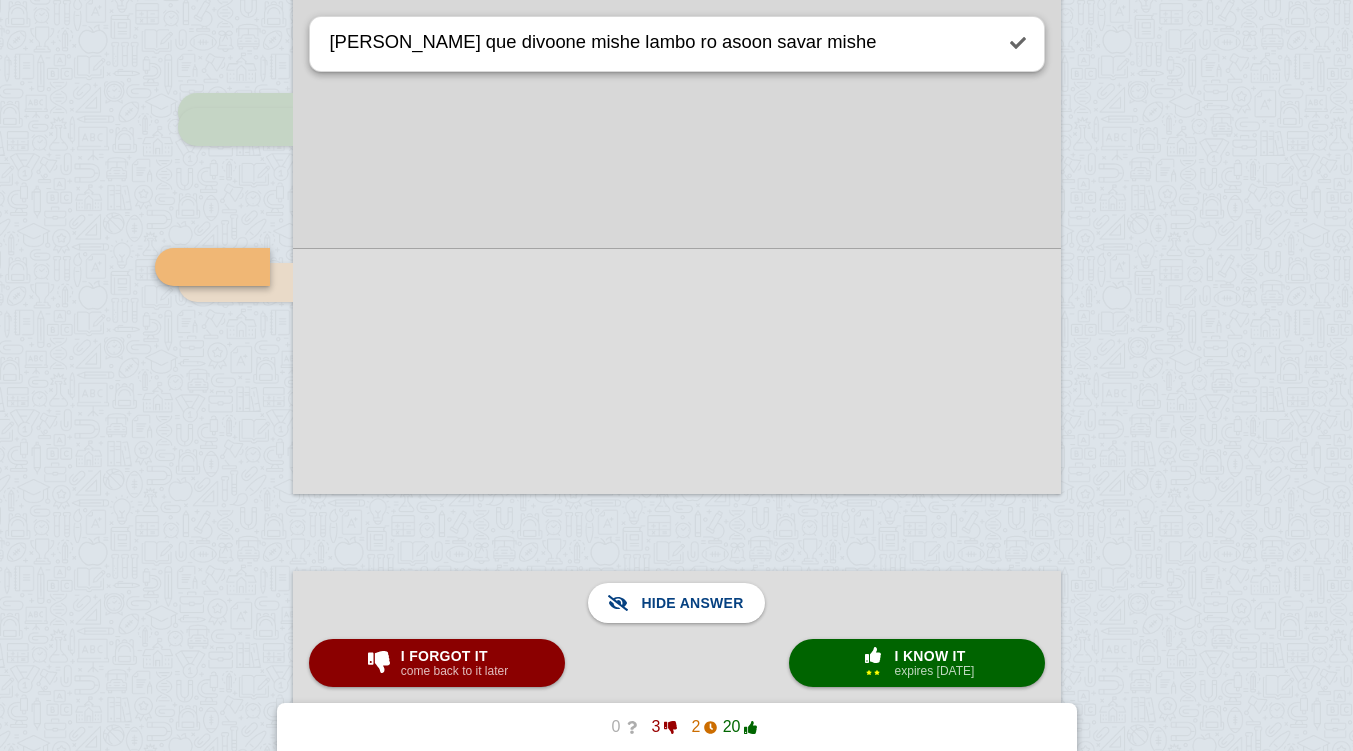 click on "expires [DATE]" at bounding box center (935, 671) 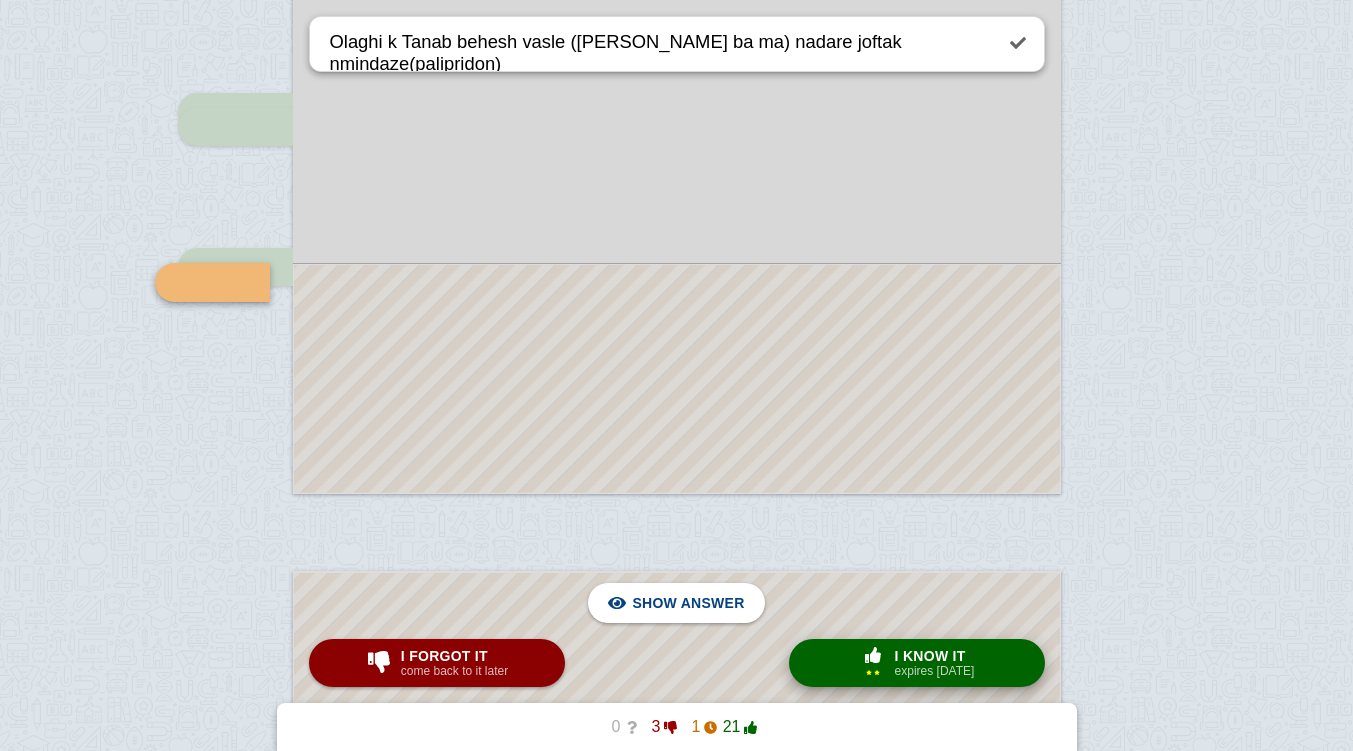 scroll, scrollTop: 9567, scrollLeft: 0, axis: vertical 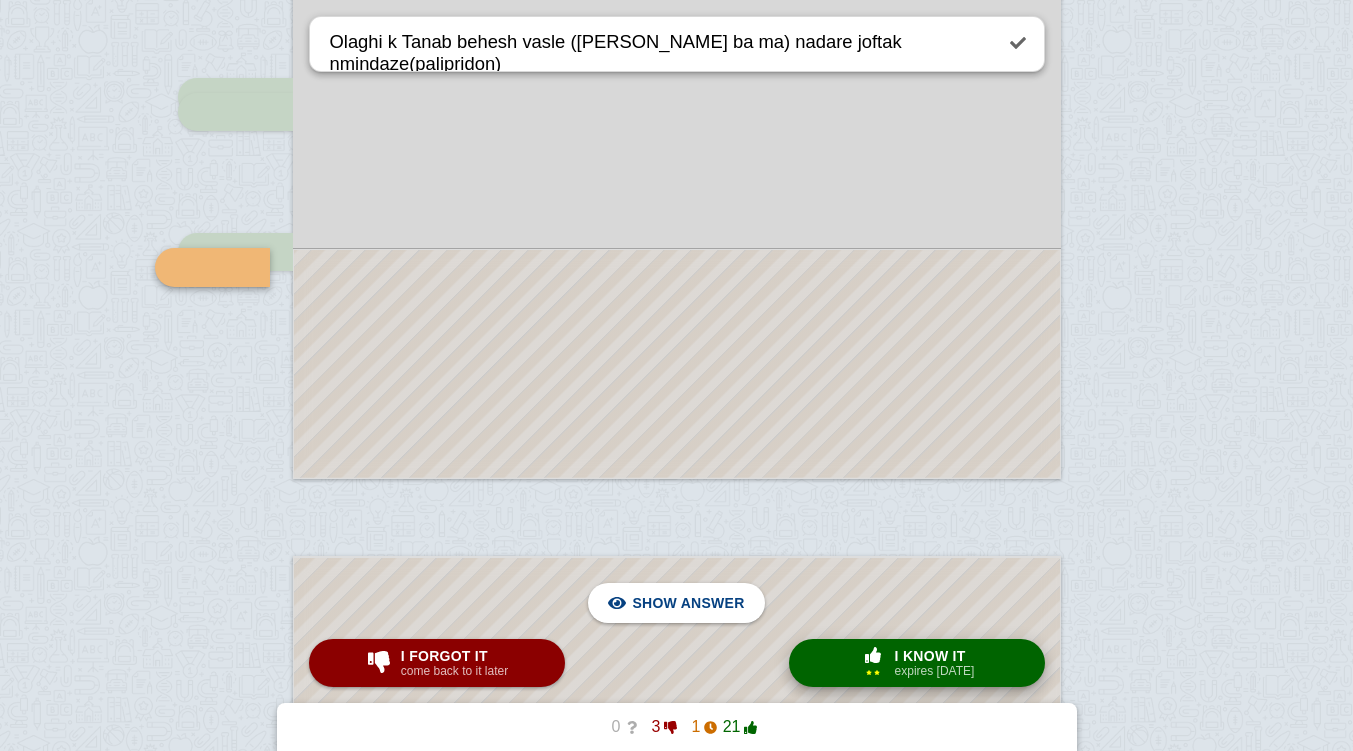 click at bounding box center (677, 364) 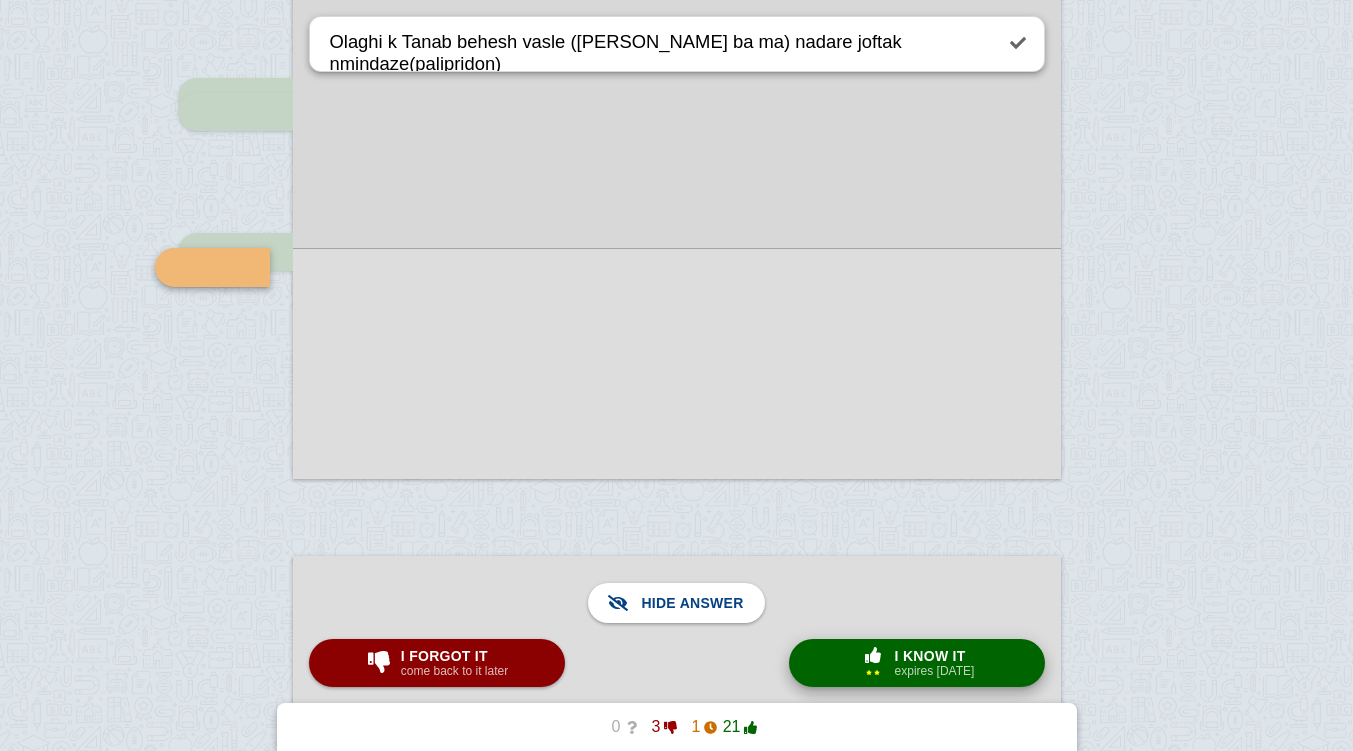 click on "expires [DATE]" at bounding box center (935, 671) 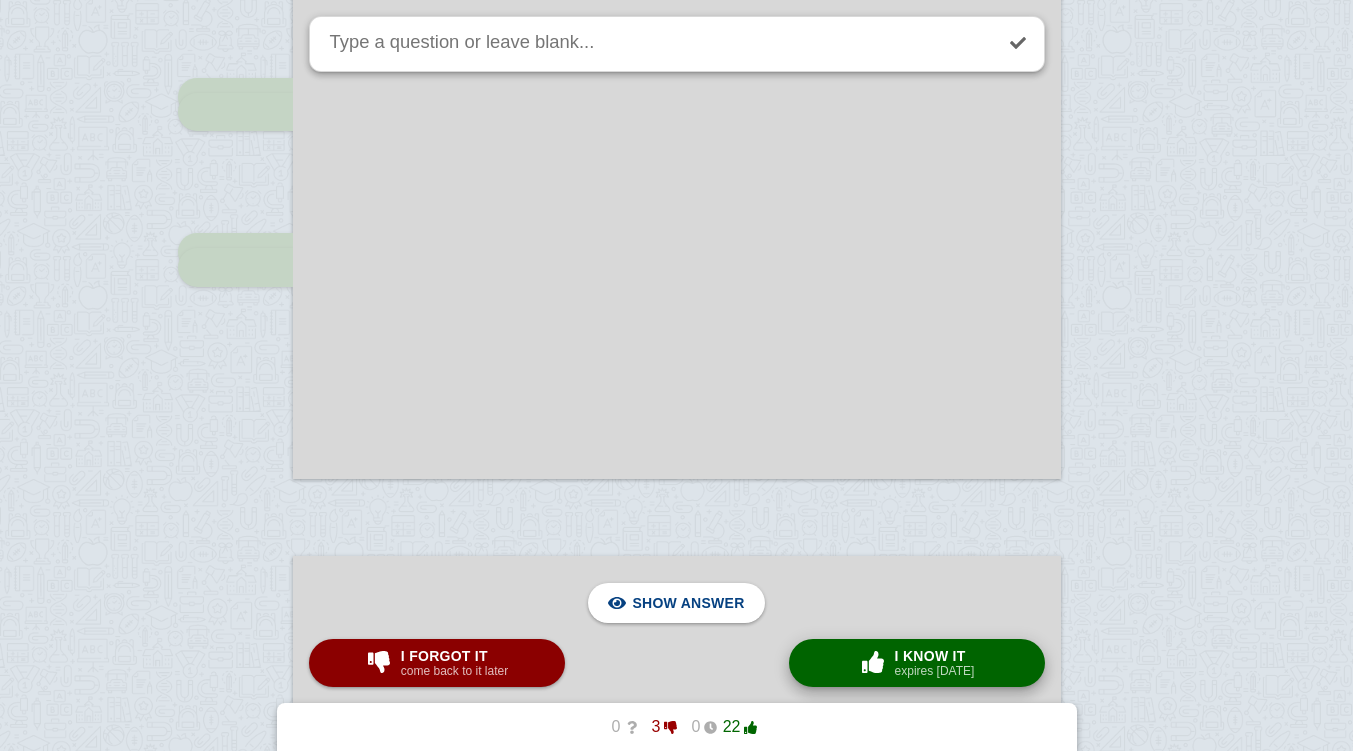 scroll, scrollTop: 10116, scrollLeft: 0, axis: vertical 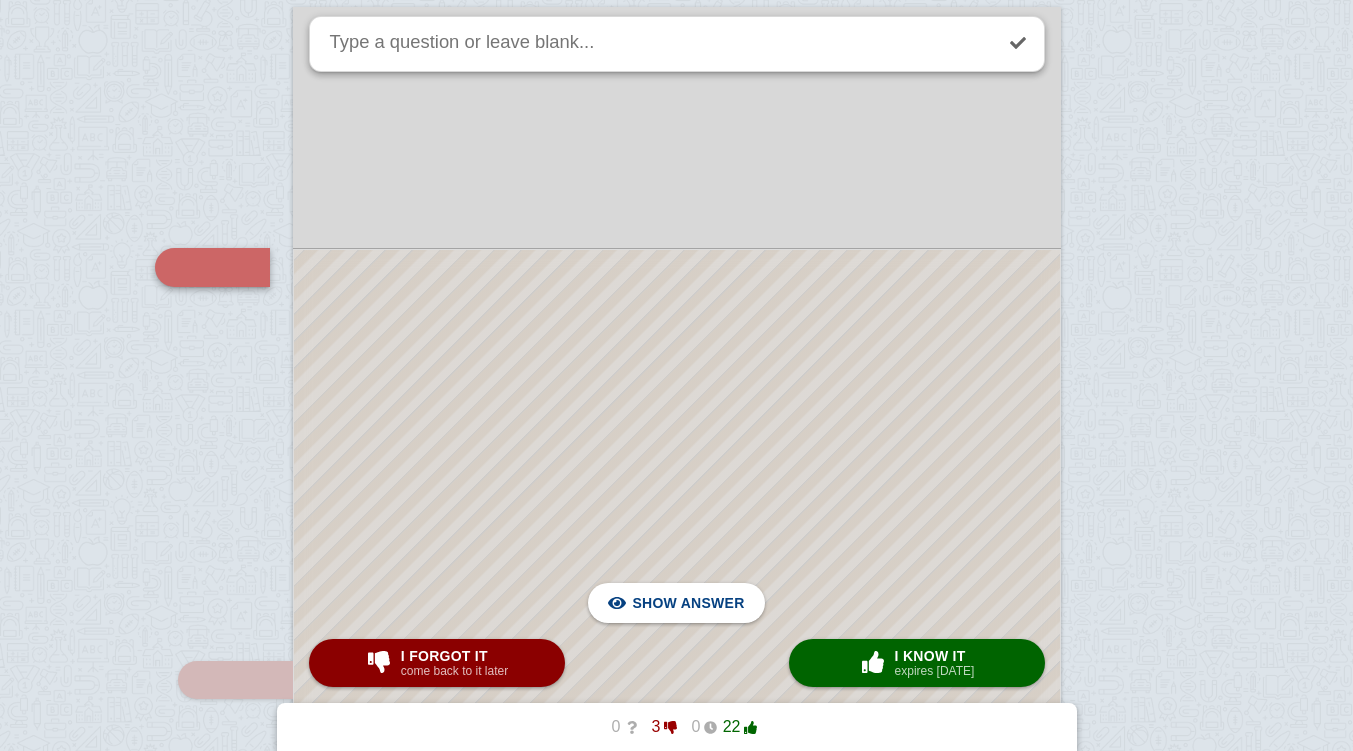 click at bounding box center [677, 632] 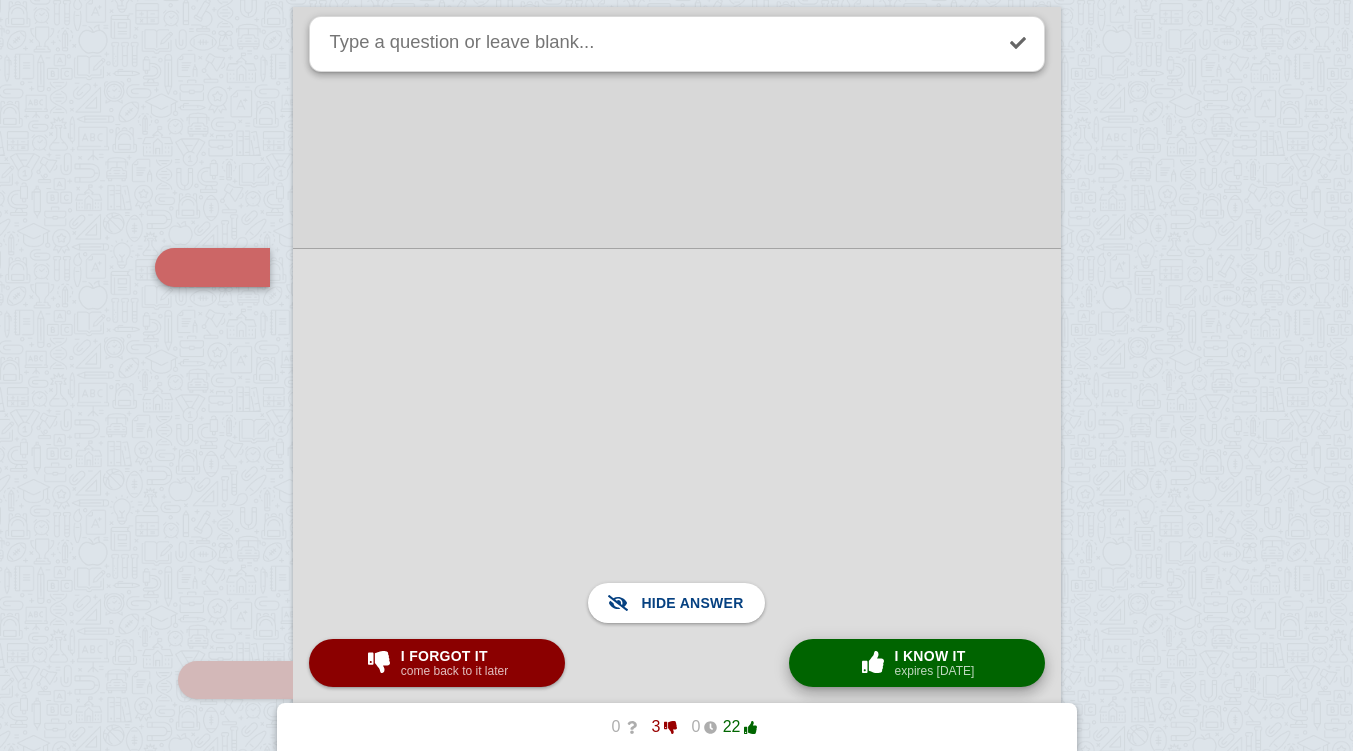 click at bounding box center [873, 662] 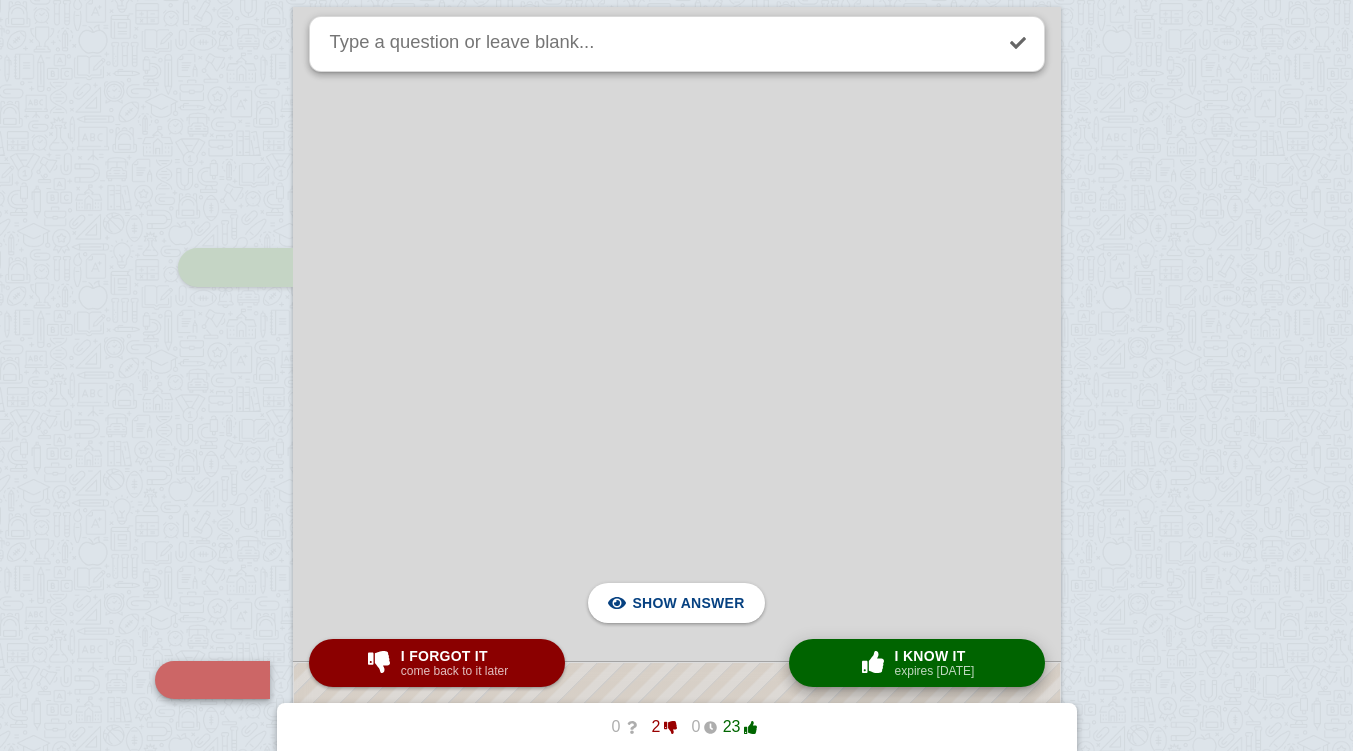 scroll, scrollTop: 10529, scrollLeft: 0, axis: vertical 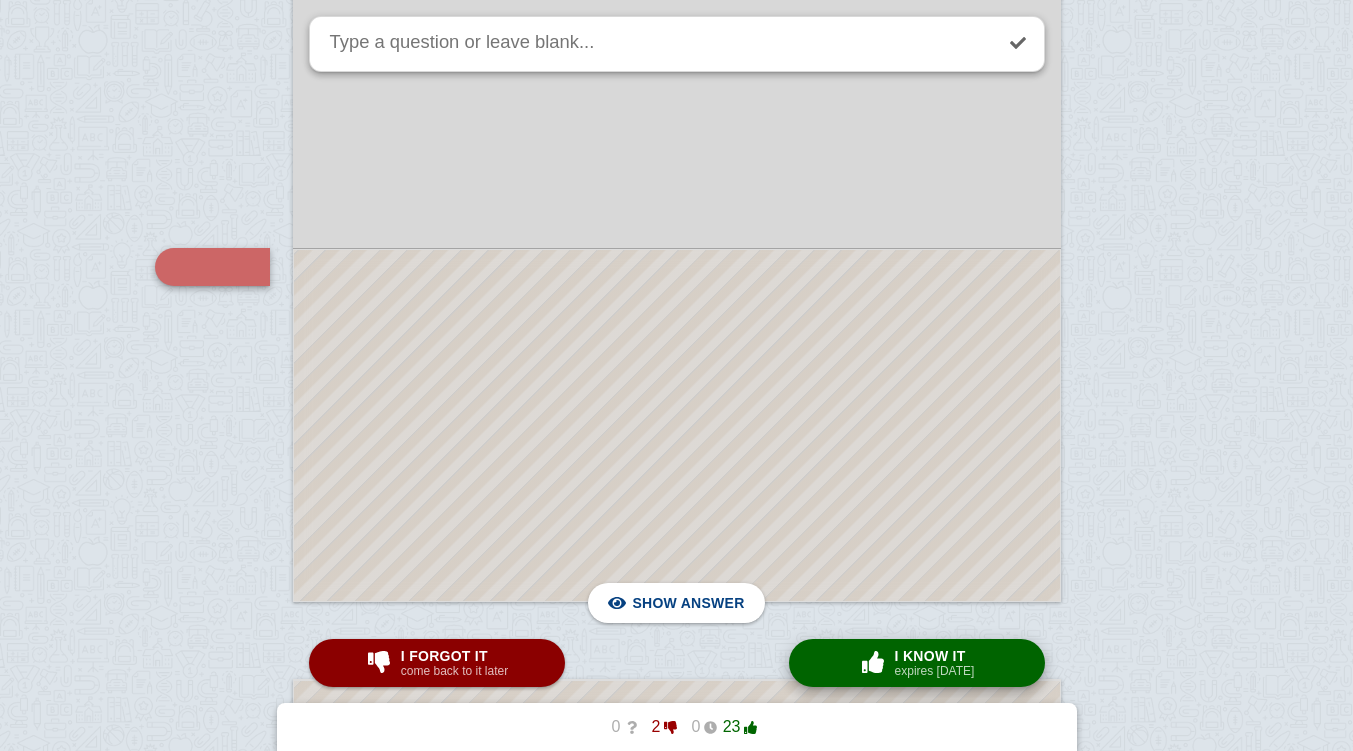 click at bounding box center [677, 425] 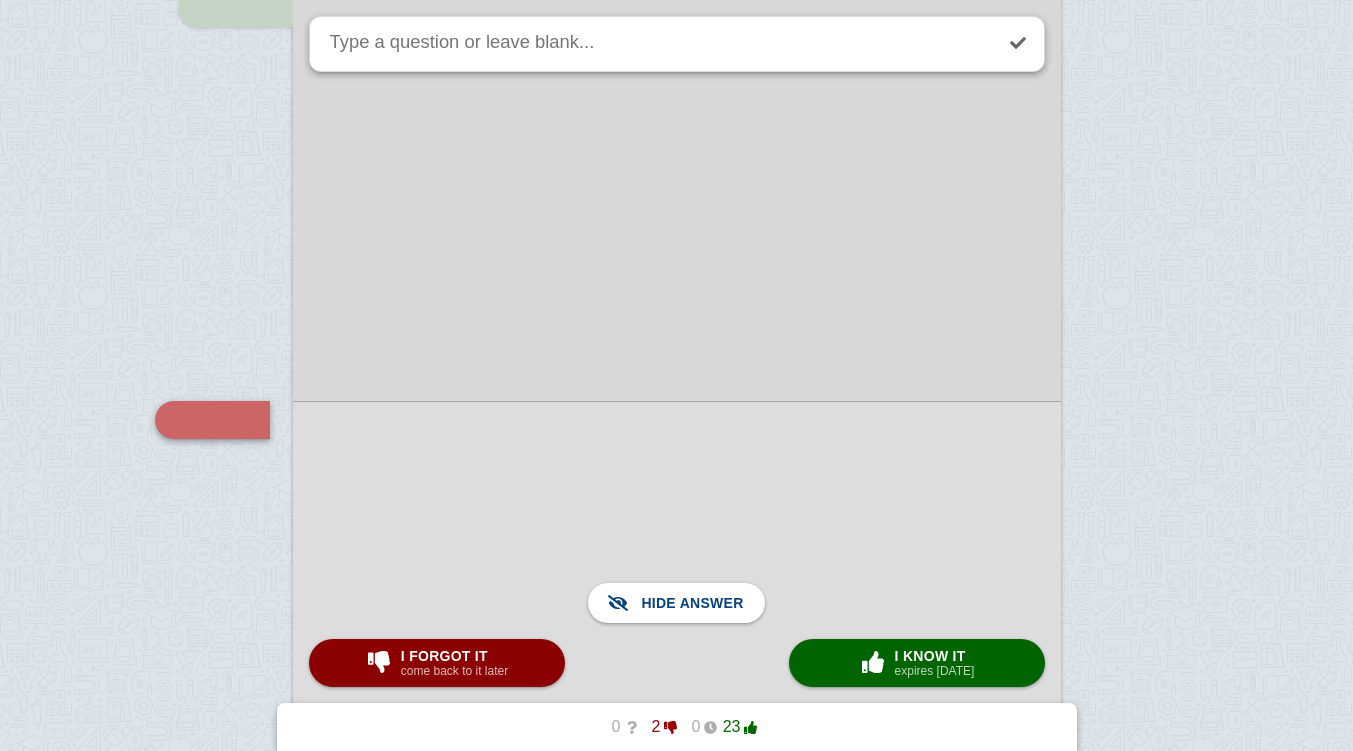 scroll, scrollTop: 10456, scrollLeft: 0, axis: vertical 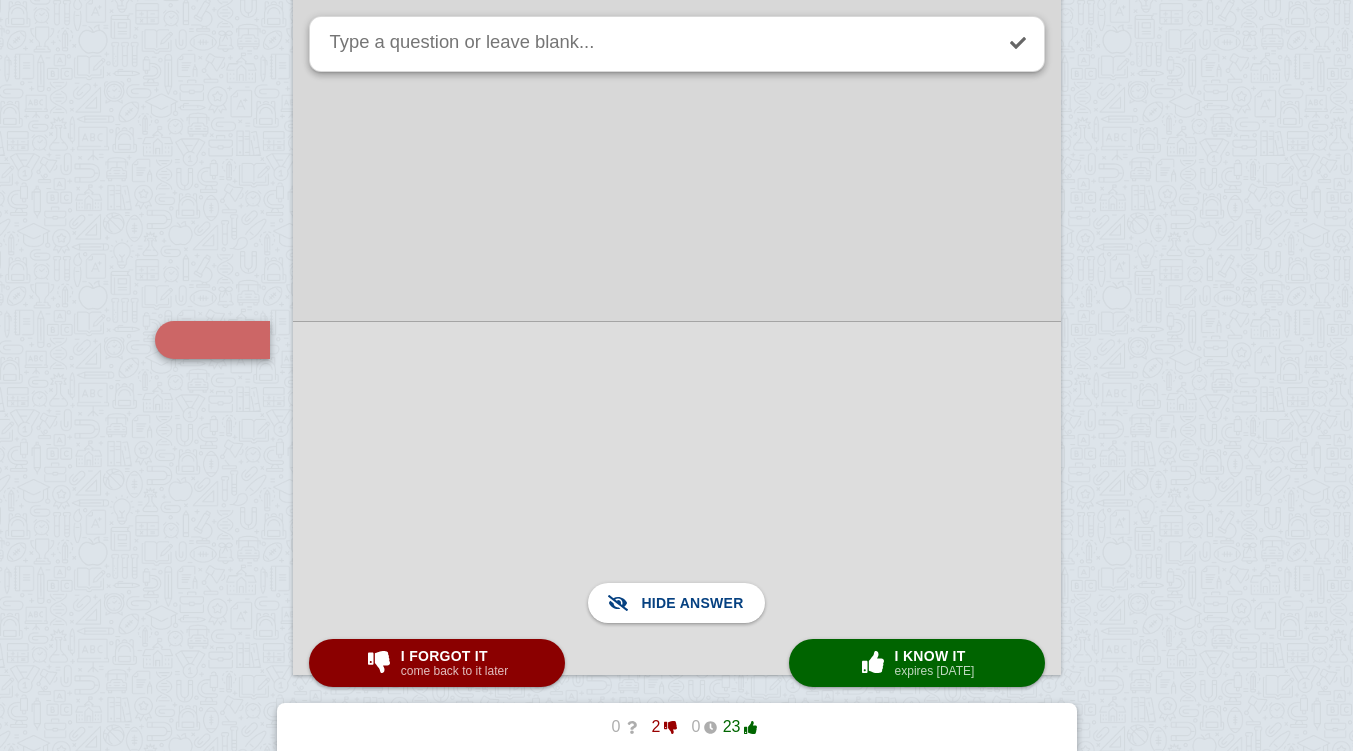click on "× 0 I know it expires [DATE]" at bounding box center (917, 663) 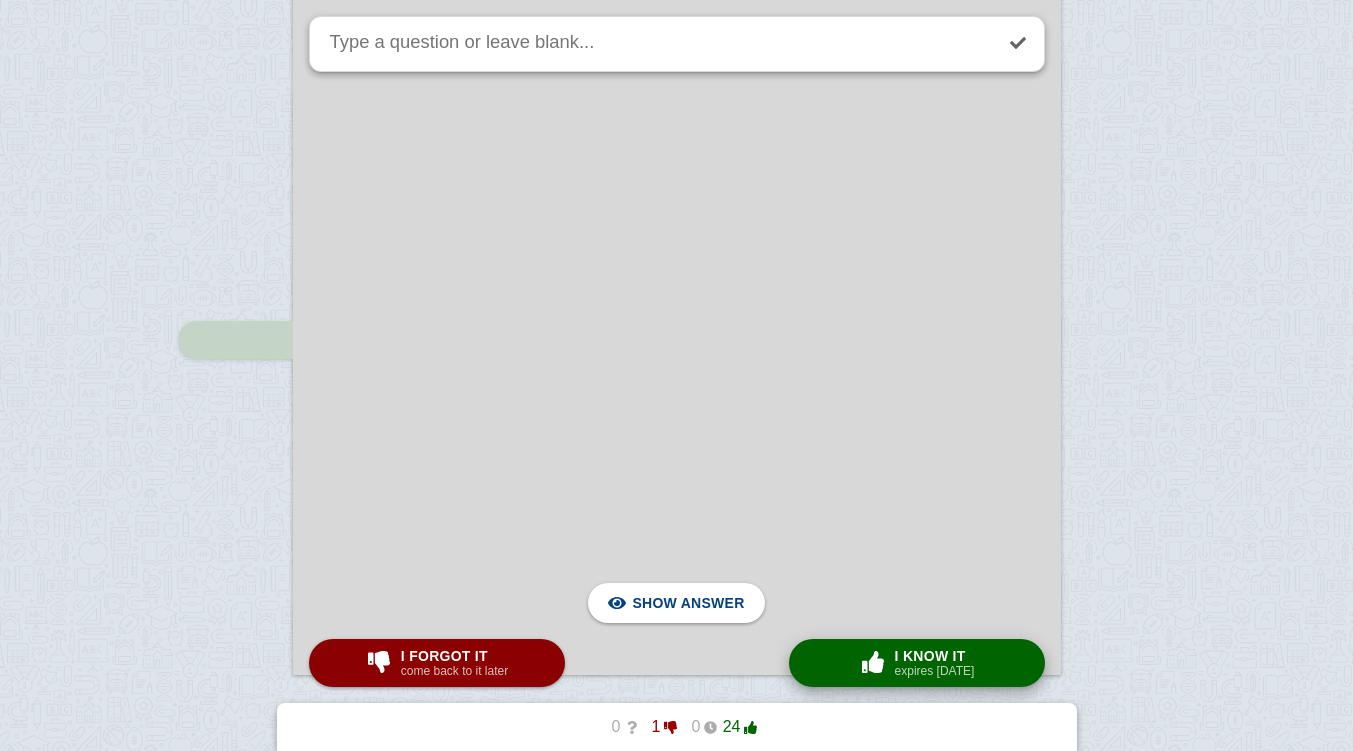 scroll, scrollTop: 11119, scrollLeft: 0, axis: vertical 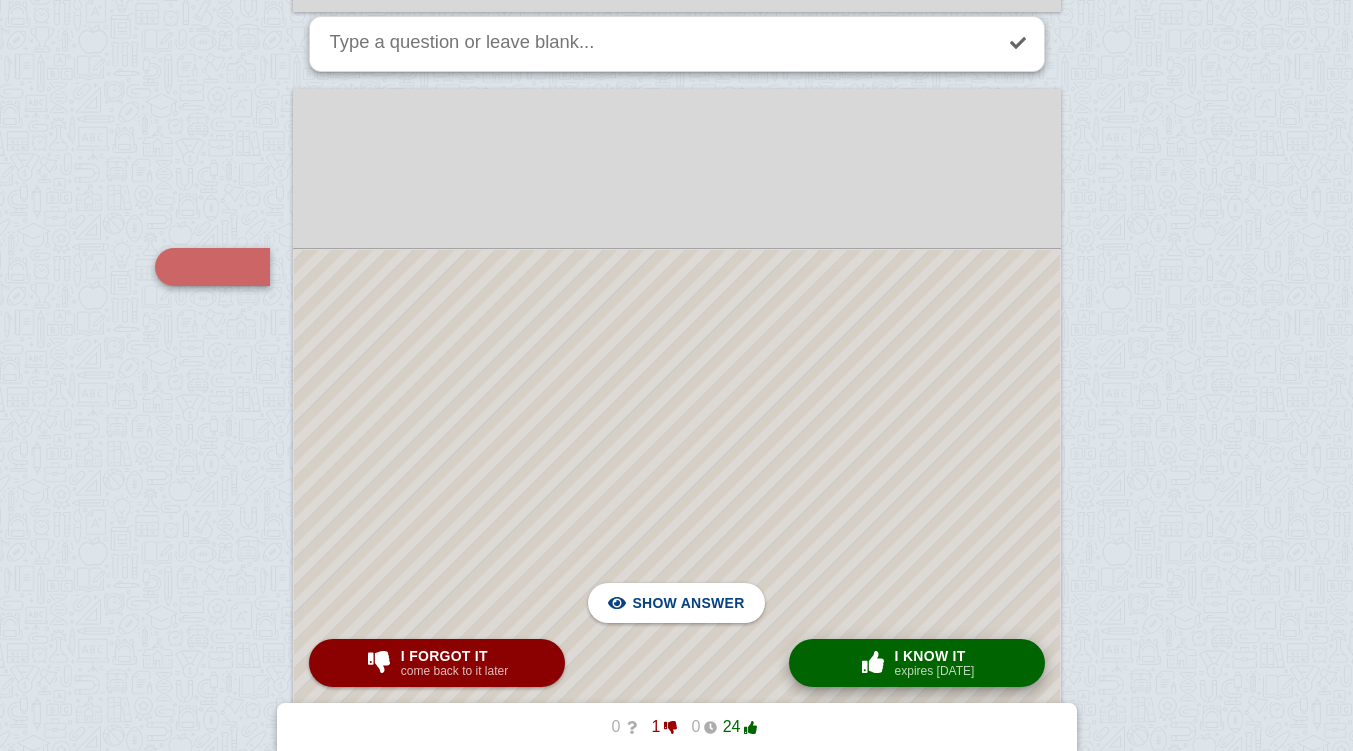 click at bounding box center [677, 673] 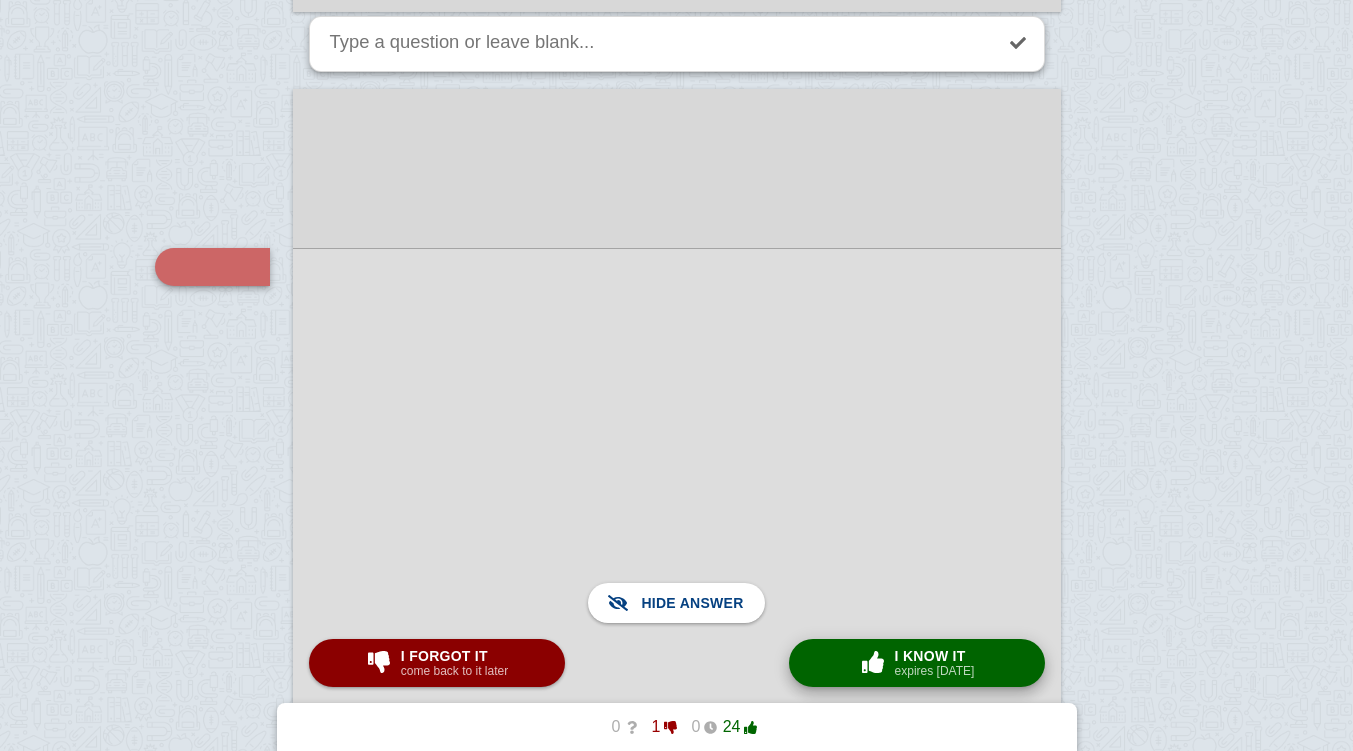 click on "× 0 I know it expires [DATE]" at bounding box center (917, 663) 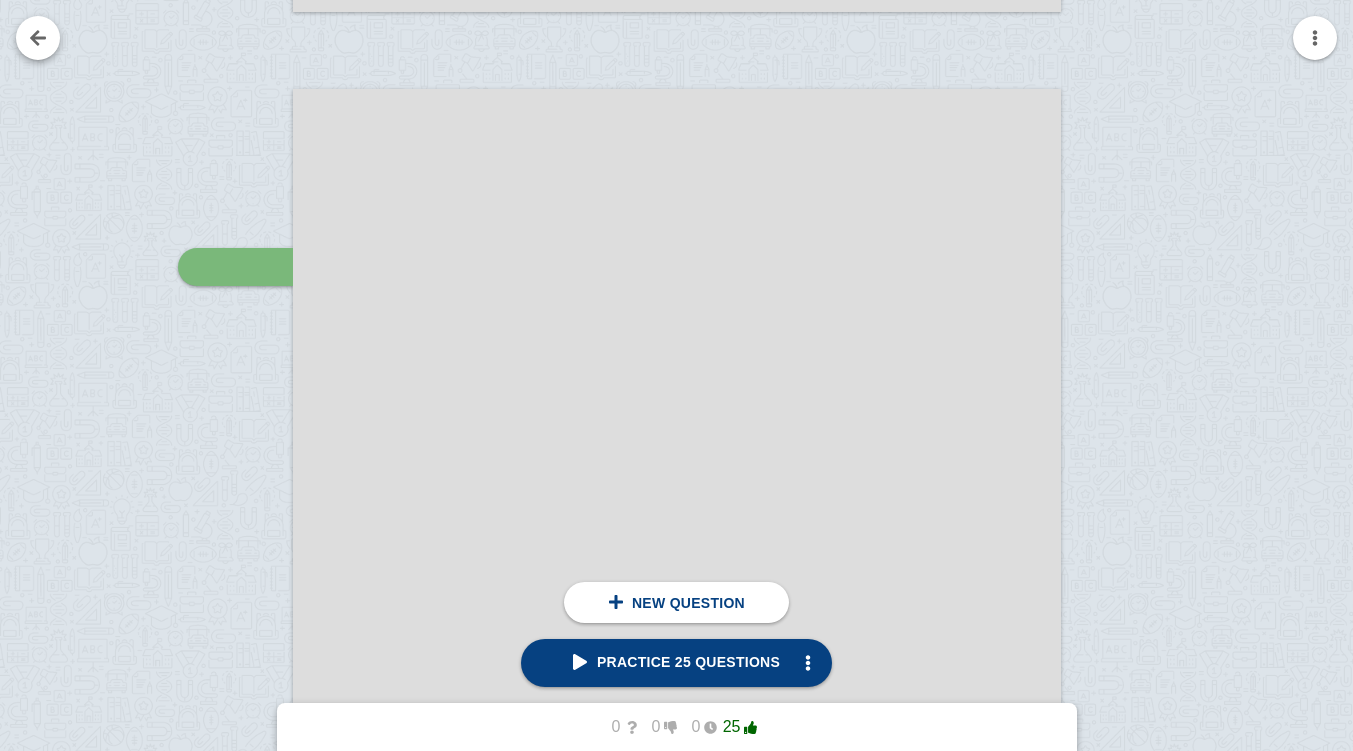 click at bounding box center [38, 38] 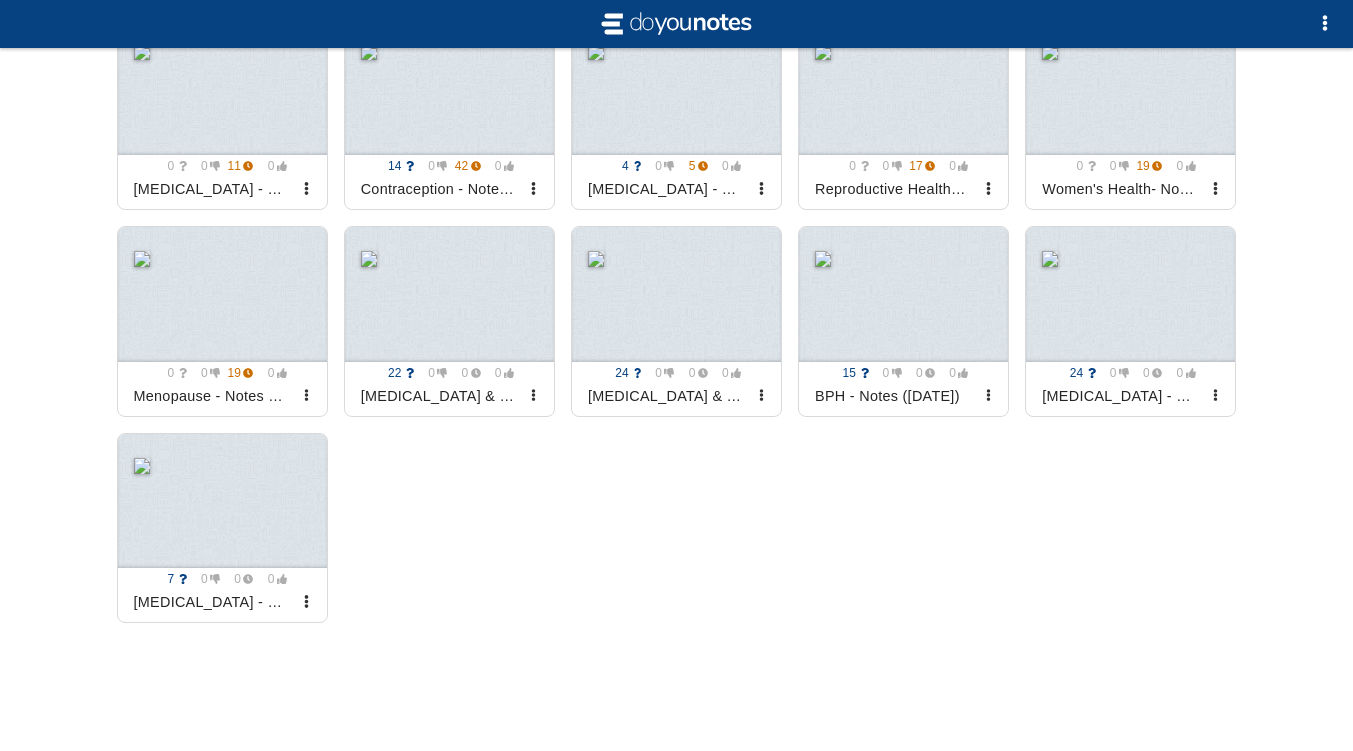 scroll, scrollTop: 224, scrollLeft: 0, axis: vertical 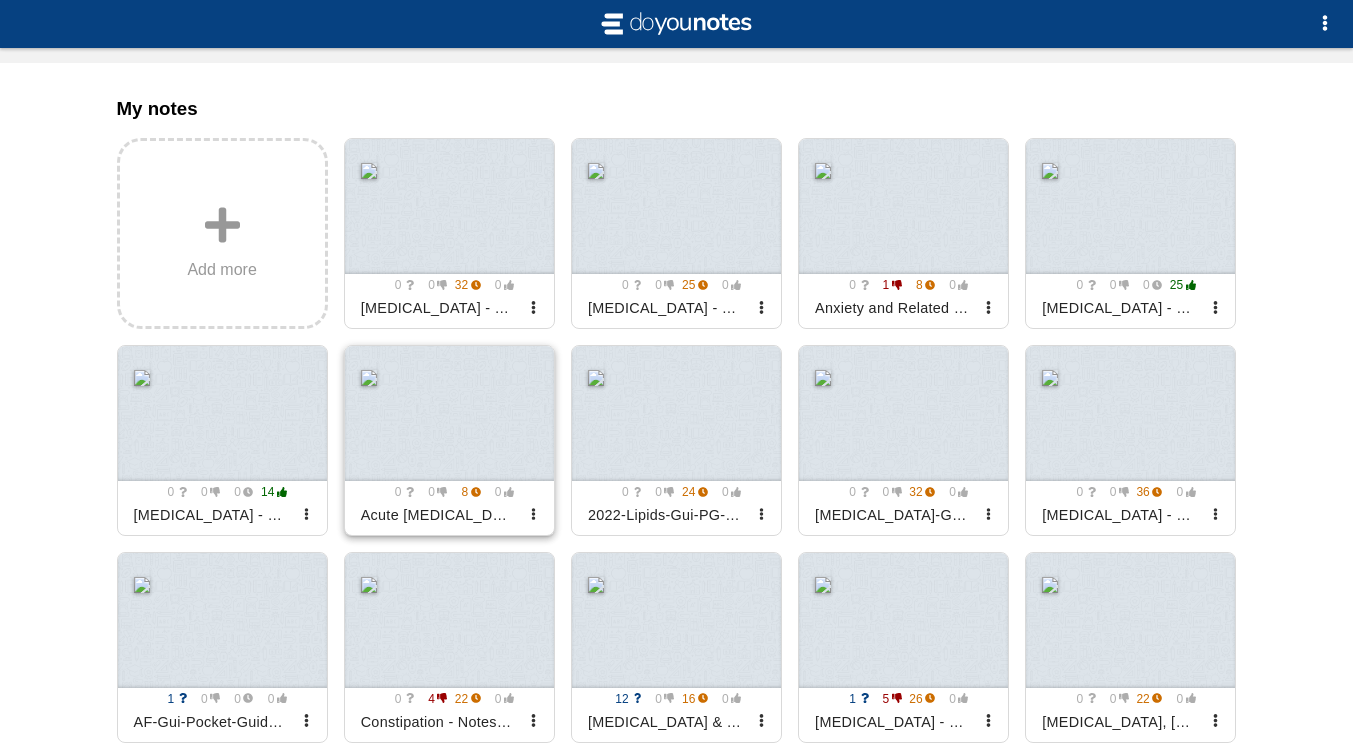 click at bounding box center [449, 413] 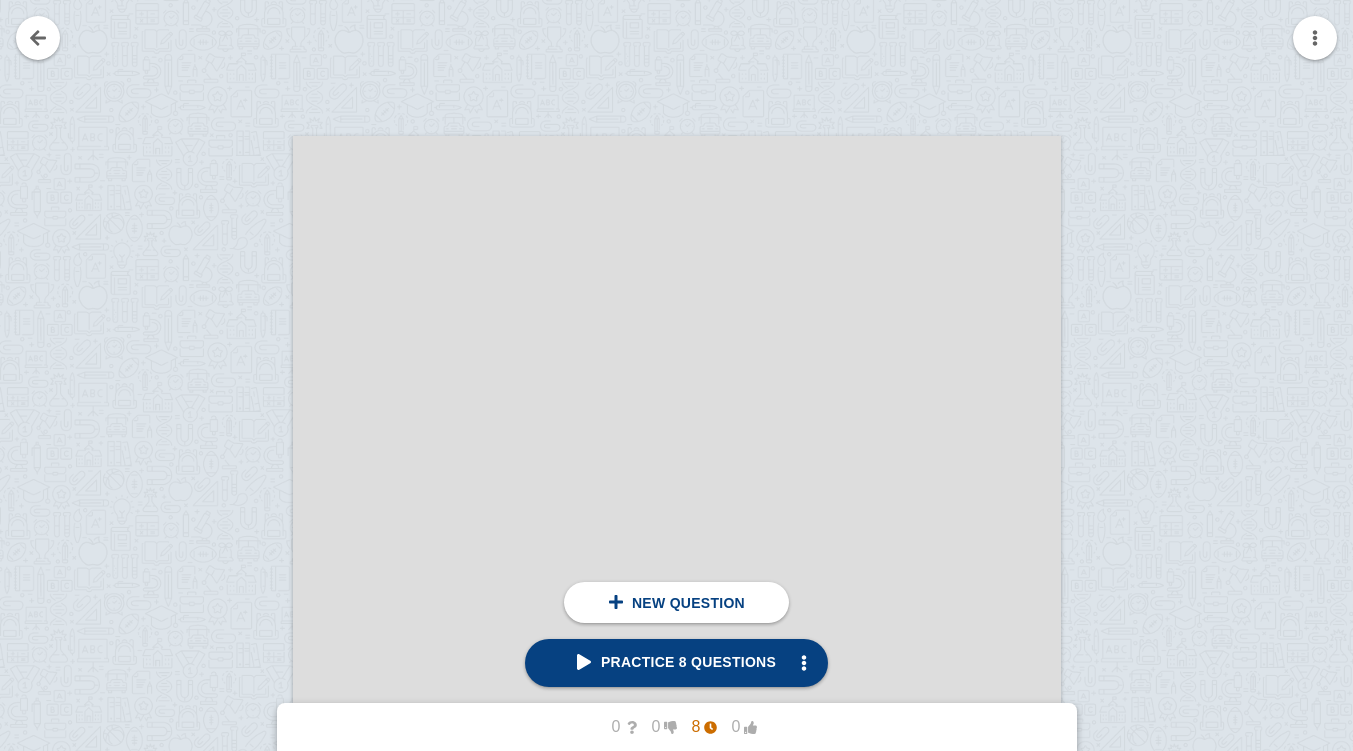 scroll, scrollTop: 0, scrollLeft: 0, axis: both 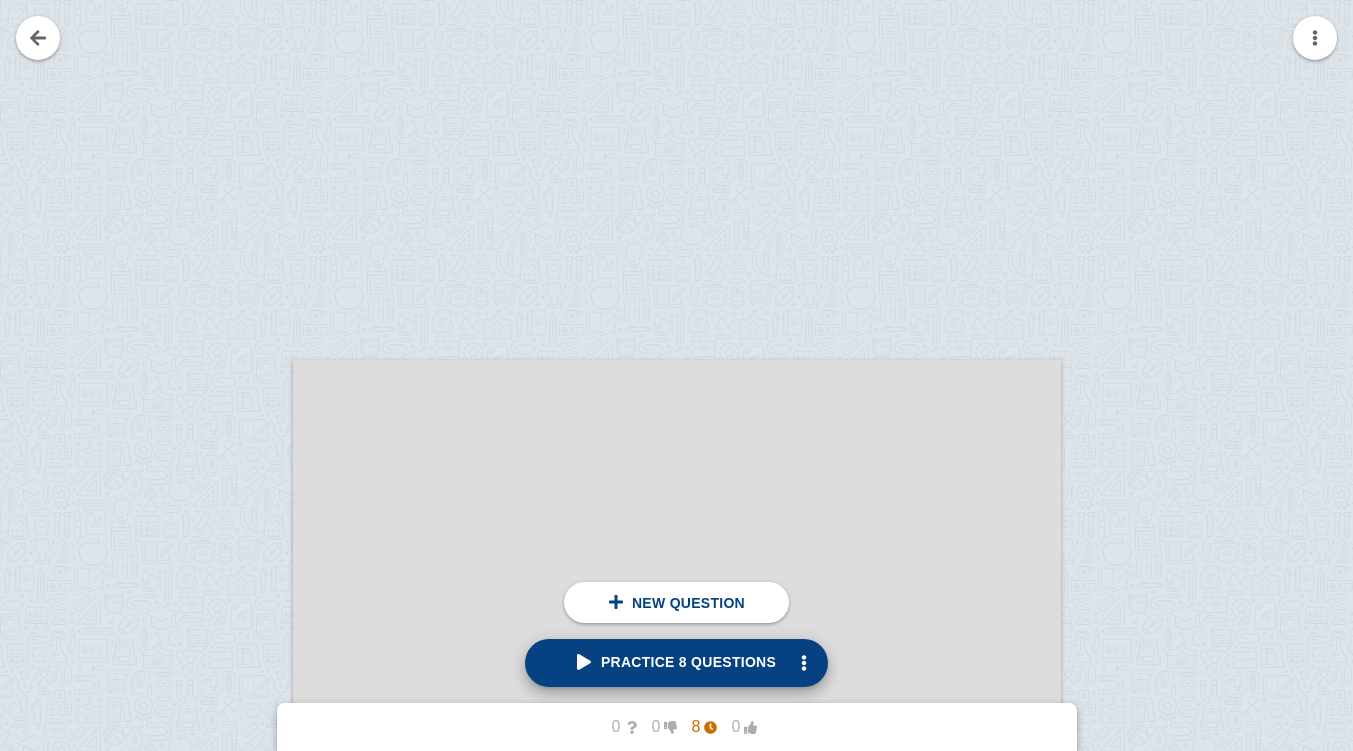 click on "Practice 8 questions" at bounding box center (676, 662) 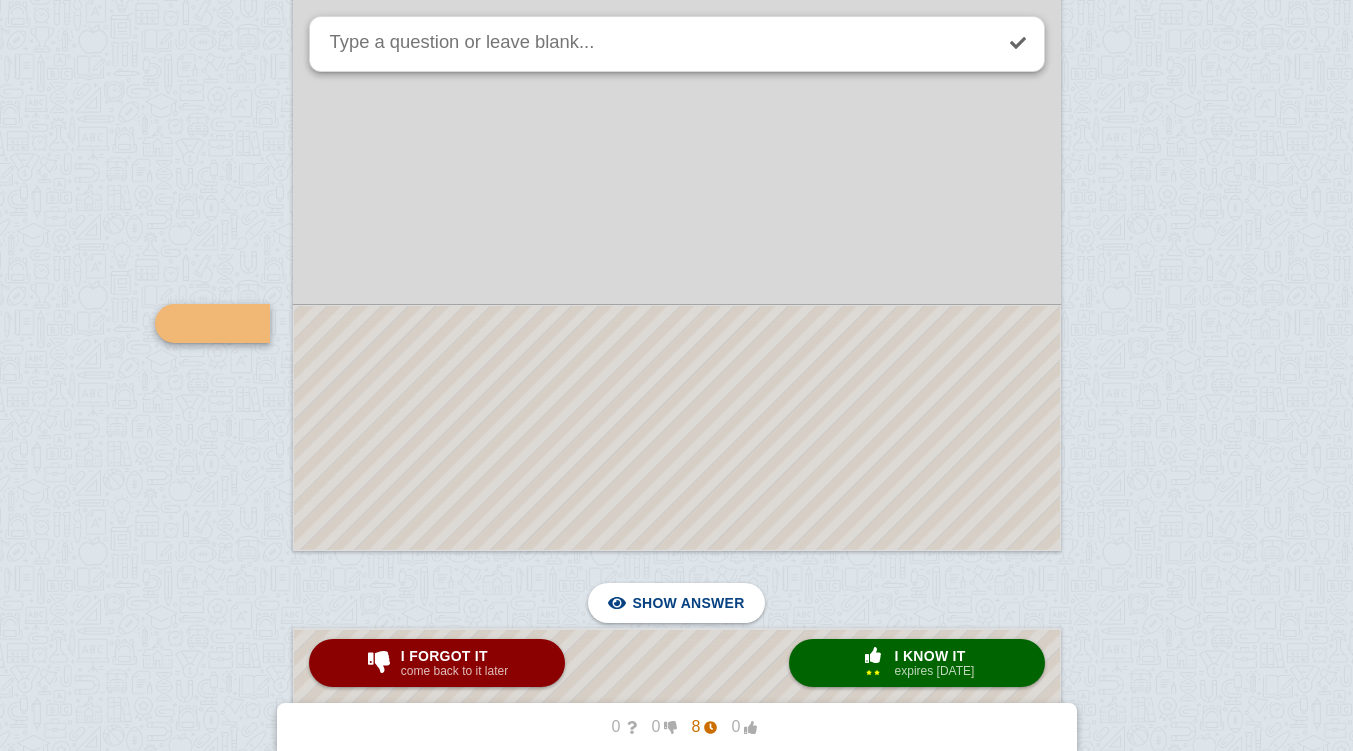 scroll, scrollTop: 3034, scrollLeft: 0, axis: vertical 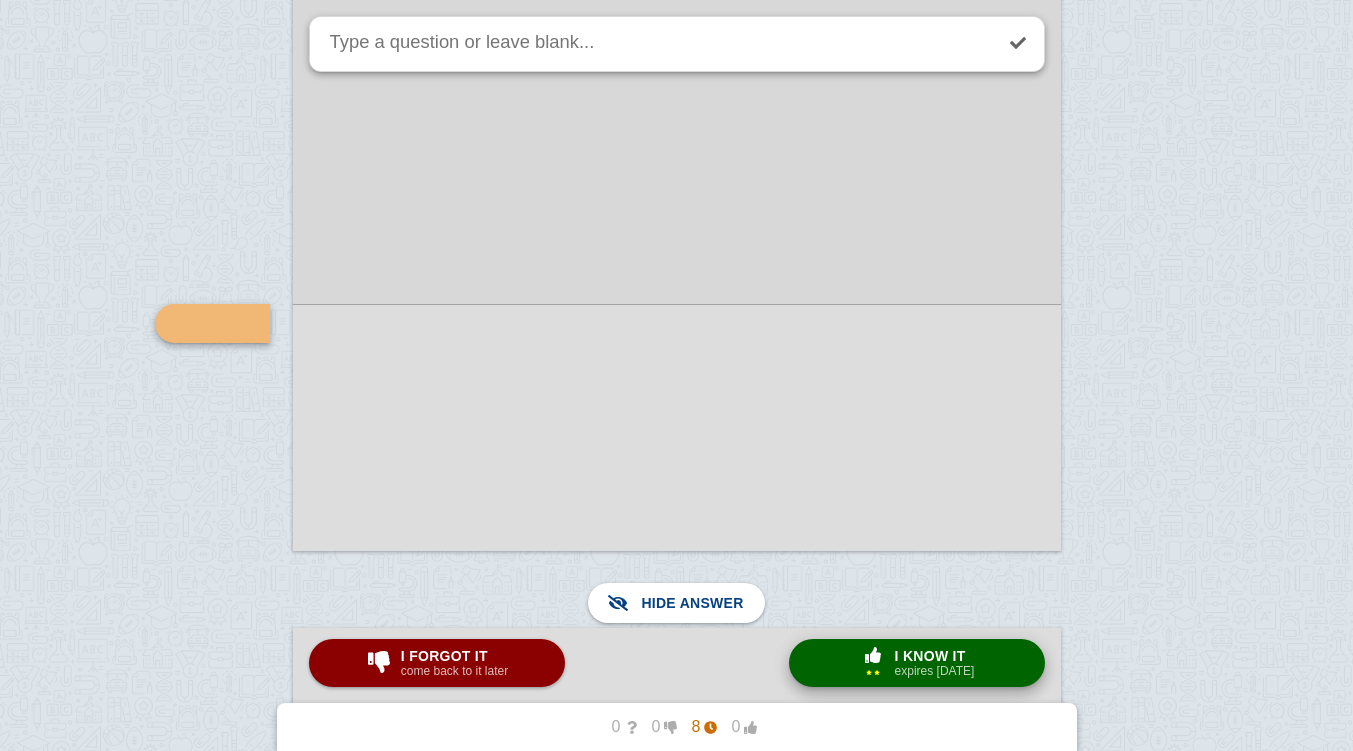 click on "× 2" at bounding box center (873, 672) 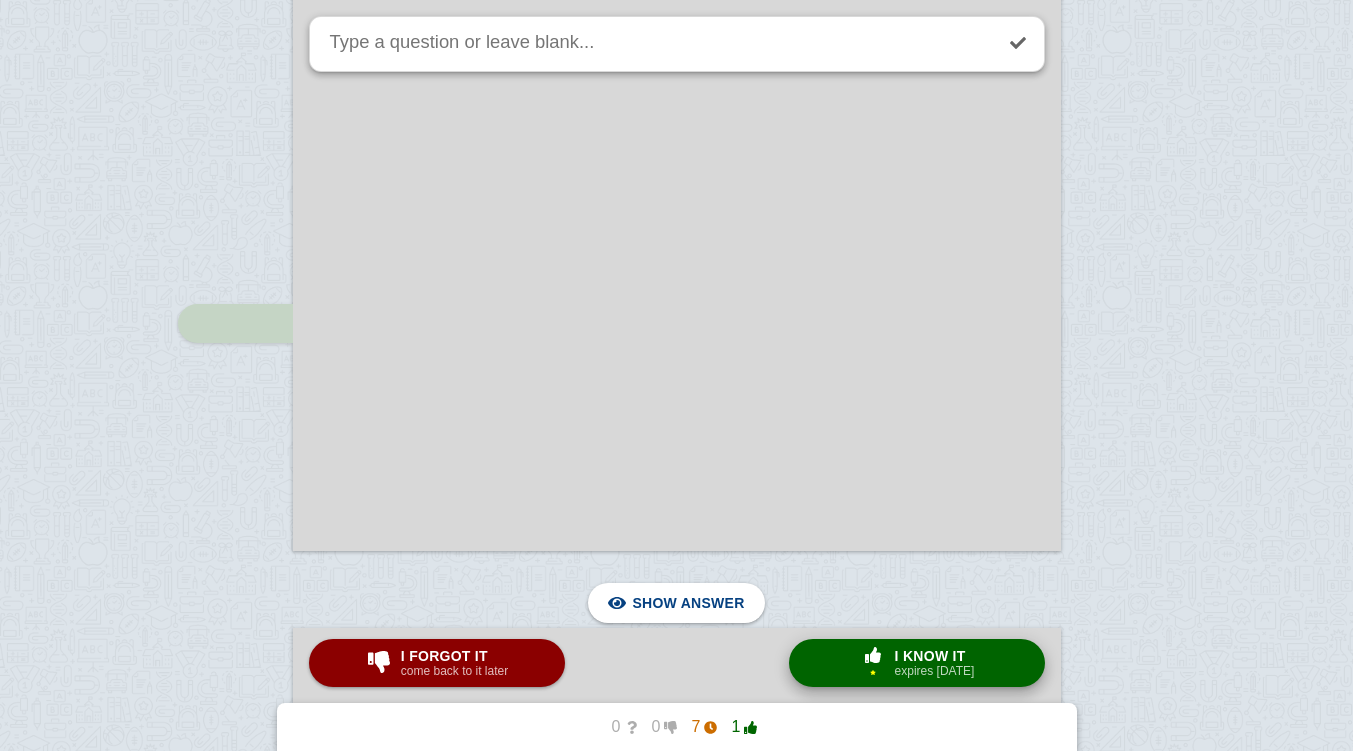 scroll, scrollTop: 5133, scrollLeft: 0, axis: vertical 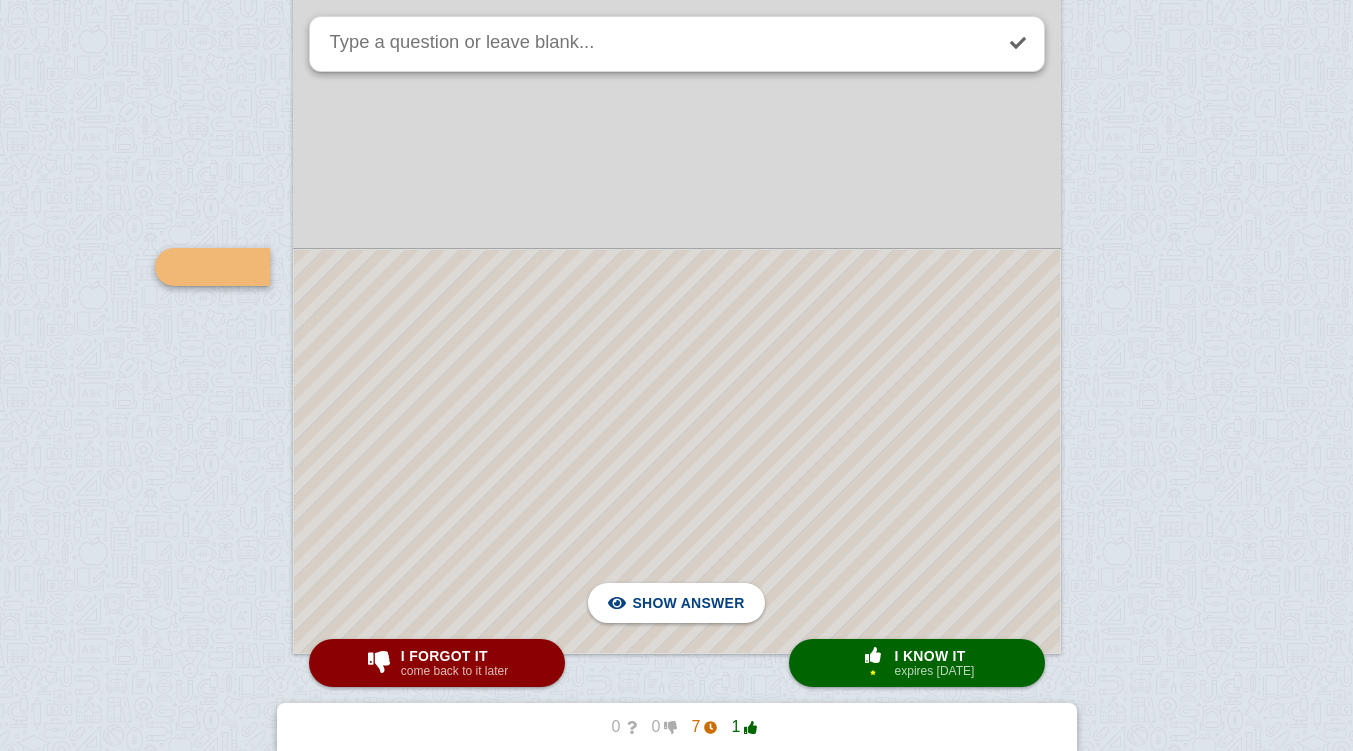 click at bounding box center (677, 451) 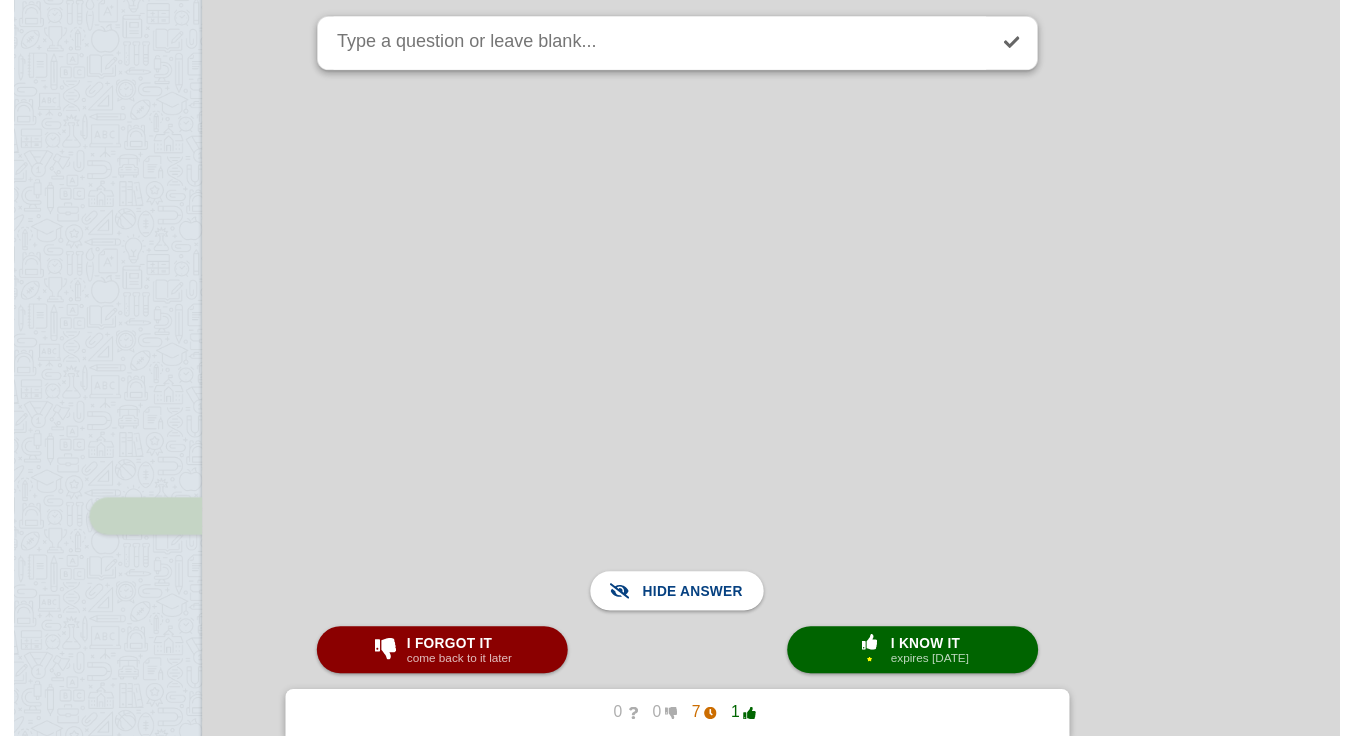 scroll, scrollTop: 9092, scrollLeft: 0, axis: vertical 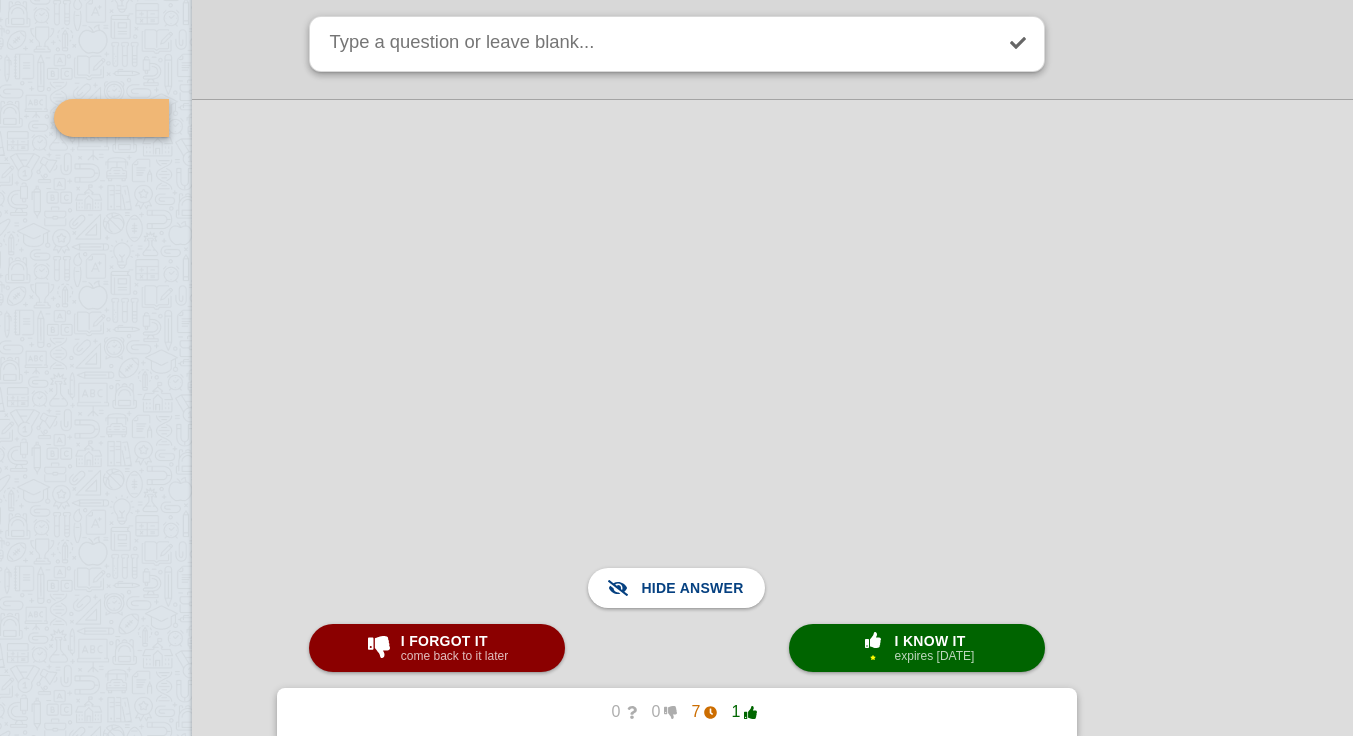click at bounding box center (860, 452) 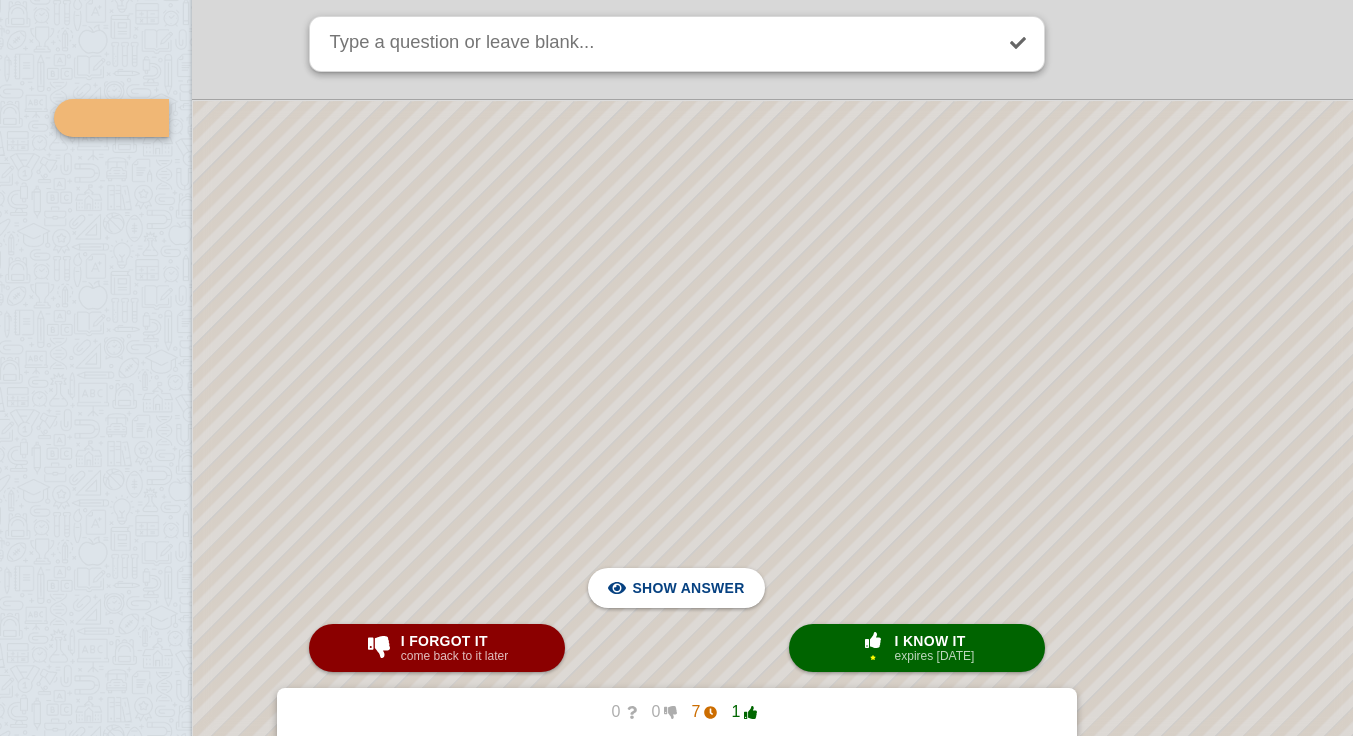 click at bounding box center (860, 453) 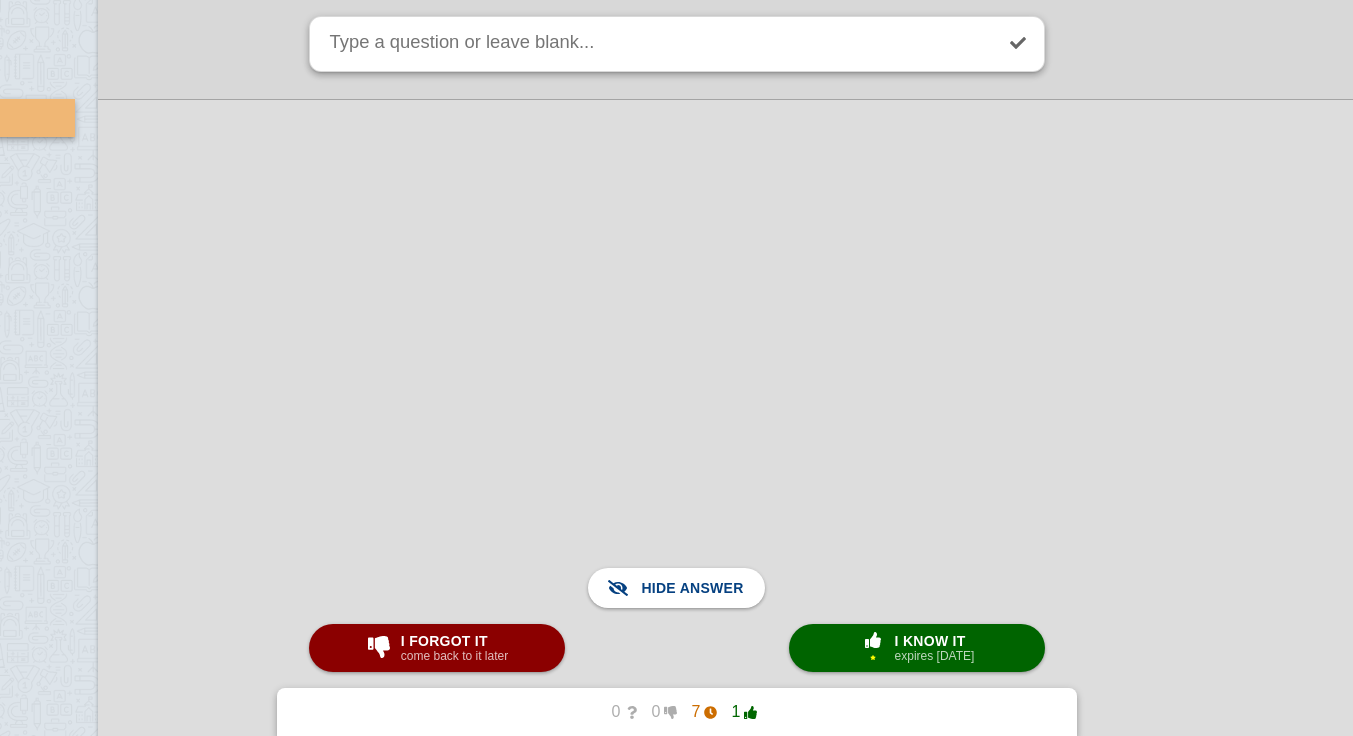 scroll, scrollTop: 9092, scrollLeft: 93, axis: both 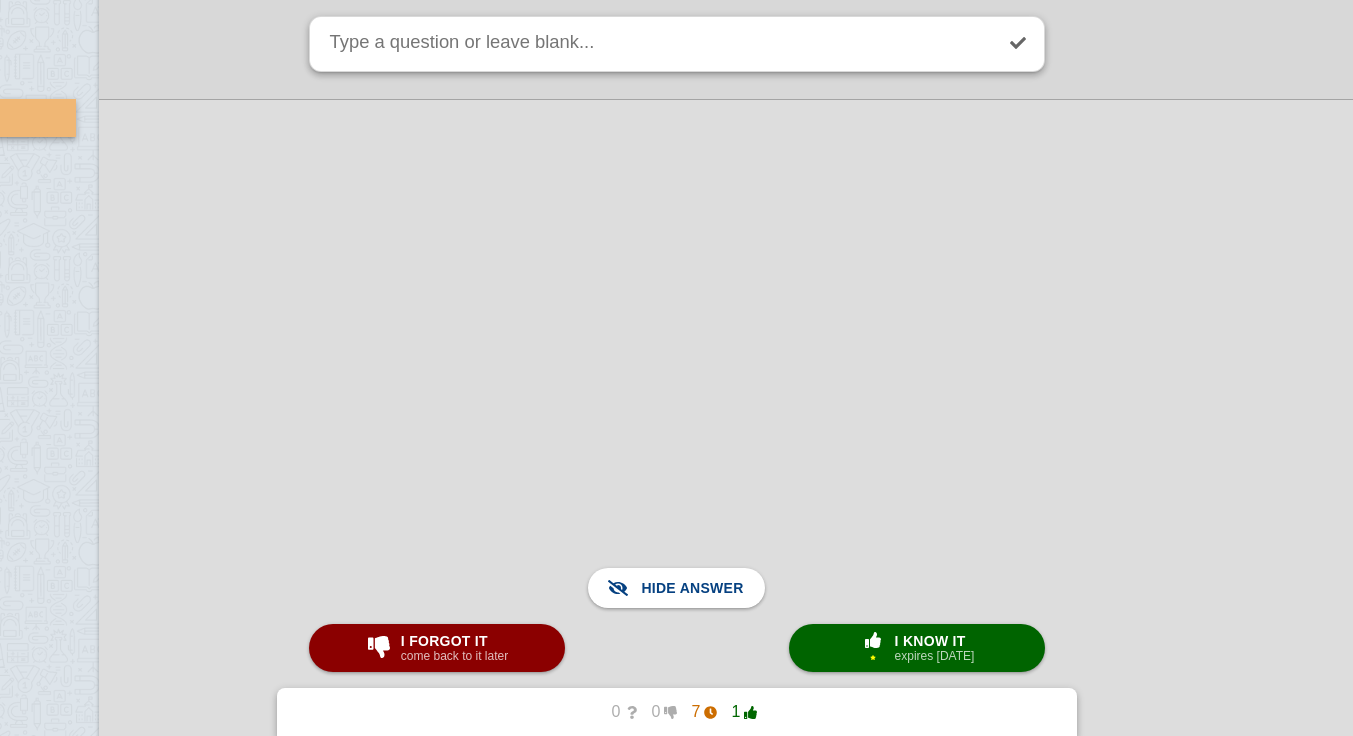 click on "expires [DATE]" at bounding box center (935, 656) 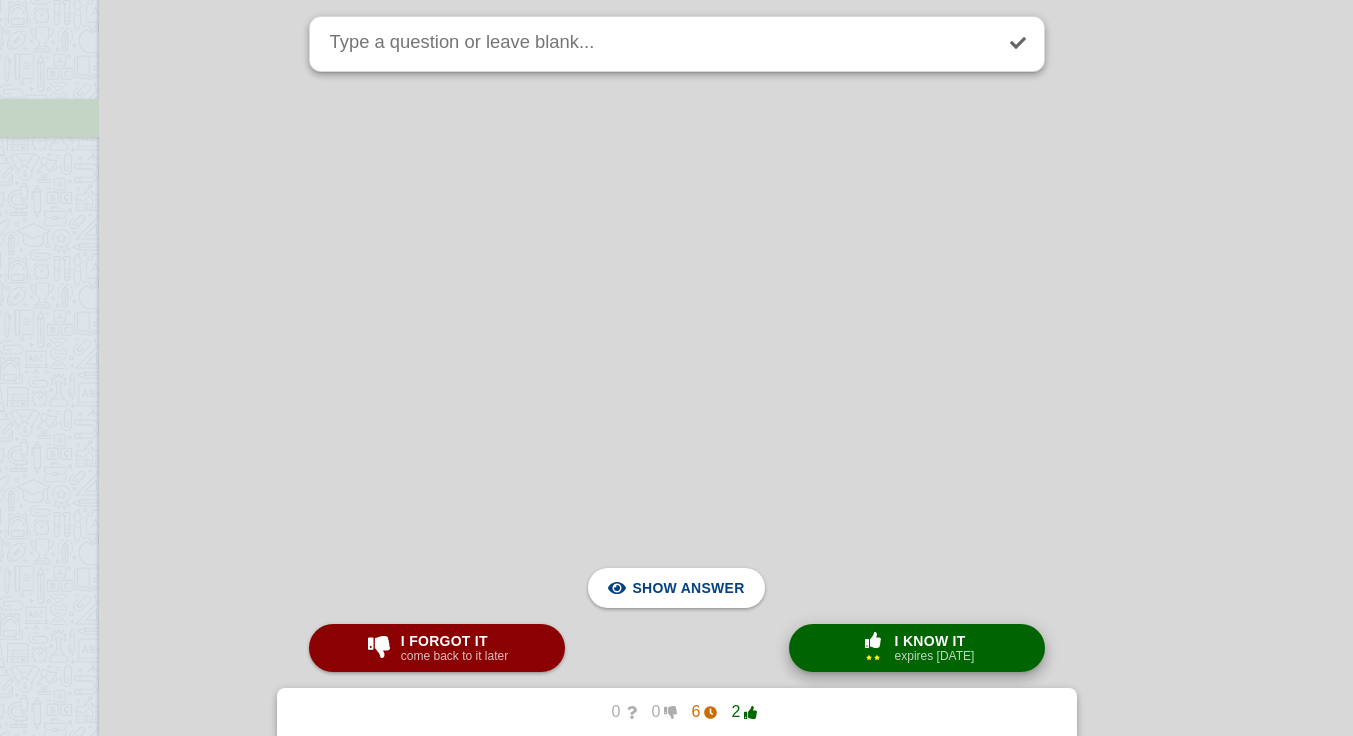 scroll, scrollTop: 10084, scrollLeft: 176, axis: both 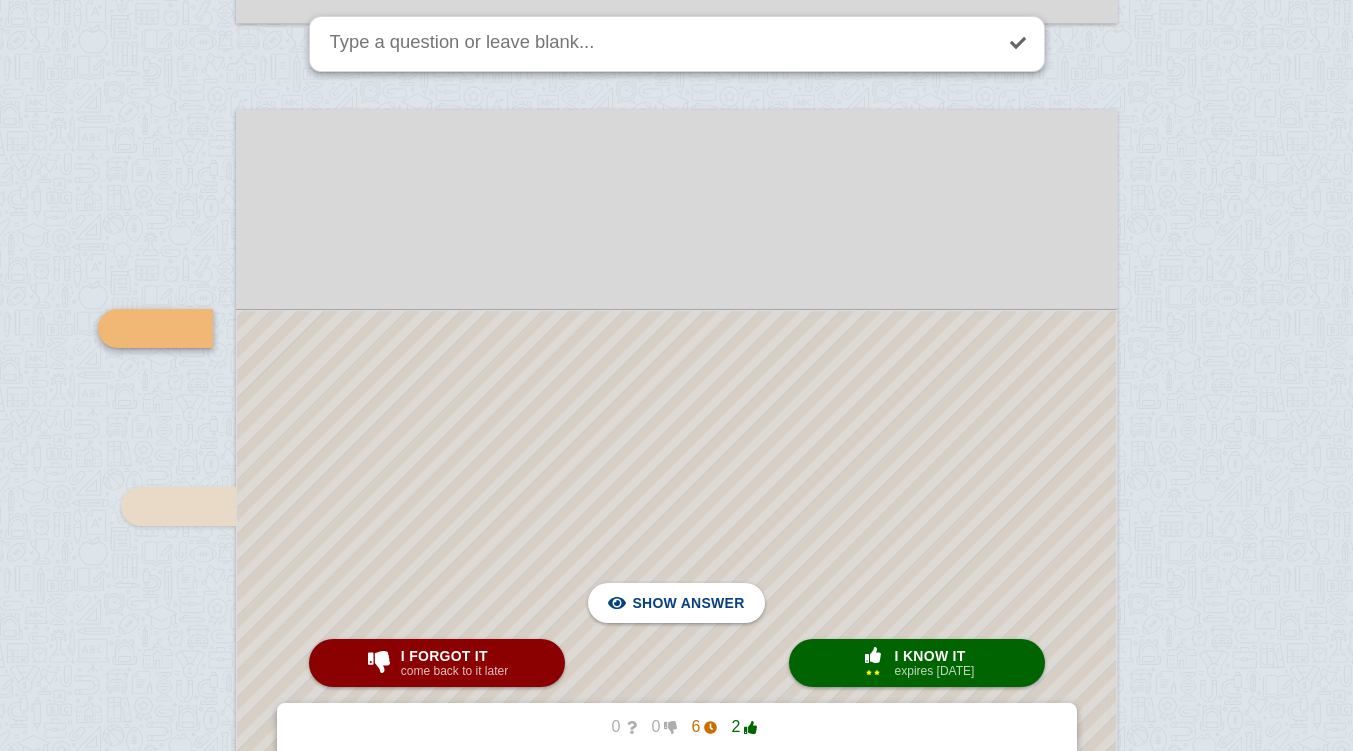 click at bounding box center [676, 797] 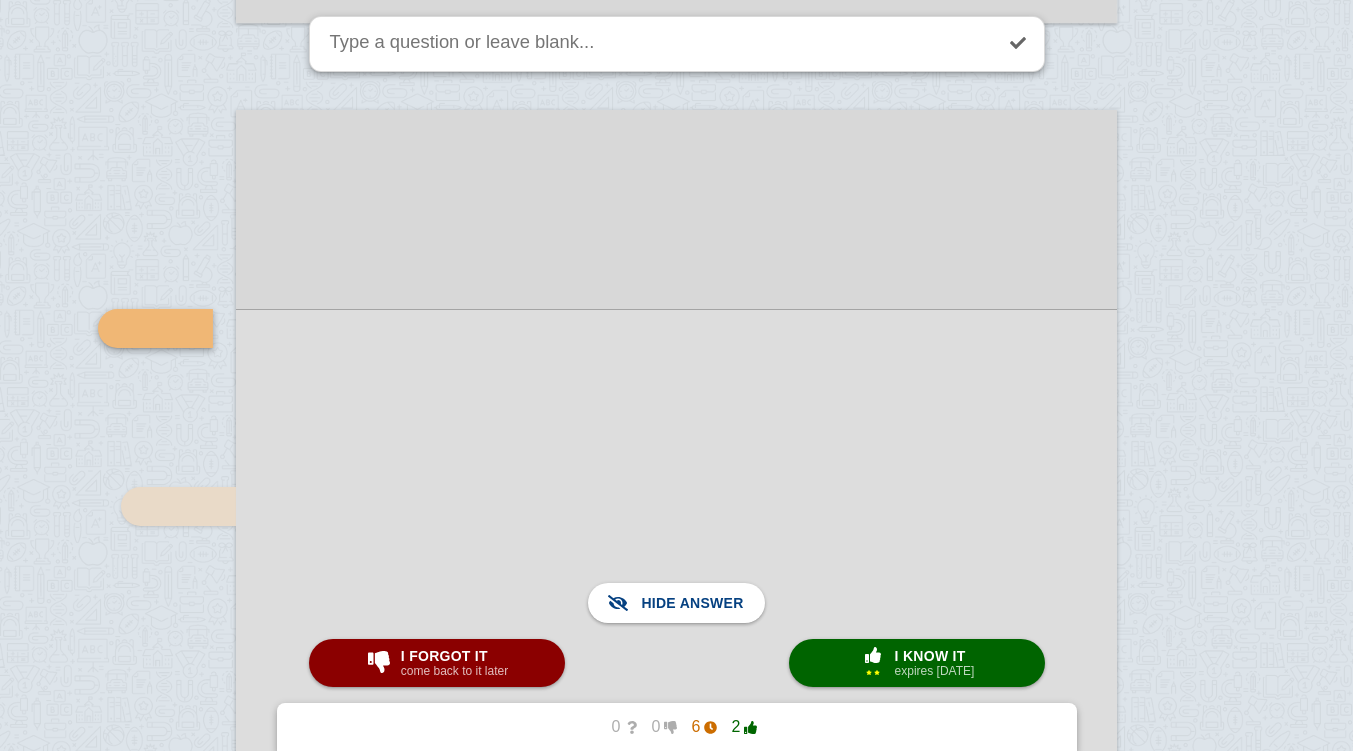click on "expires [DATE]" at bounding box center [935, 671] 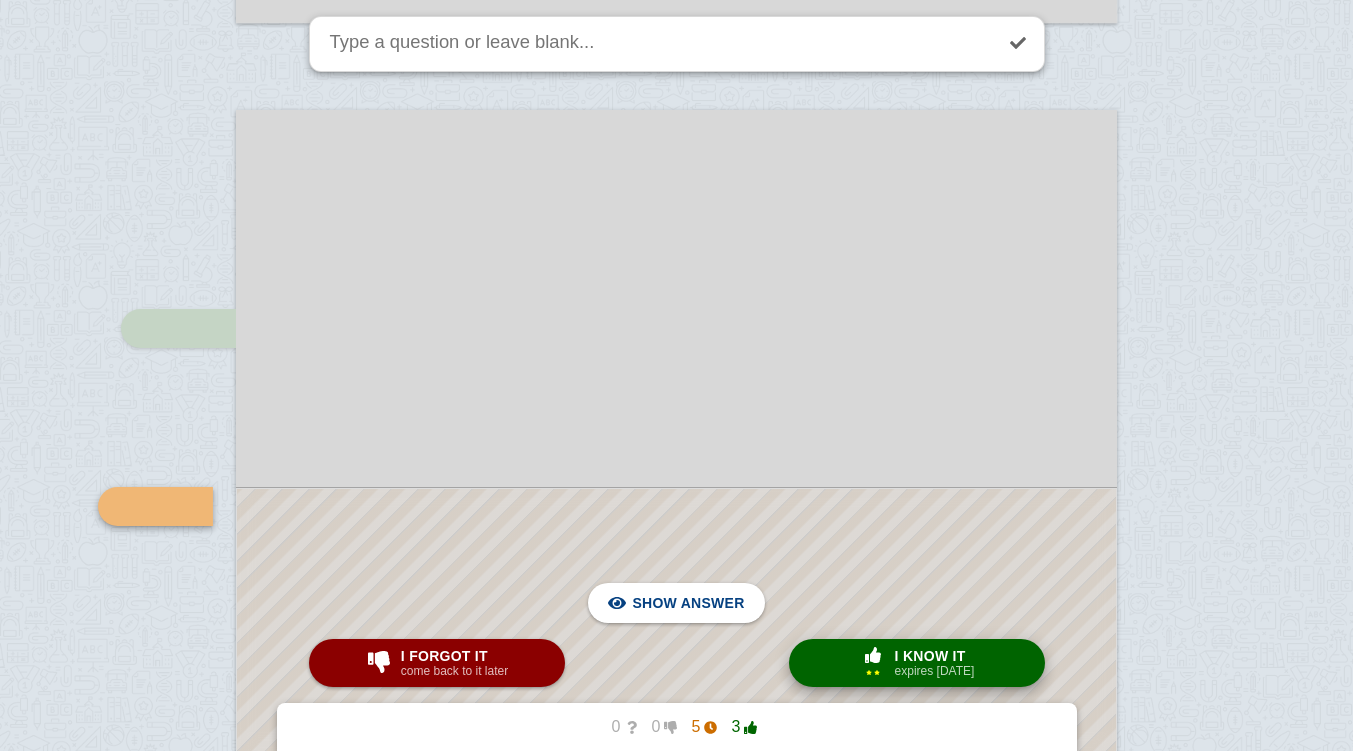 scroll, scrollTop: 6821, scrollLeft: 0, axis: vertical 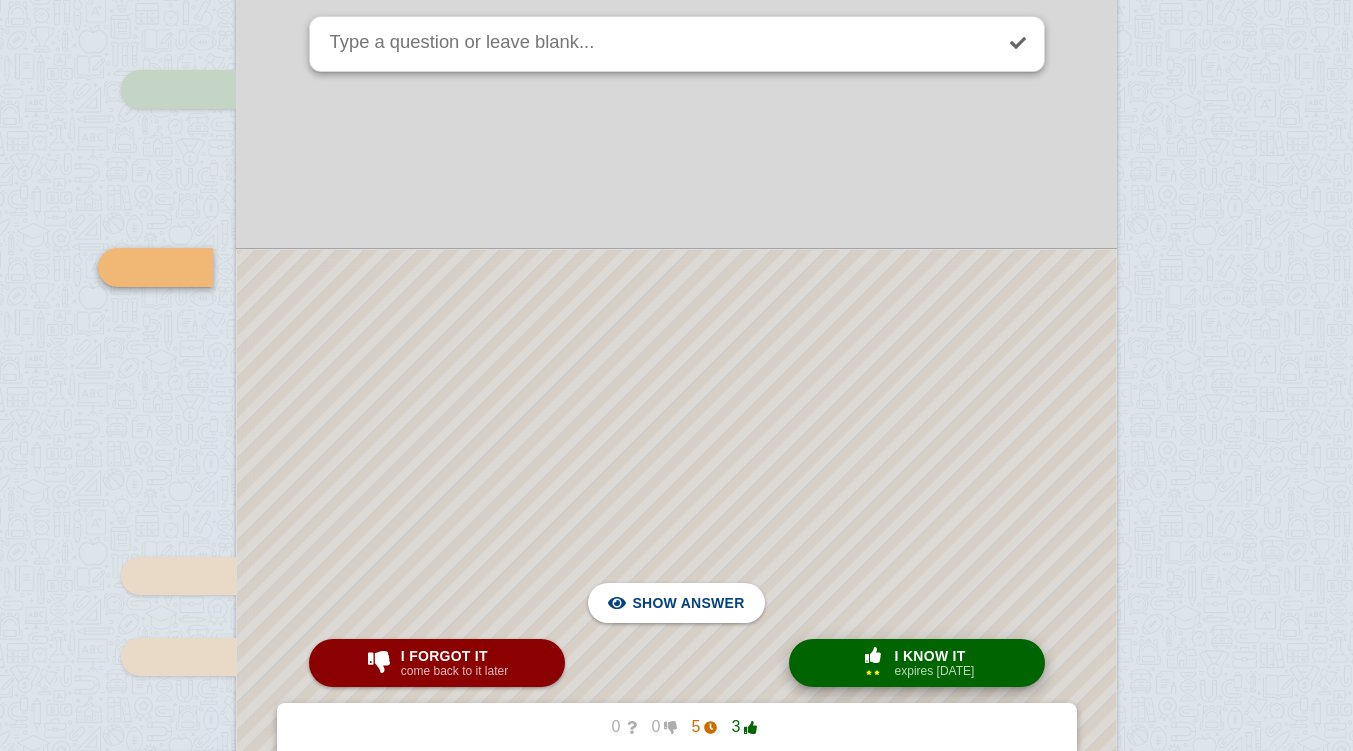 click at bounding box center (676, 647) 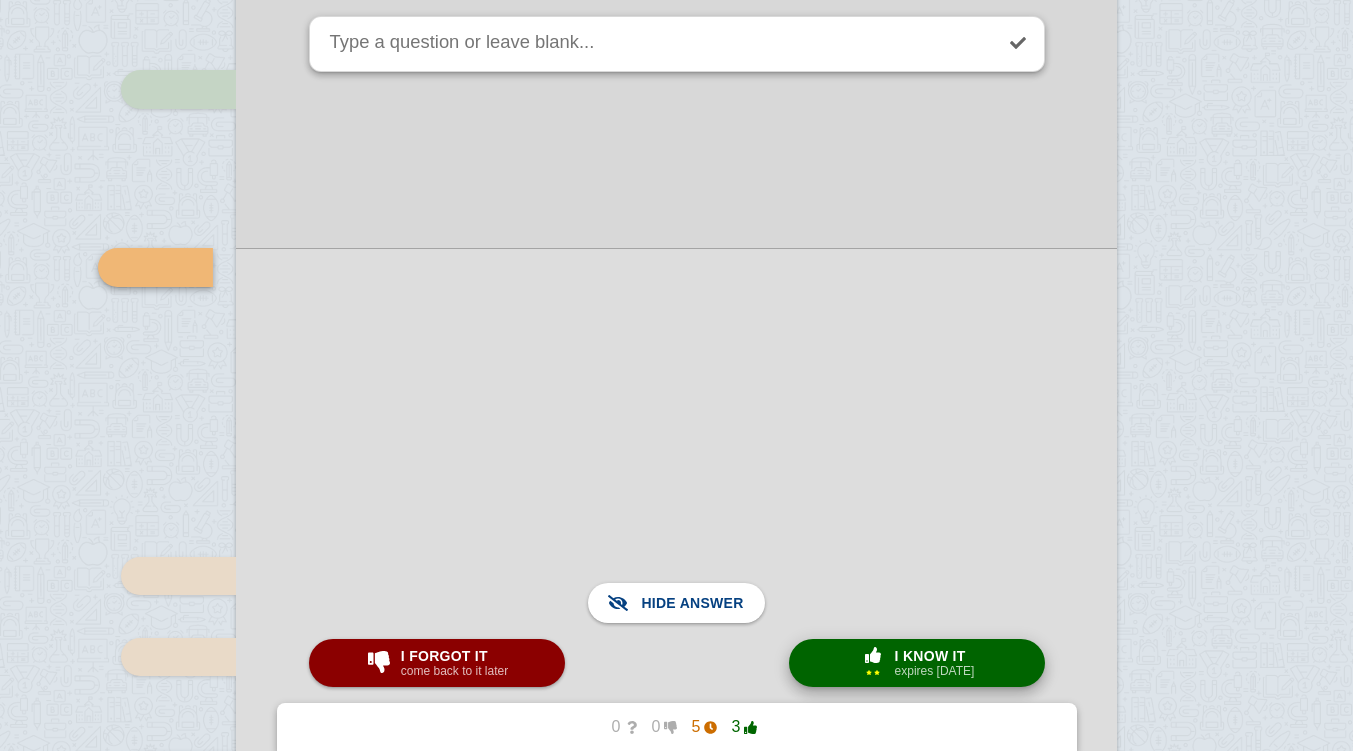 click on "I know it" at bounding box center (935, 656) 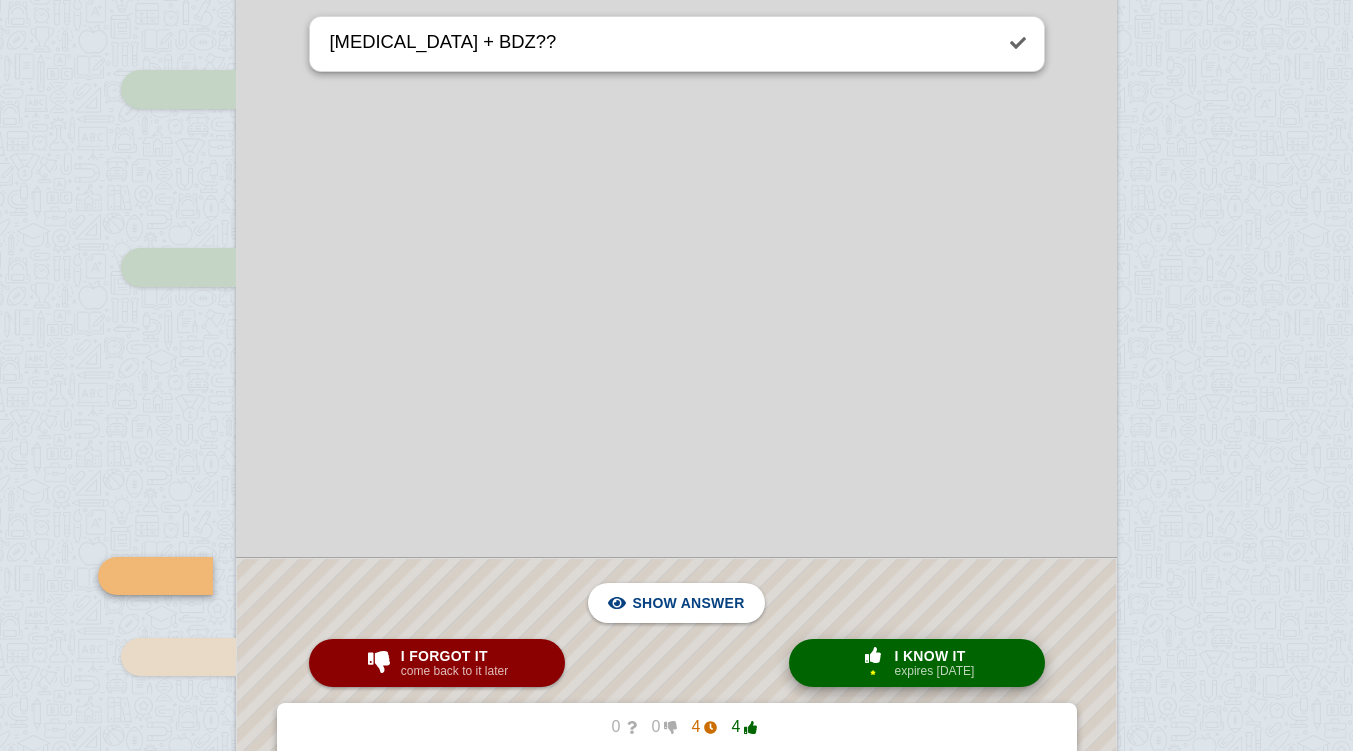 scroll, scrollTop: 7130, scrollLeft: 0, axis: vertical 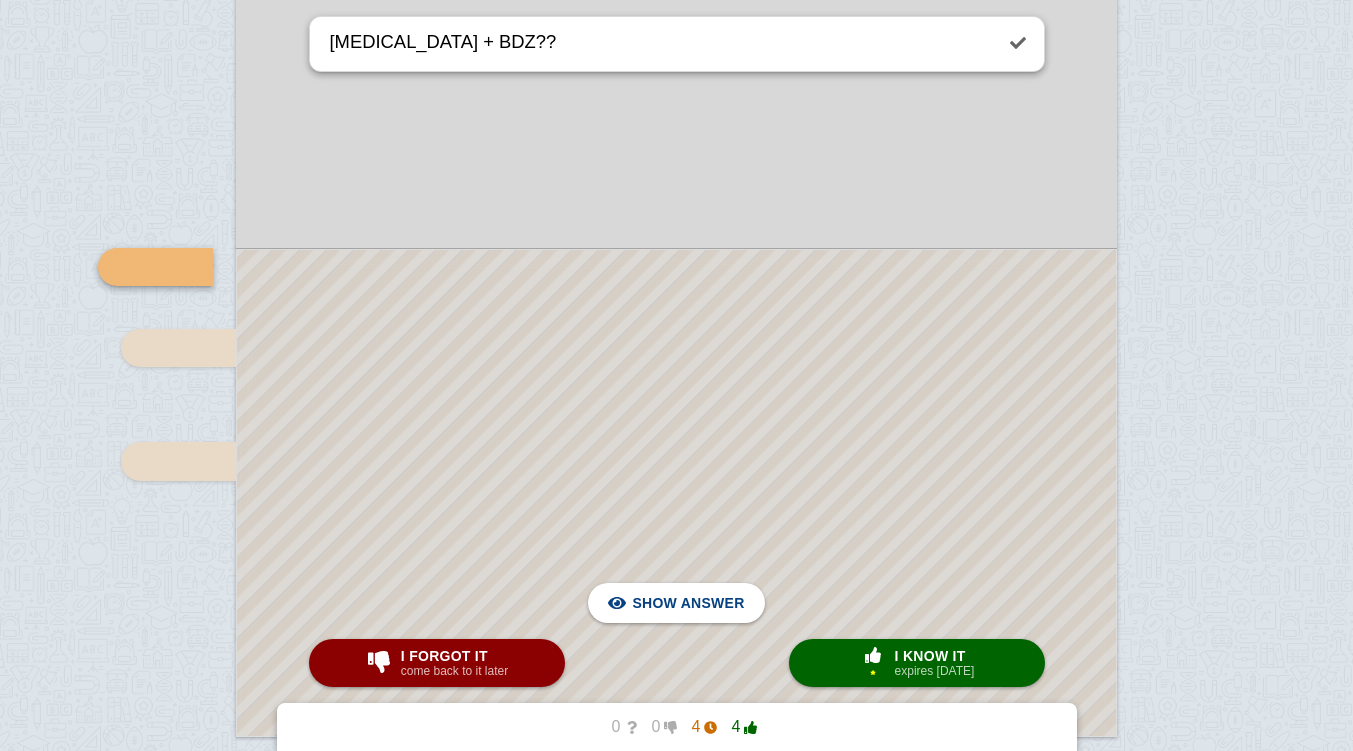 click at bounding box center (676, 493) 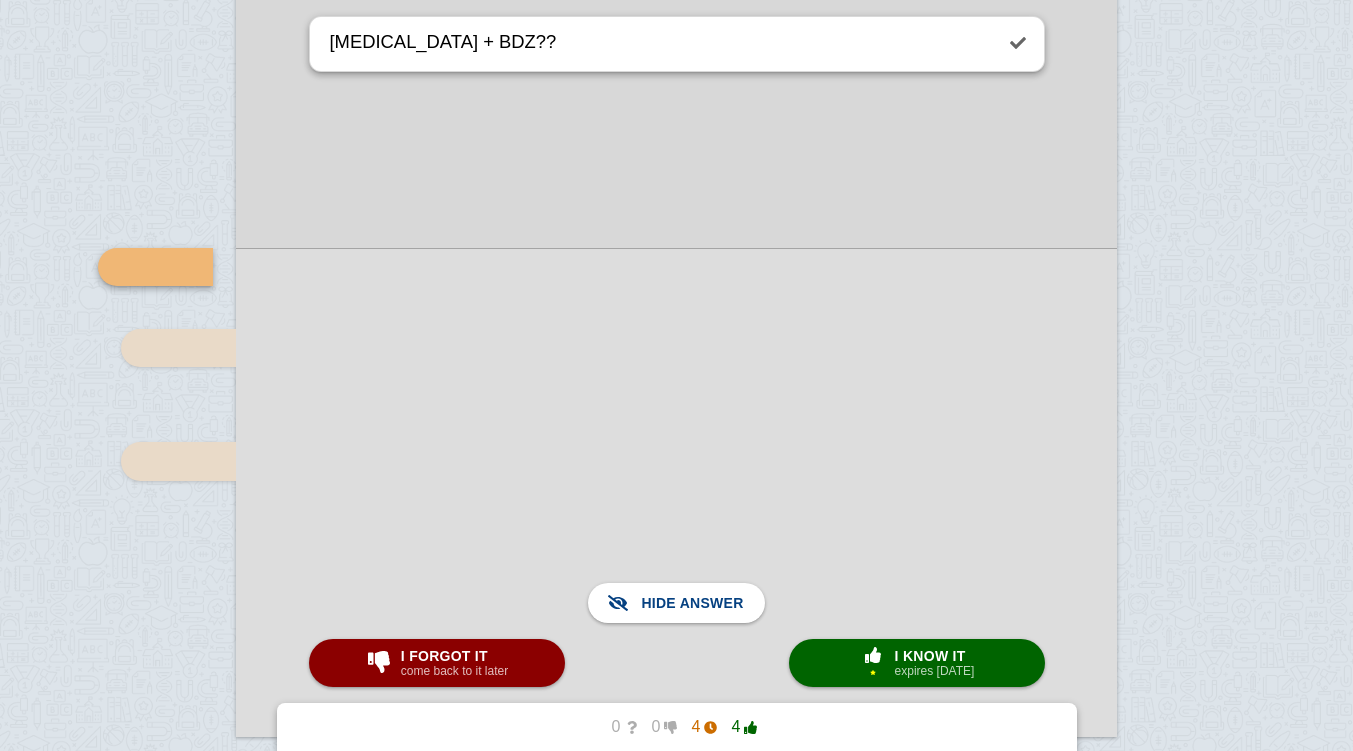 click at bounding box center (676, 492) 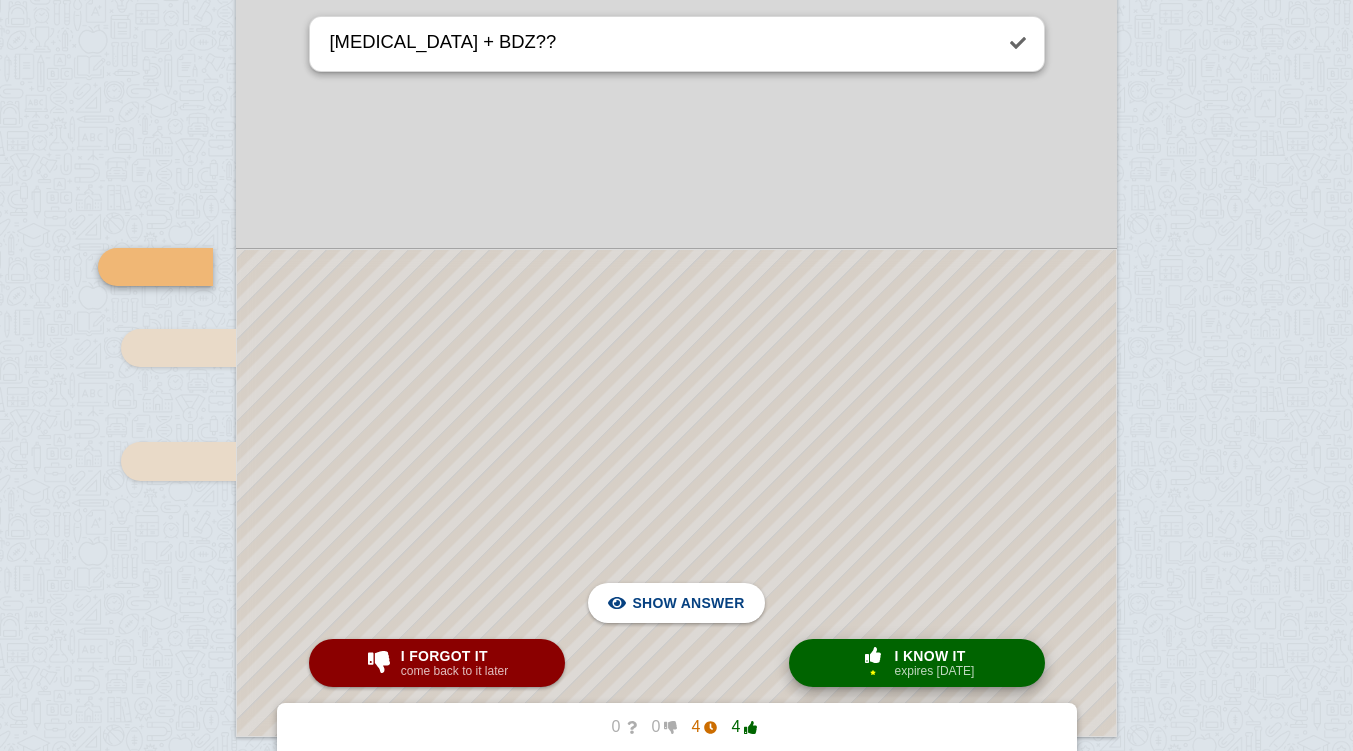 click on "I know it" at bounding box center [935, 656] 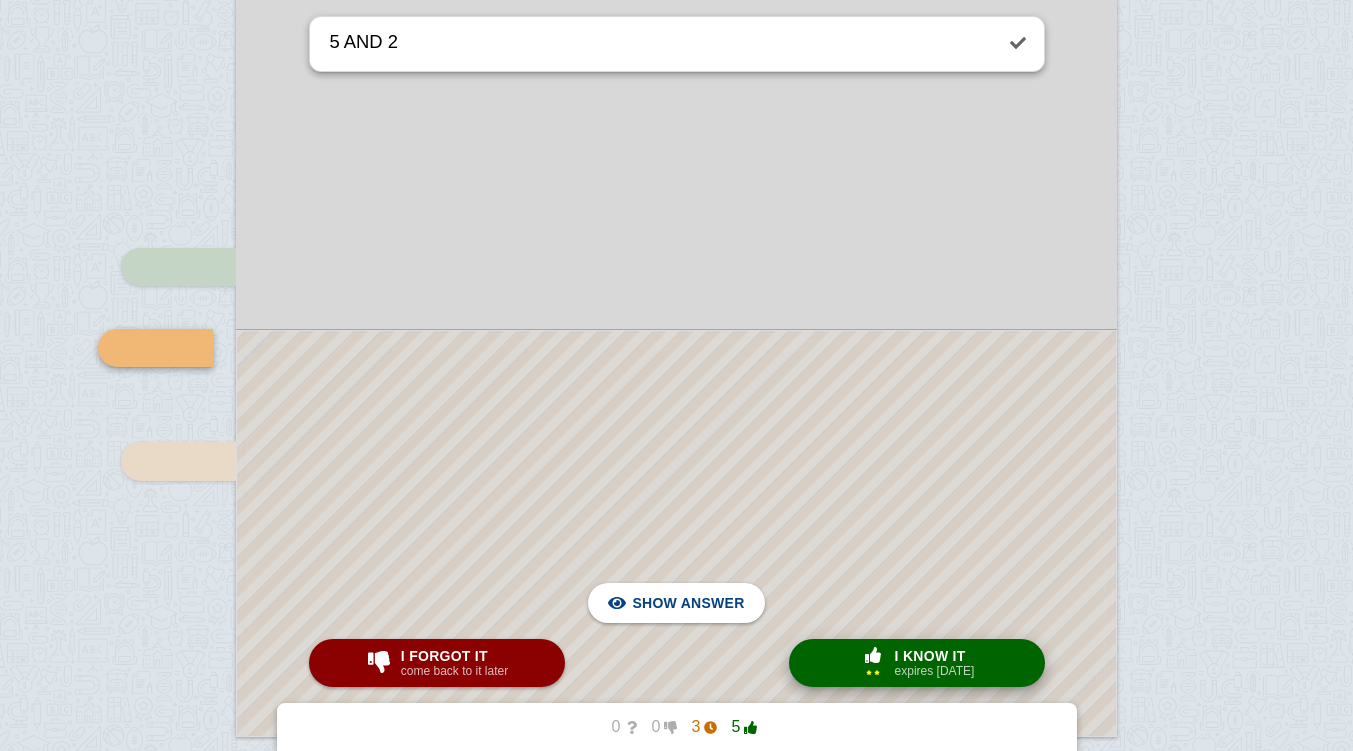 scroll, scrollTop: 7211, scrollLeft: 0, axis: vertical 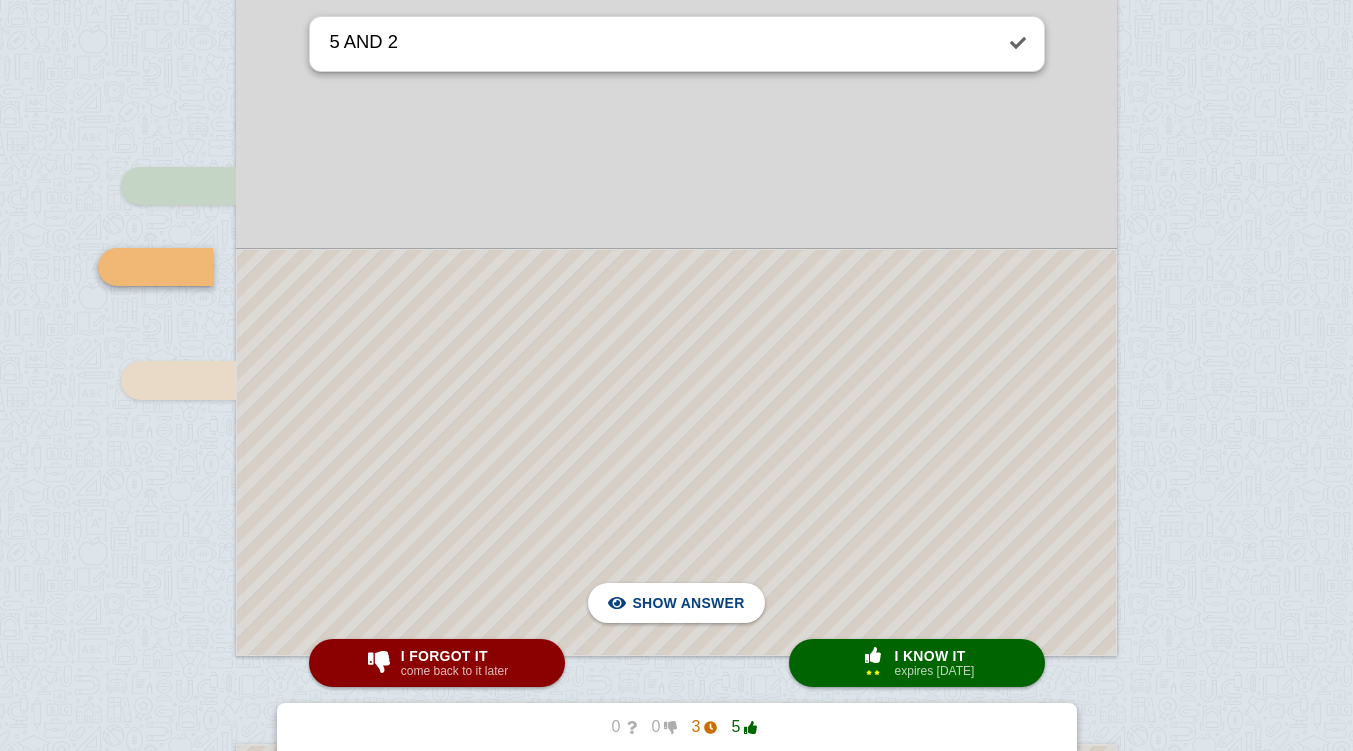 click at bounding box center (676, 452) 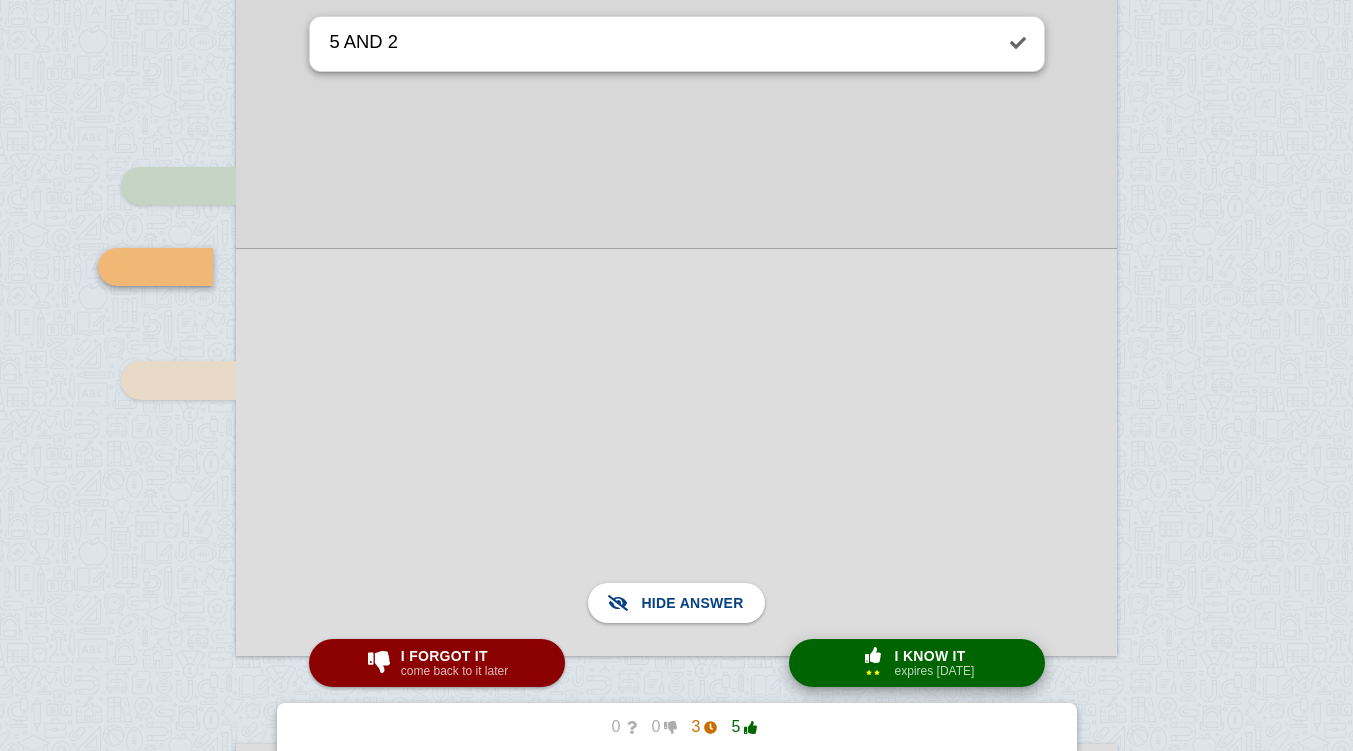 click on "× 2 I know it expires [DATE]" at bounding box center (917, 663) 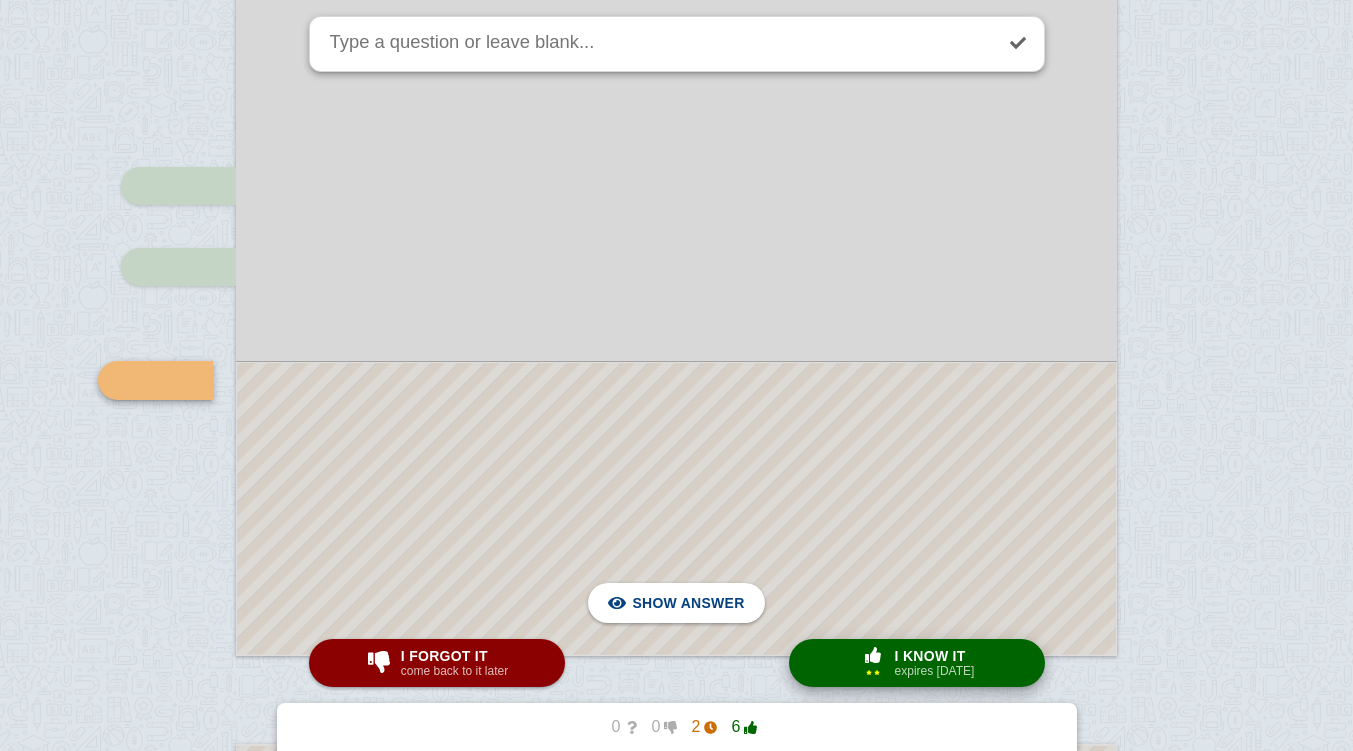 scroll, scrollTop: 7324, scrollLeft: 0, axis: vertical 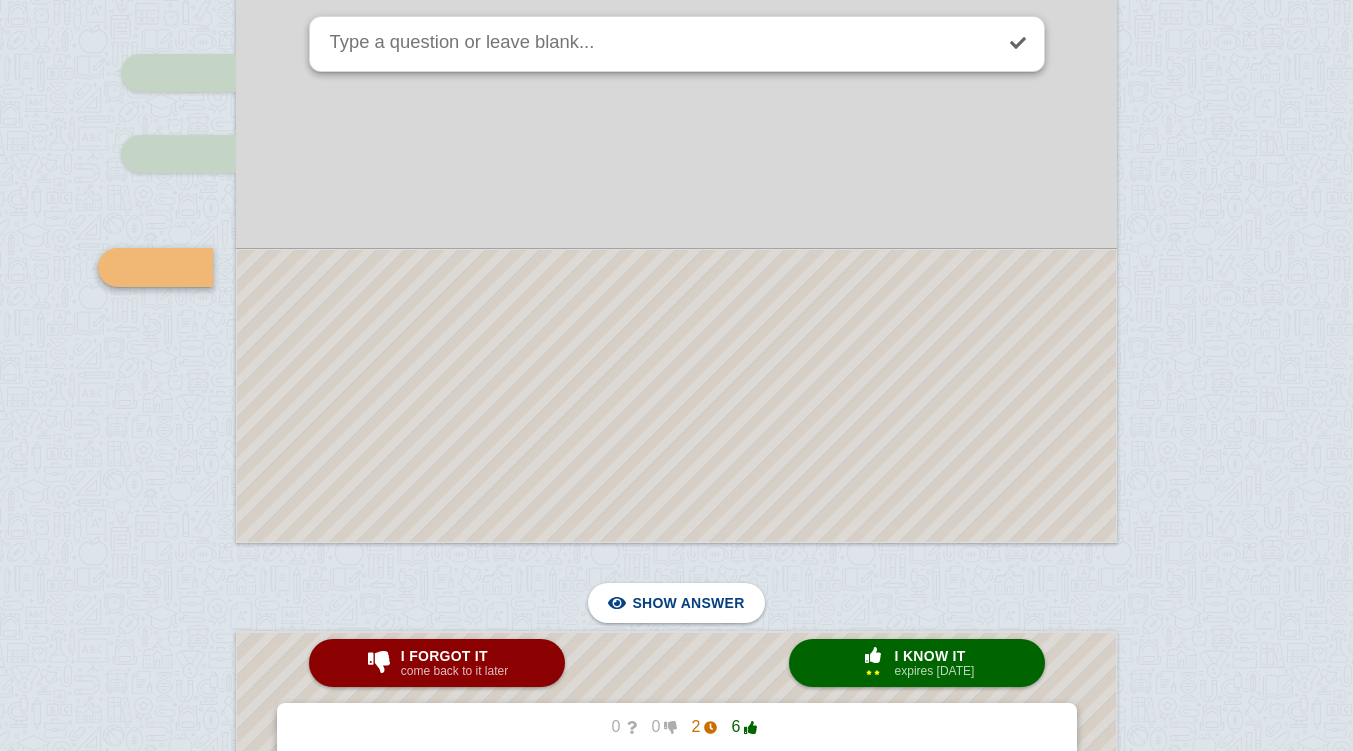 click at bounding box center [676, 396] 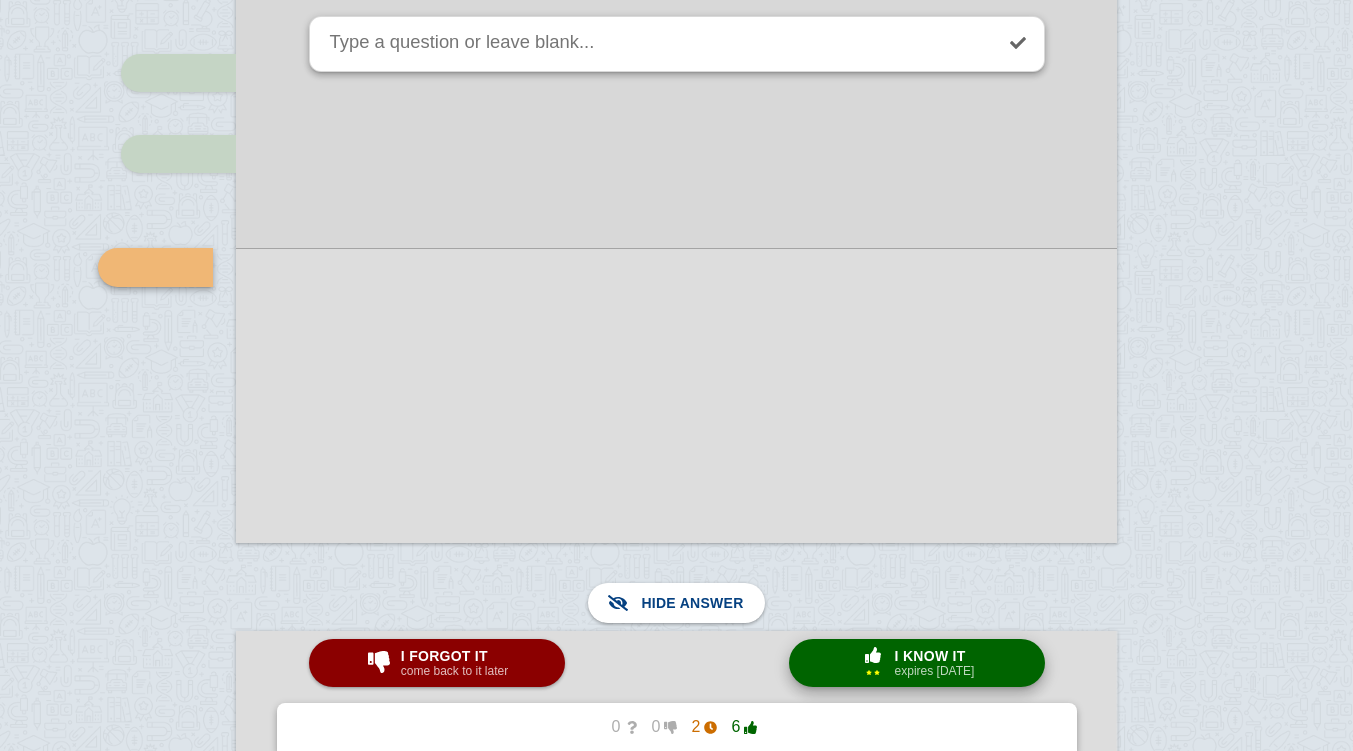 click at bounding box center (873, 656) 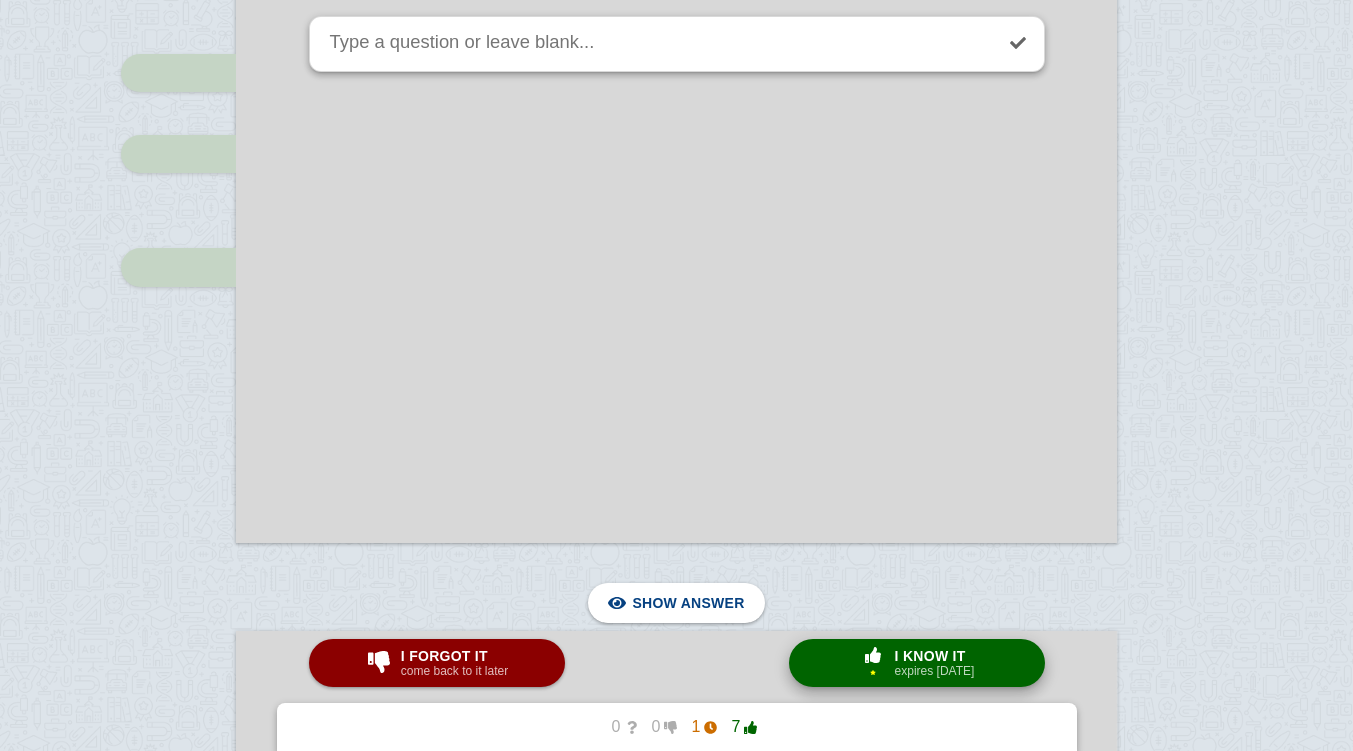 scroll, scrollTop: 7926, scrollLeft: 0, axis: vertical 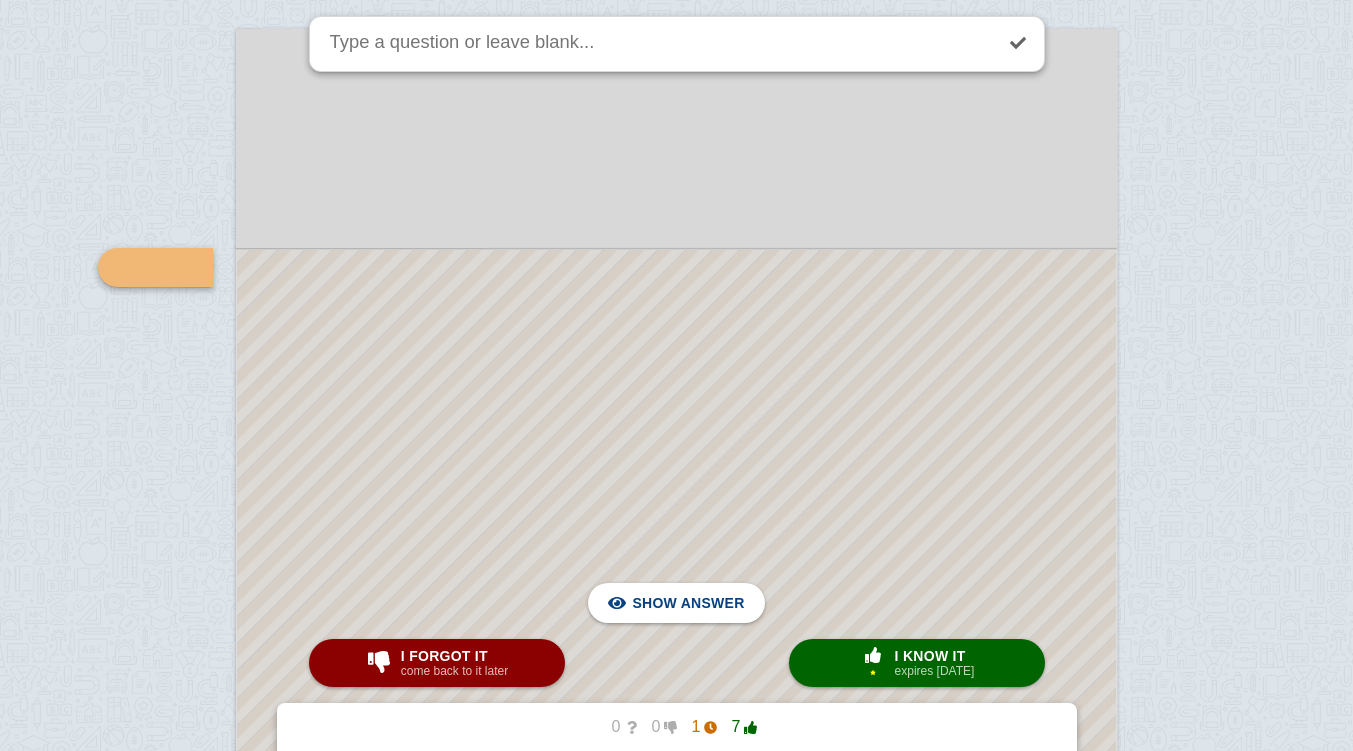 click at bounding box center [676, 726] 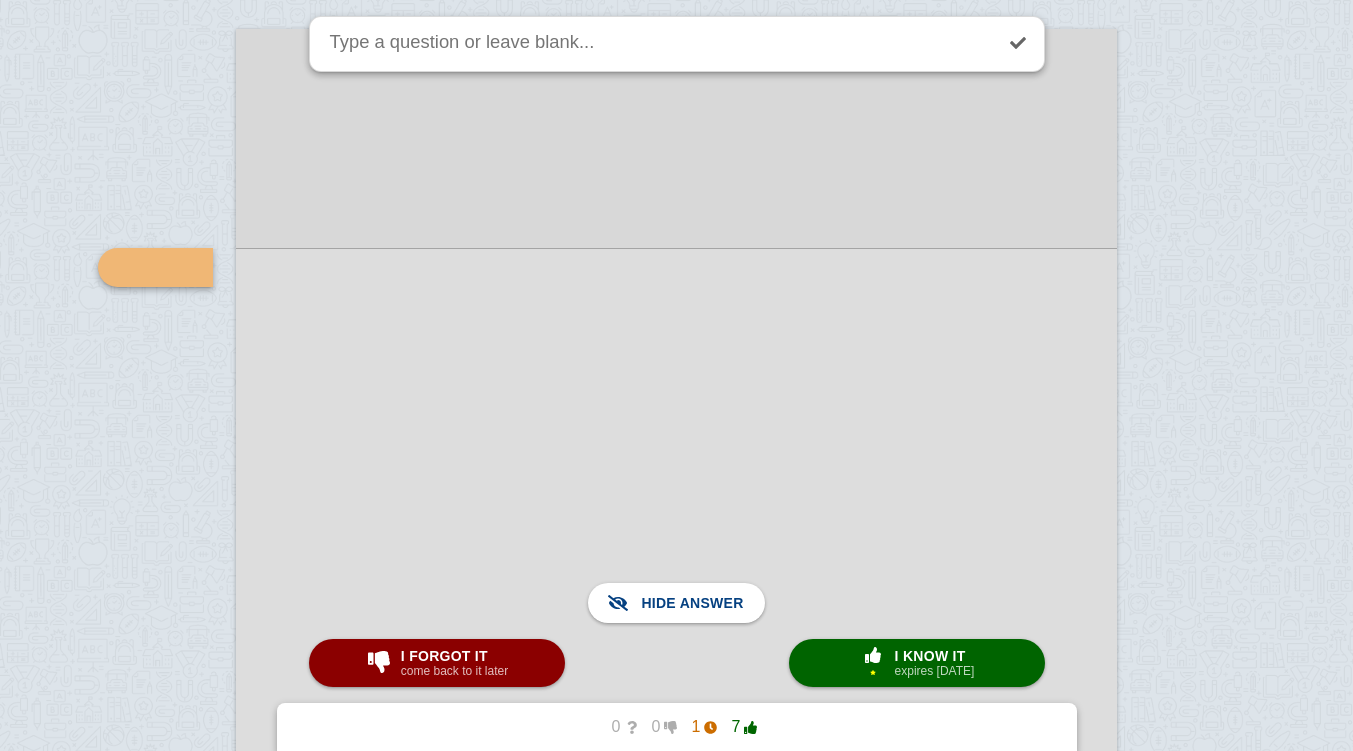 click on "I forgot it come back to it later" at bounding box center (437, 663) 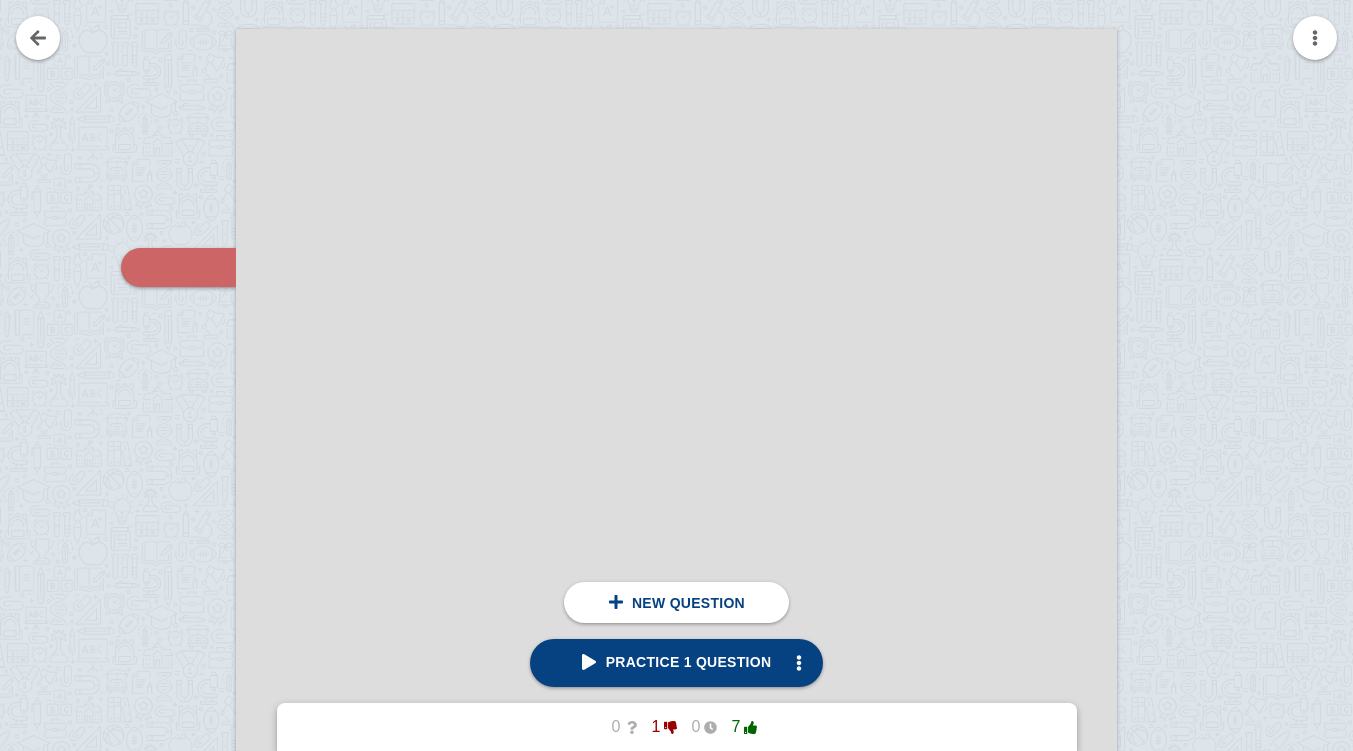 click at bounding box center (38, 38) 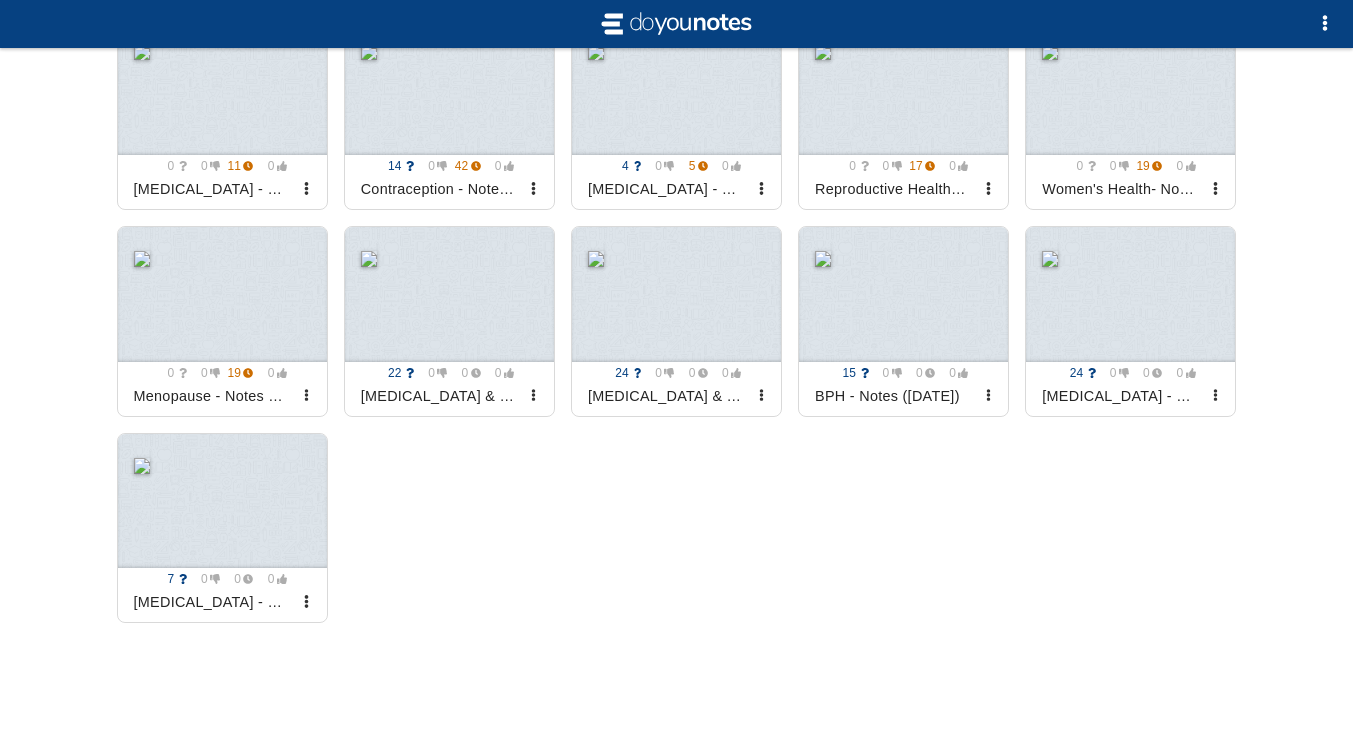 scroll, scrollTop: 224, scrollLeft: 0, axis: vertical 